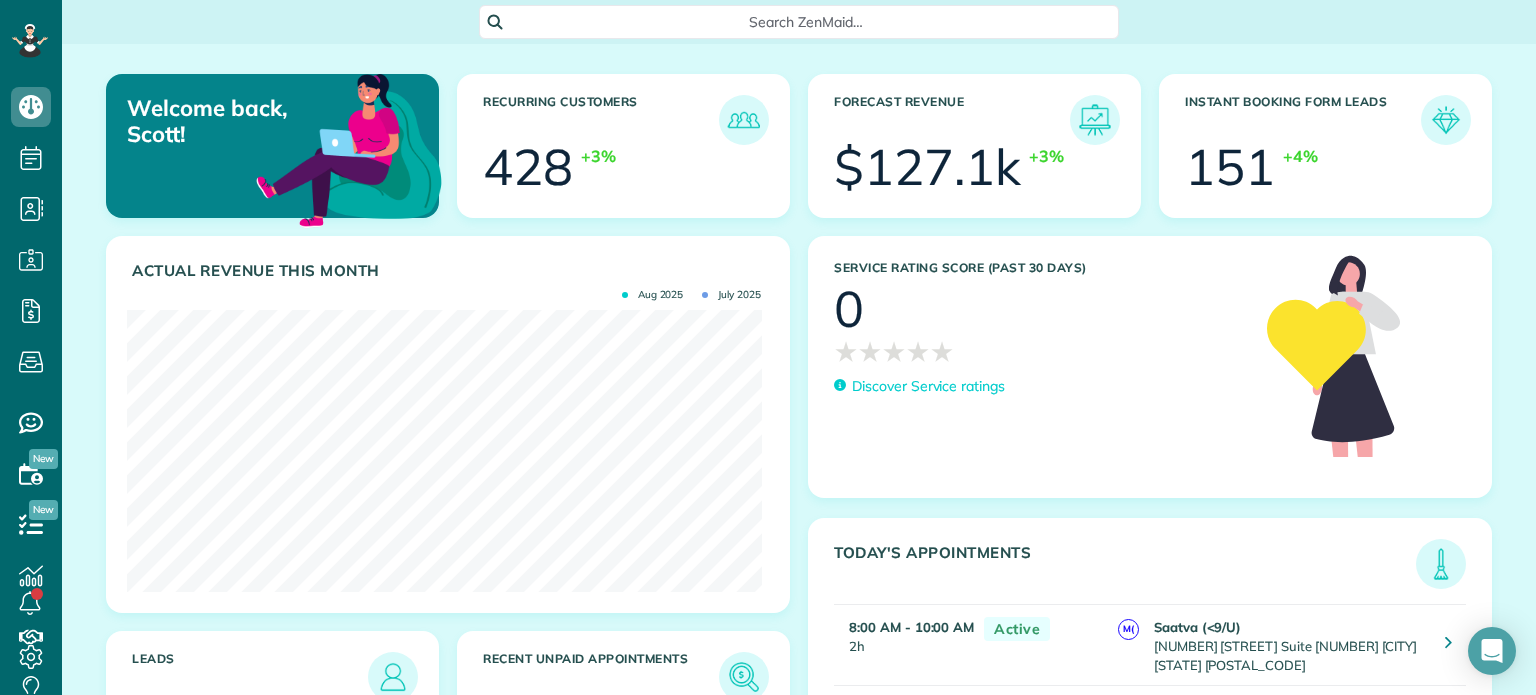 scroll, scrollTop: 0, scrollLeft: 0, axis: both 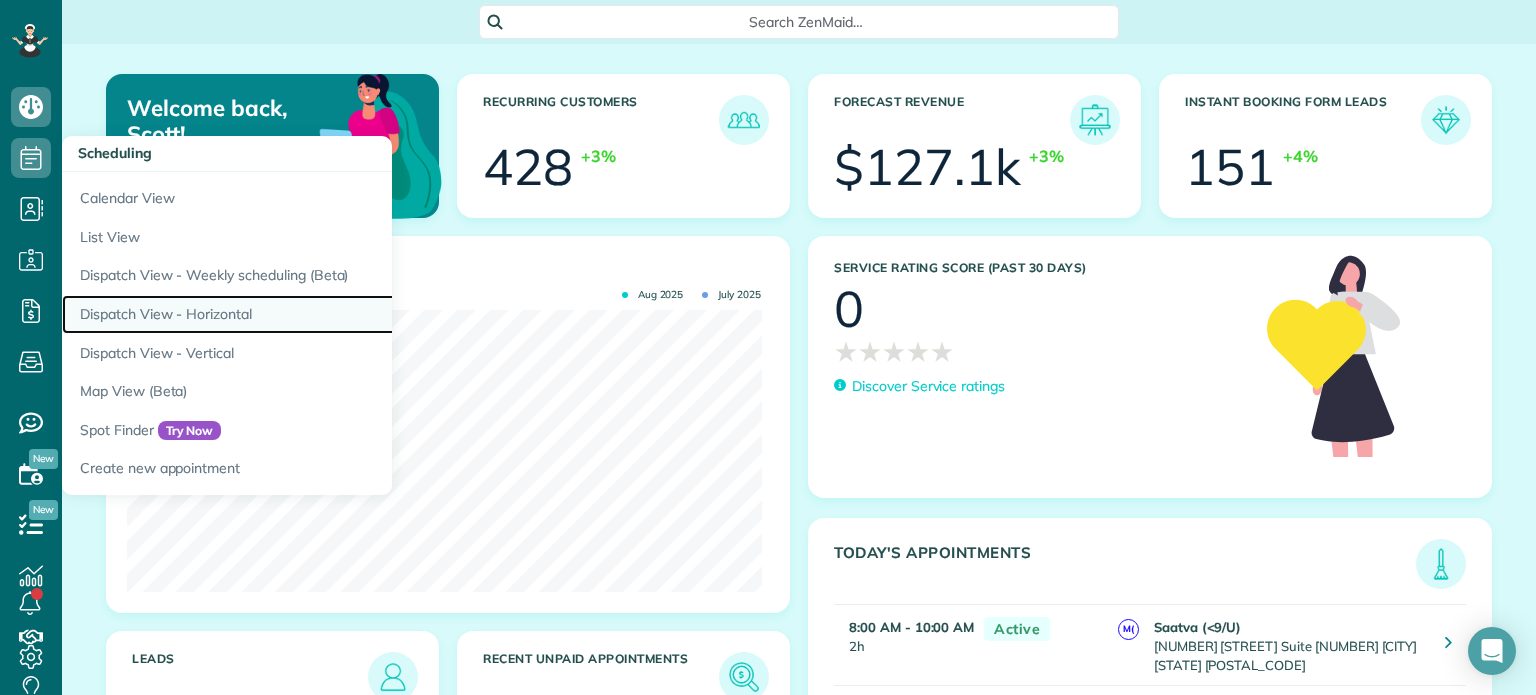 click on "Dispatch View - Horizontal" at bounding box center [312, 314] 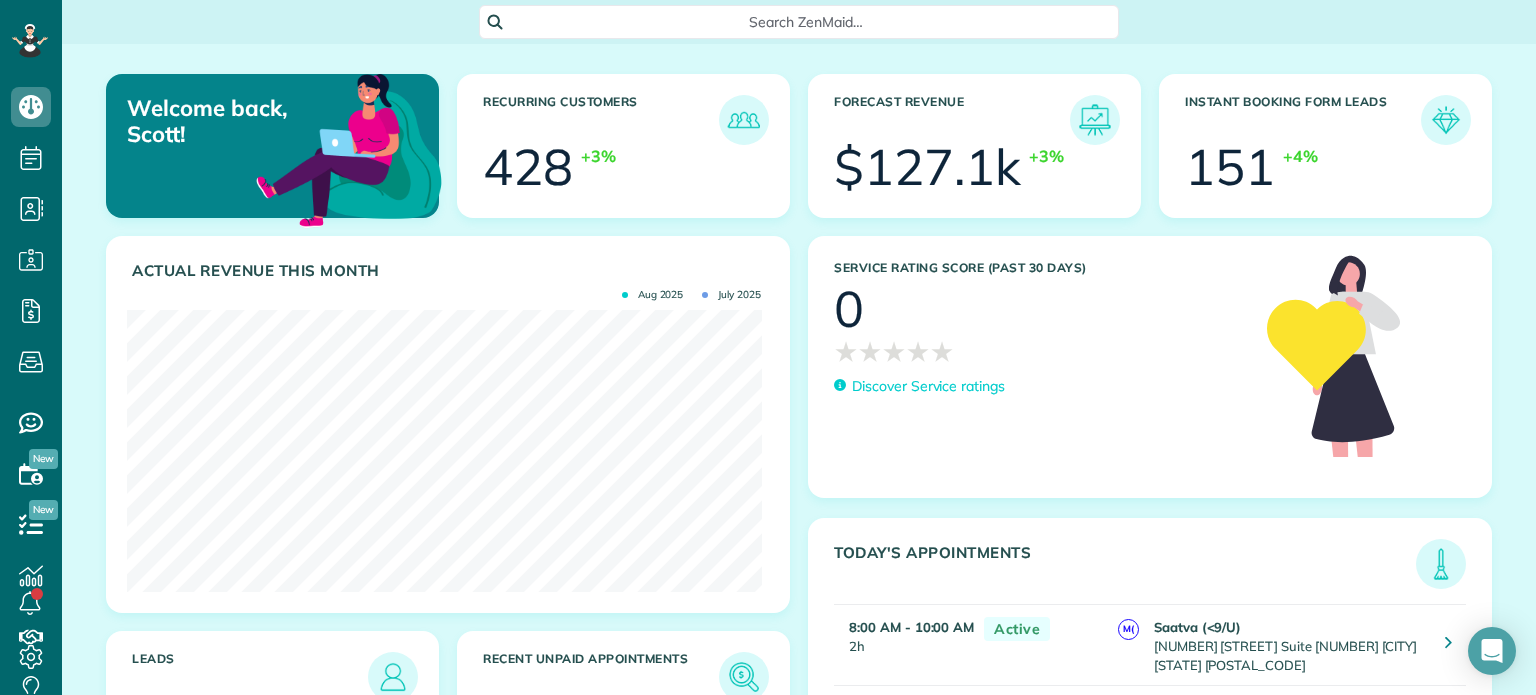 scroll, scrollTop: 0, scrollLeft: 0, axis: both 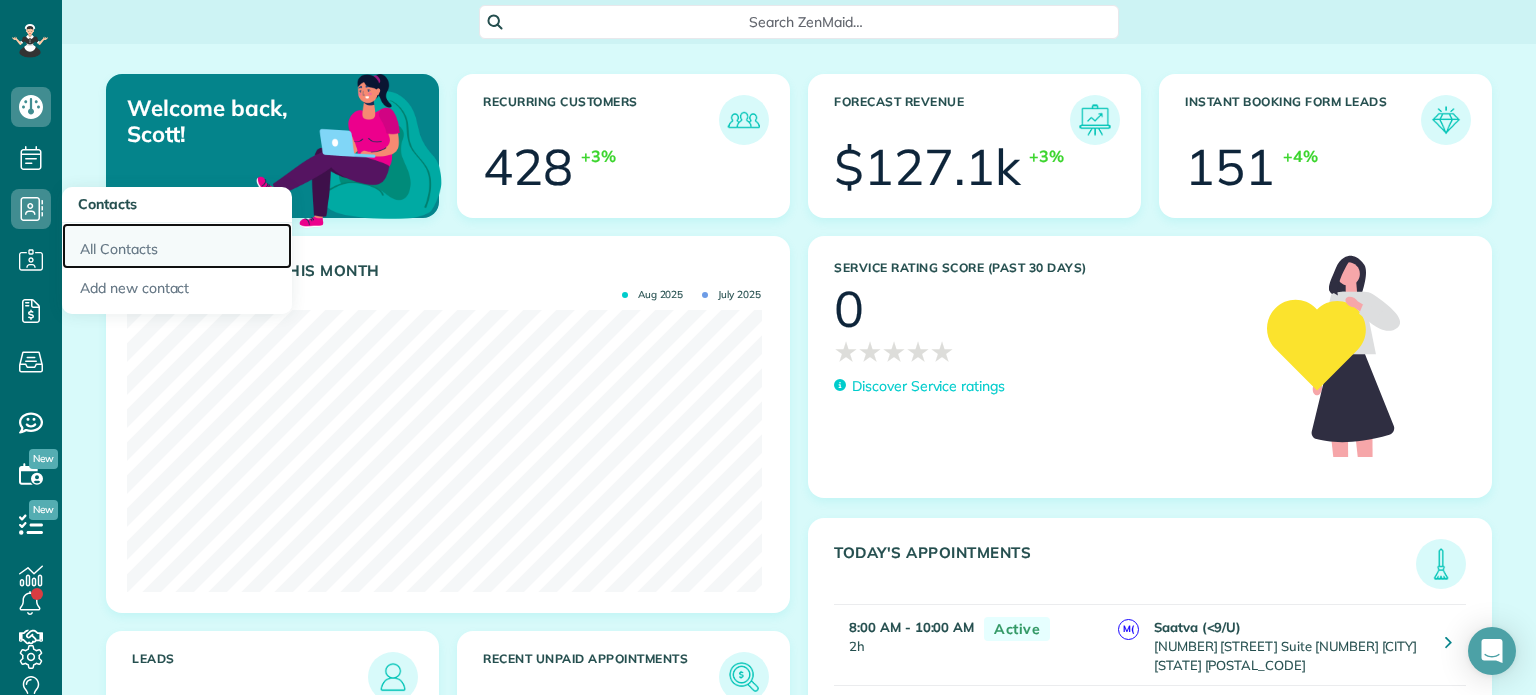click on "All Contacts" at bounding box center [177, 246] 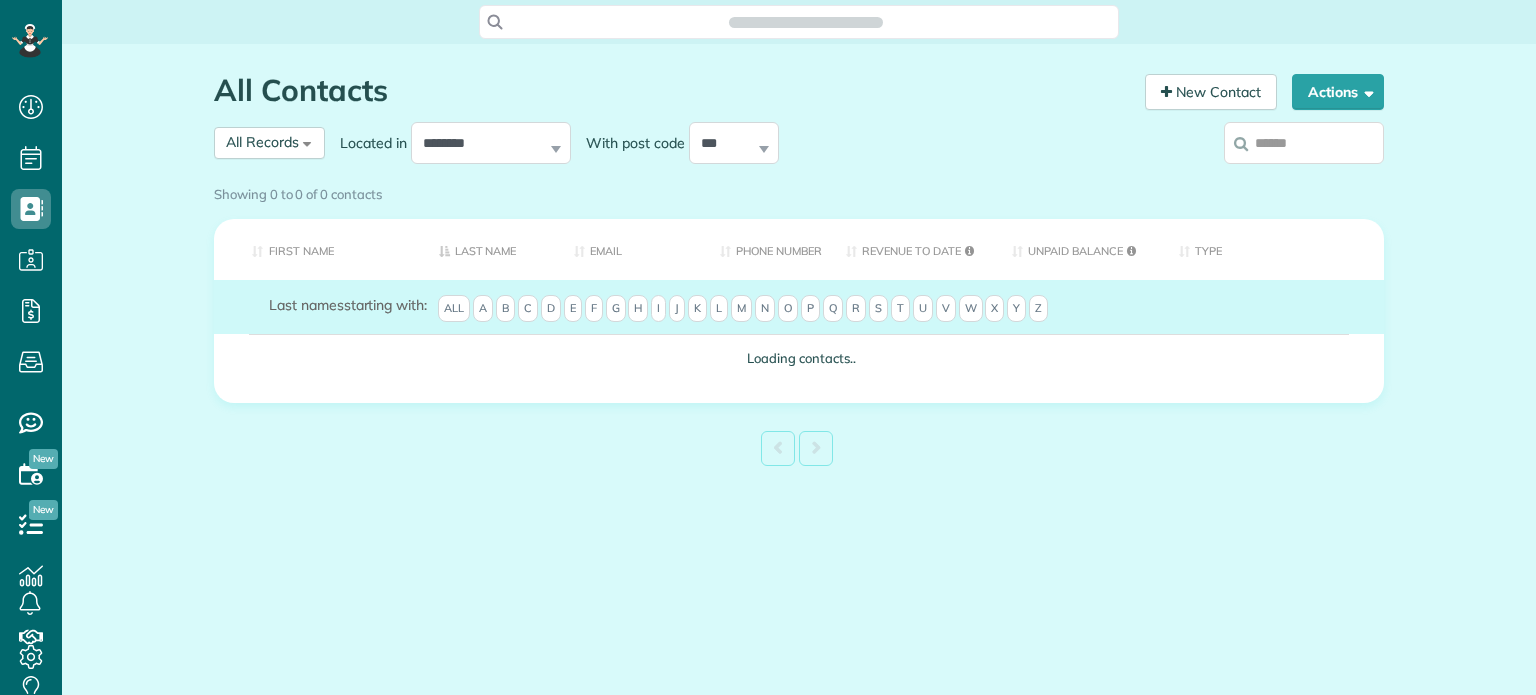 scroll, scrollTop: 0, scrollLeft: 0, axis: both 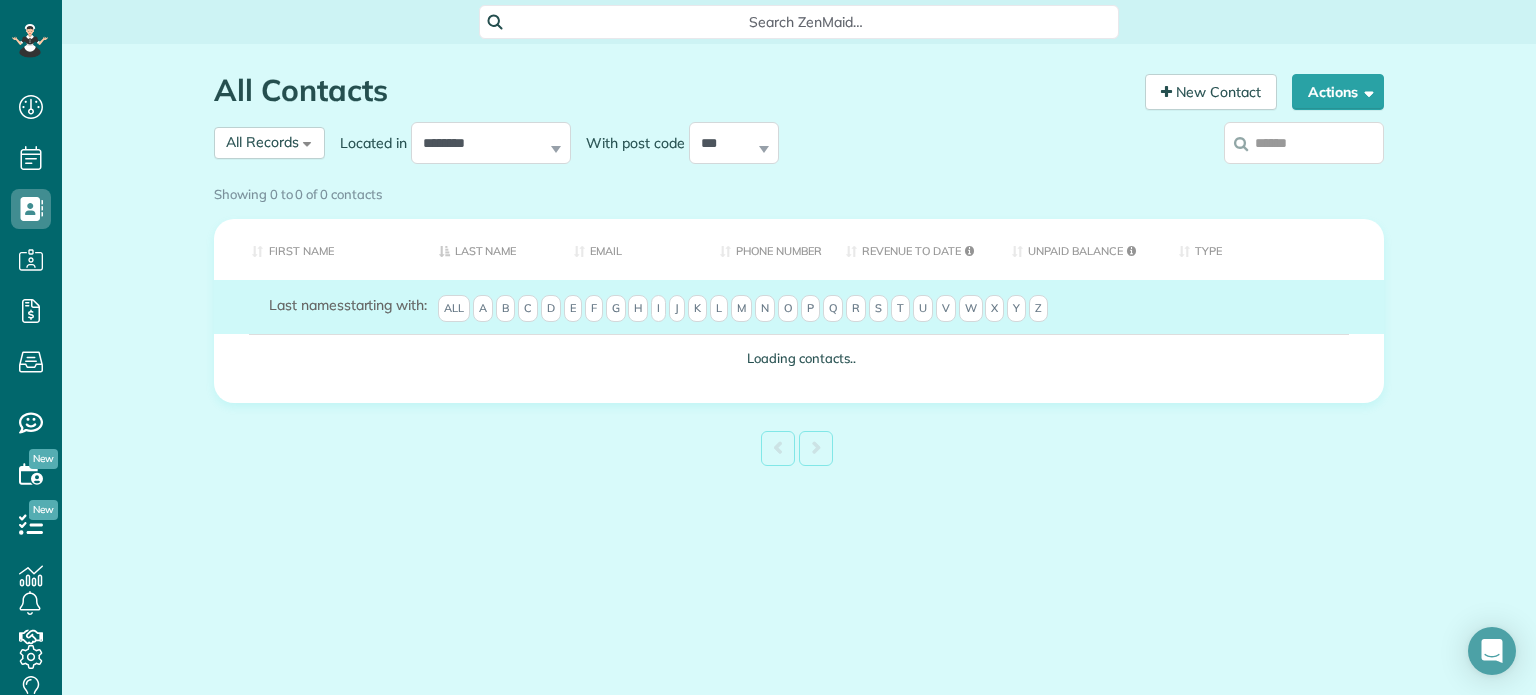 click on "Showing 0 to 0 of 0 contacts" at bounding box center [799, 190] 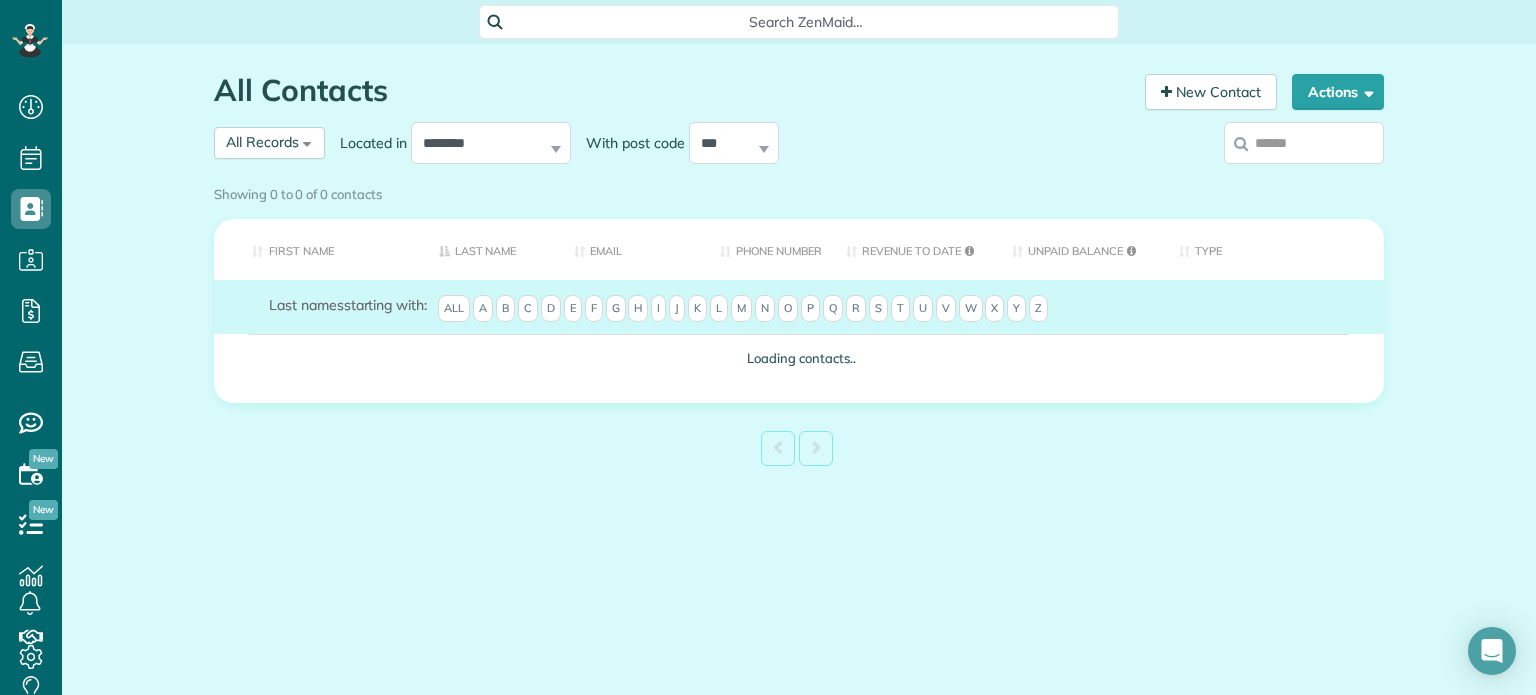 click on "Showing 0 to 0 of 0 contacts" at bounding box center (799, 194) 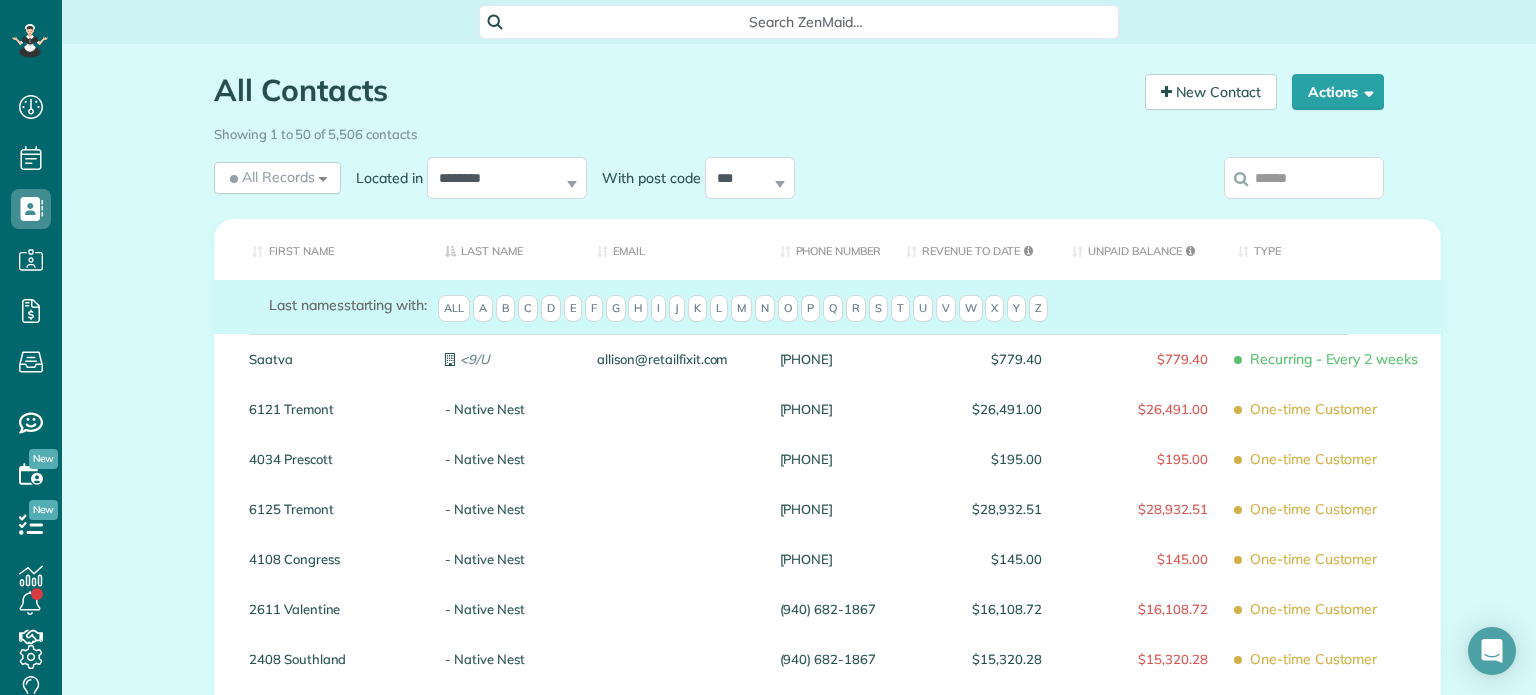 click at bounding box center [1304, 178] 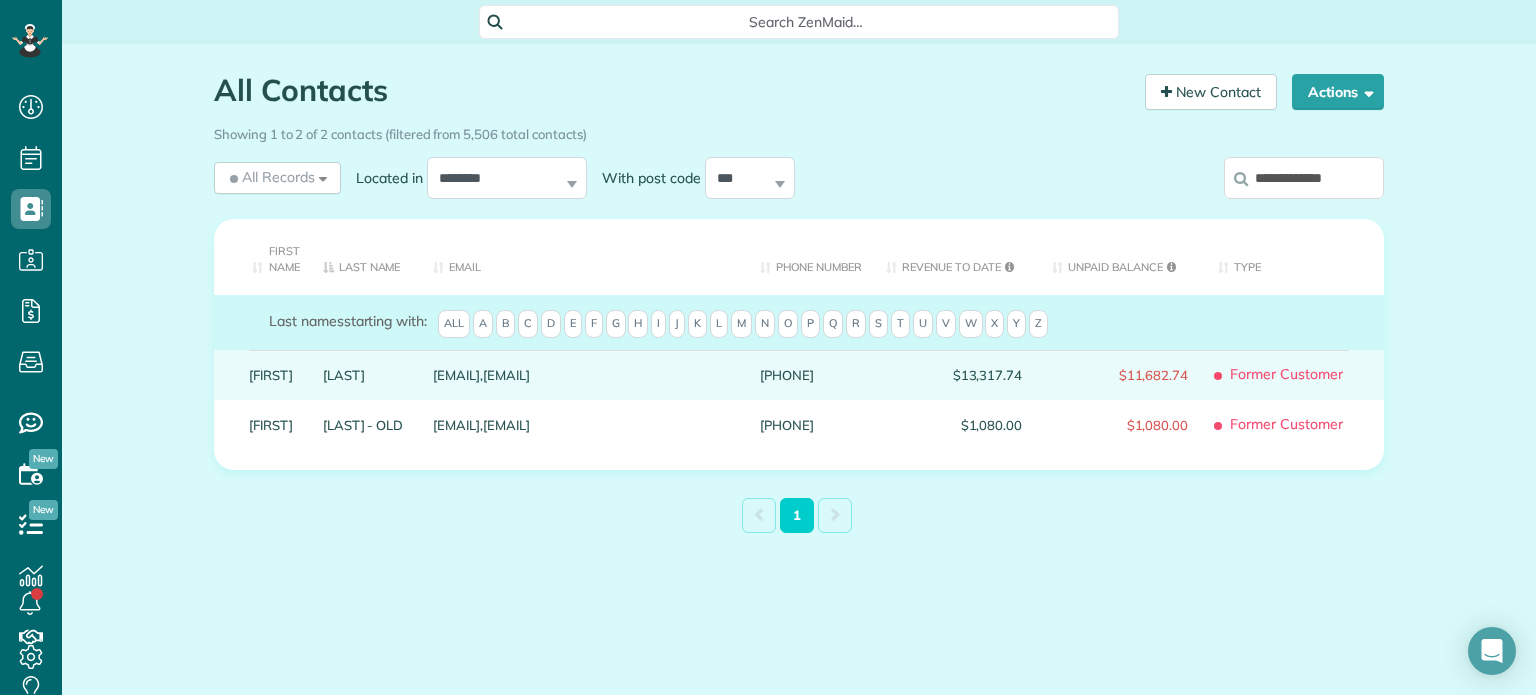 type on "**********" 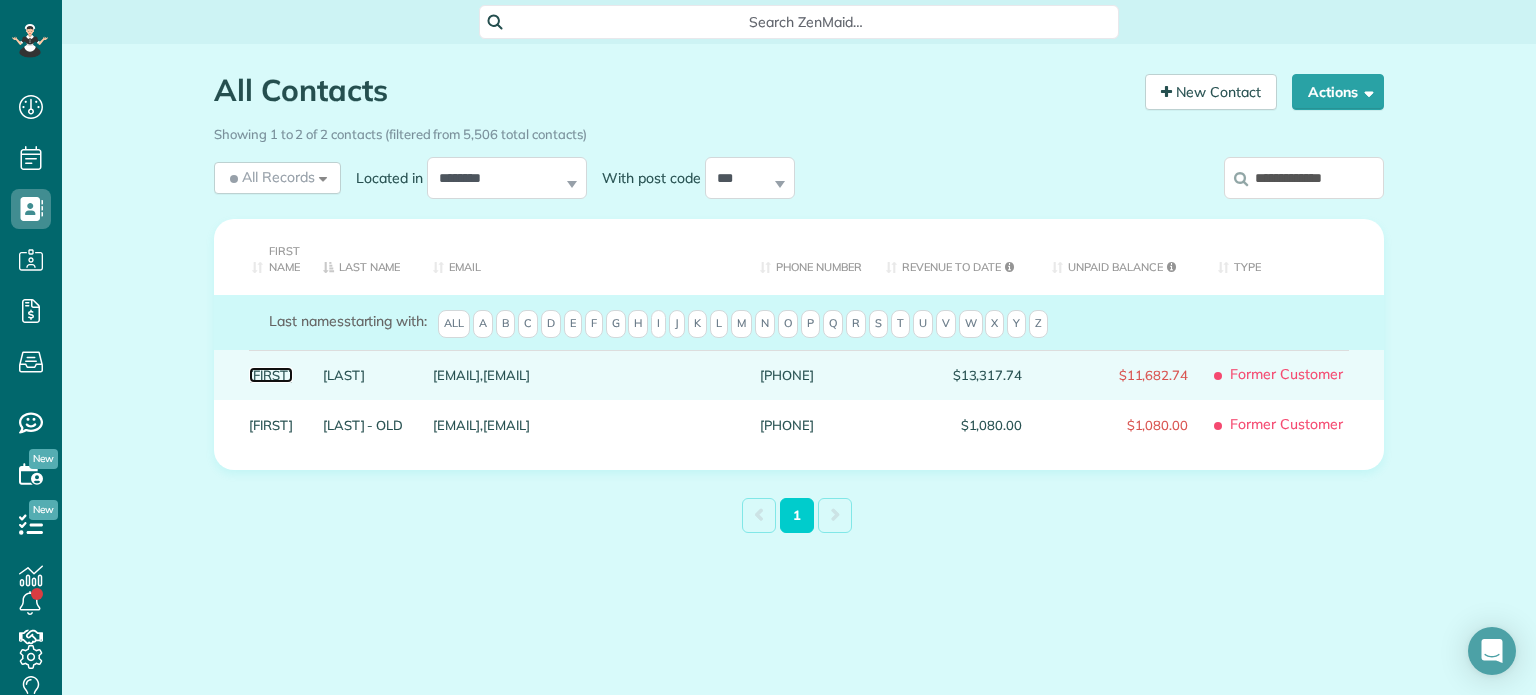click on "[FIRST]" at bounding box center [271, 375] 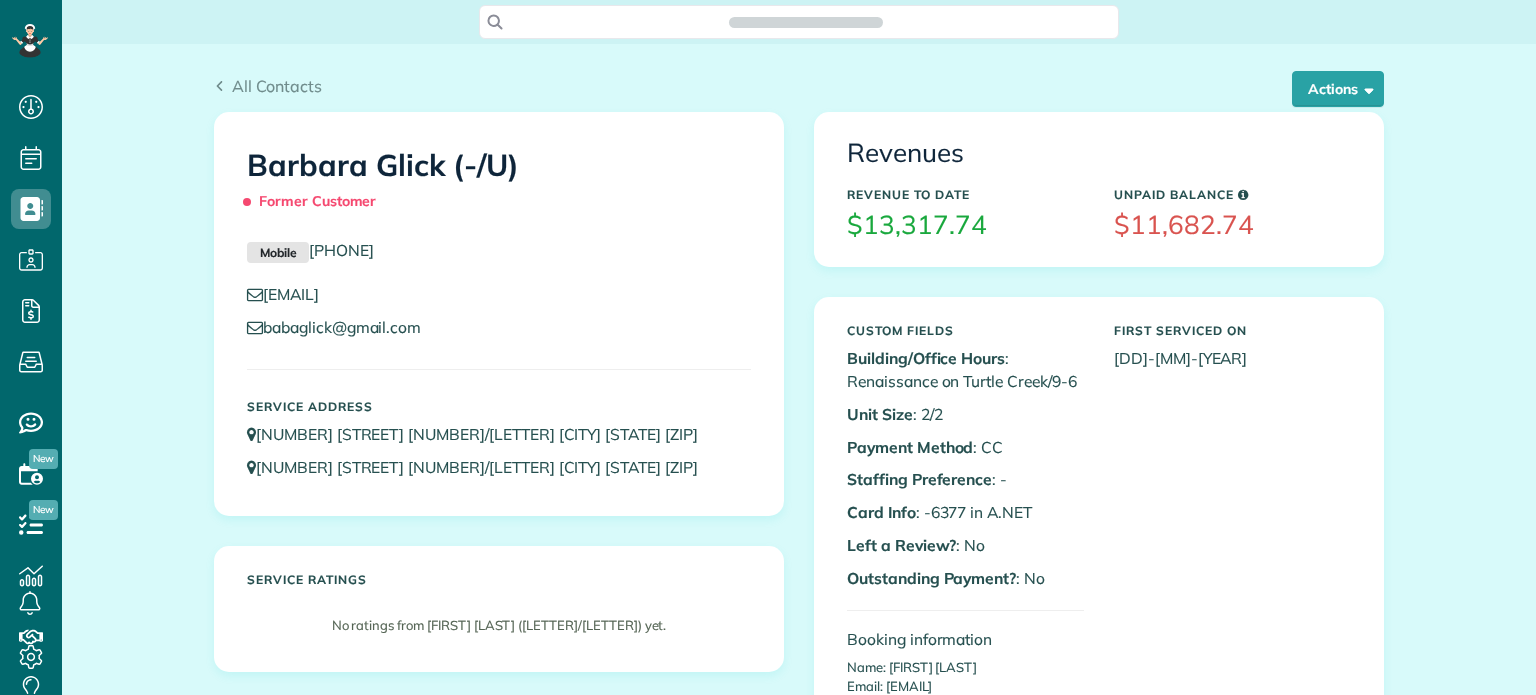 scroll, scrollTop: 0, scrollLeft: 0, axis: both 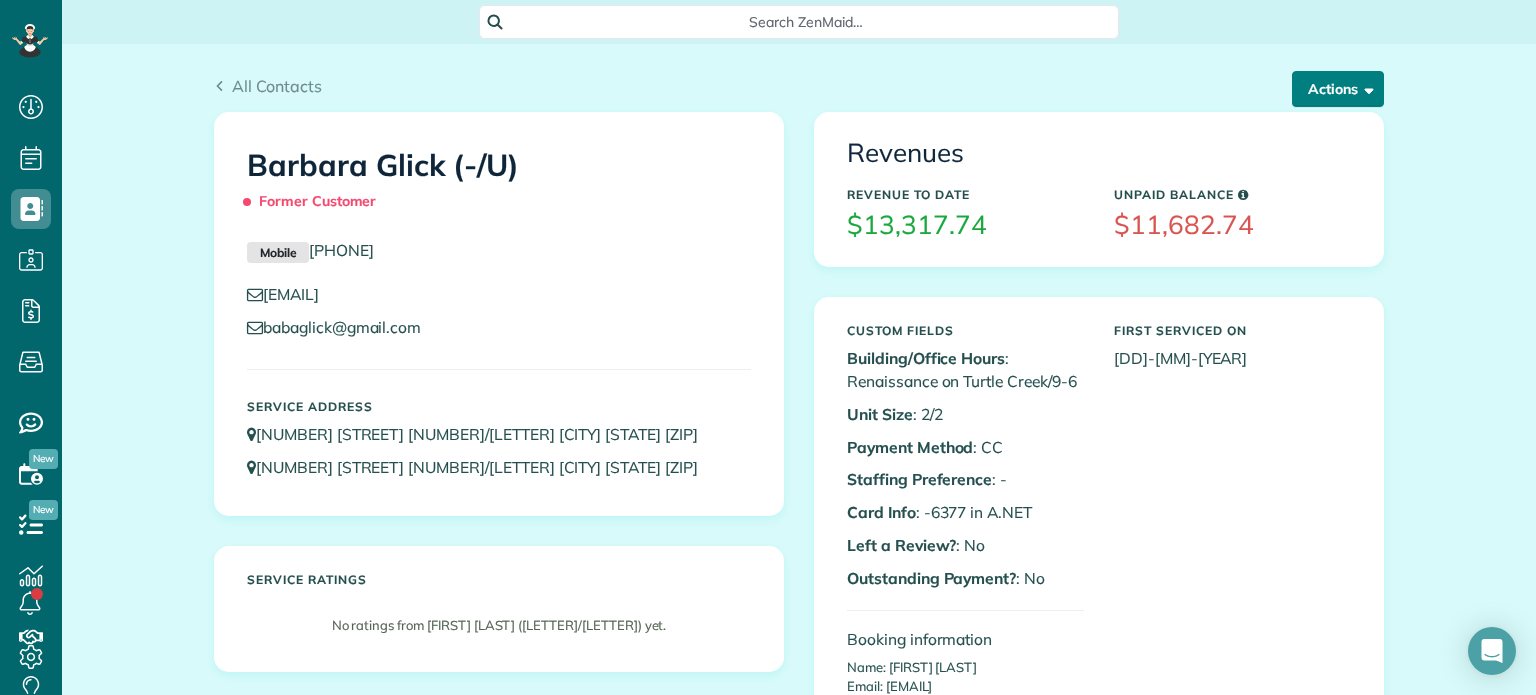 click on "Actions" at bounding box center (1338, 89) 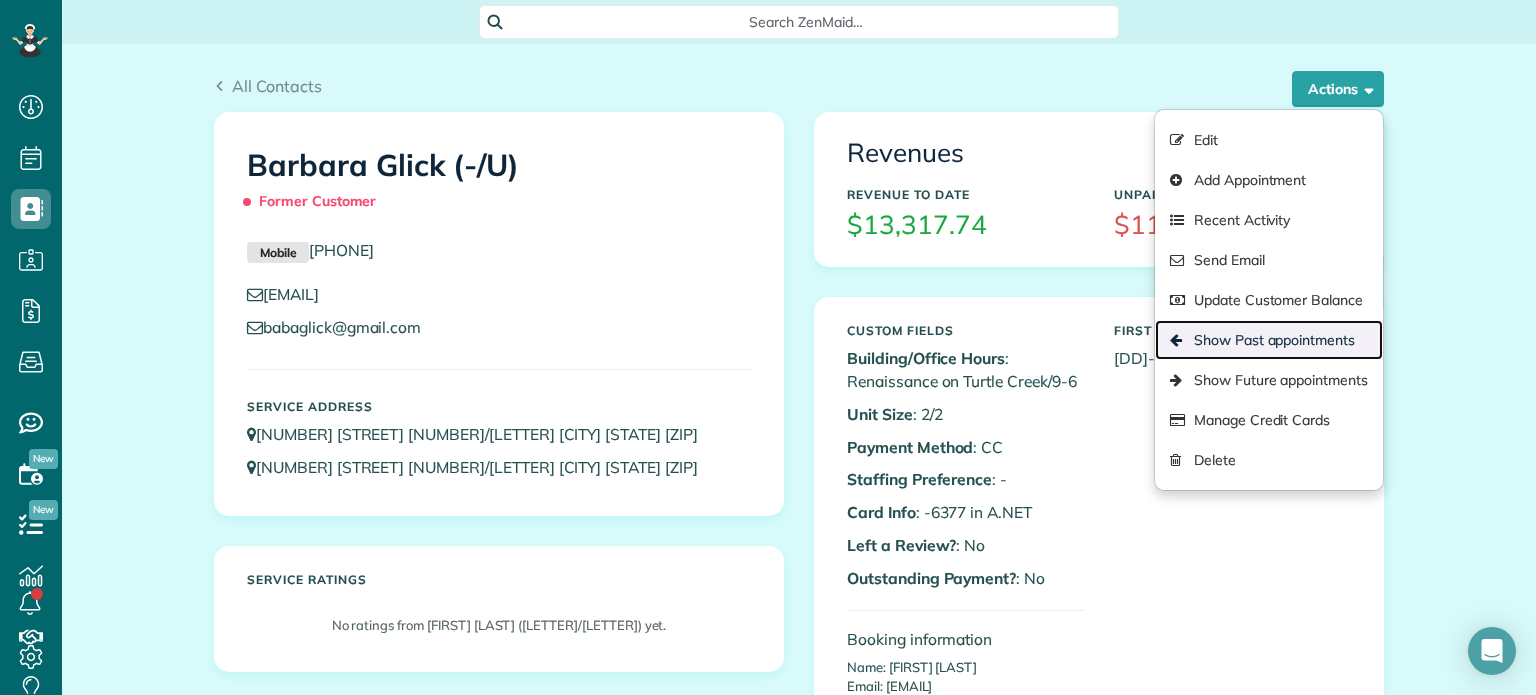 click on "Show Past appointments" at bounding box center (1269, 340) 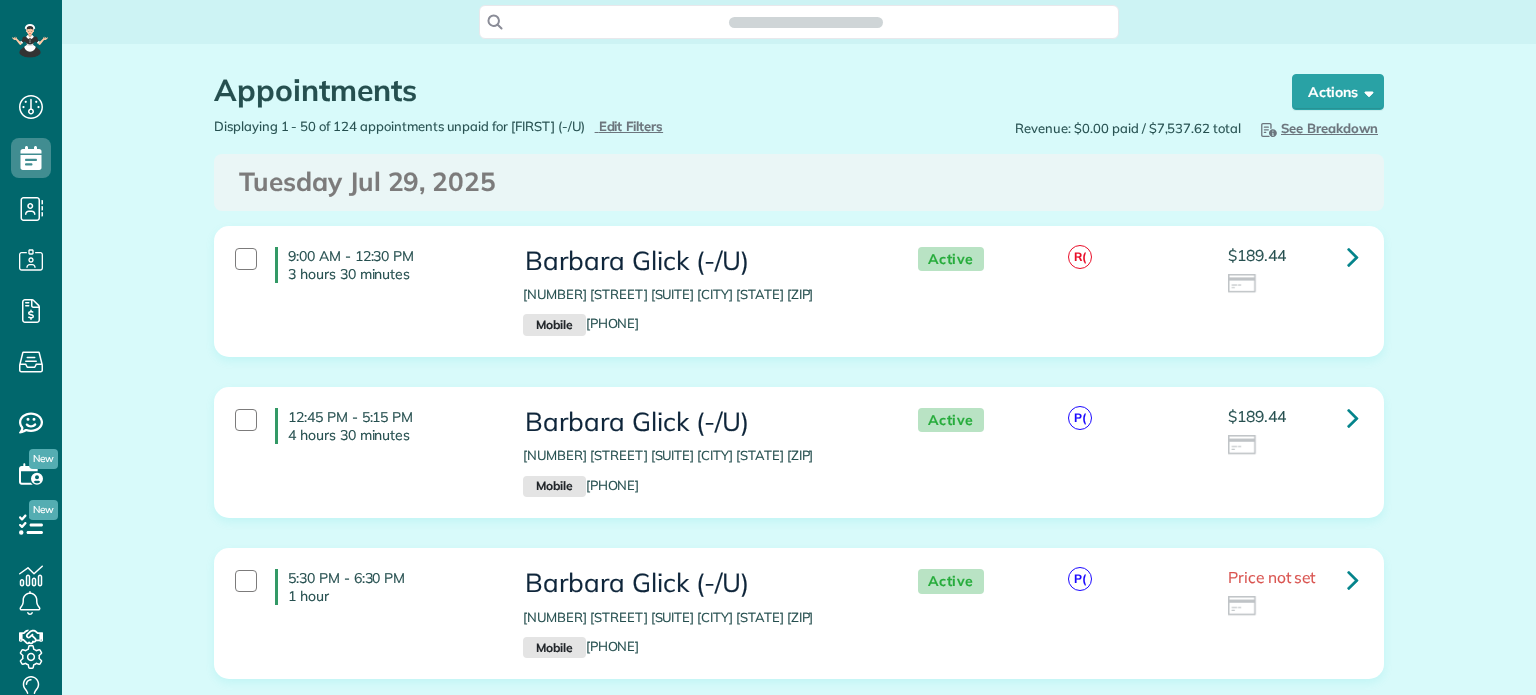 scroll, scrollTop: 0, scrollLeft: 0, axis: both 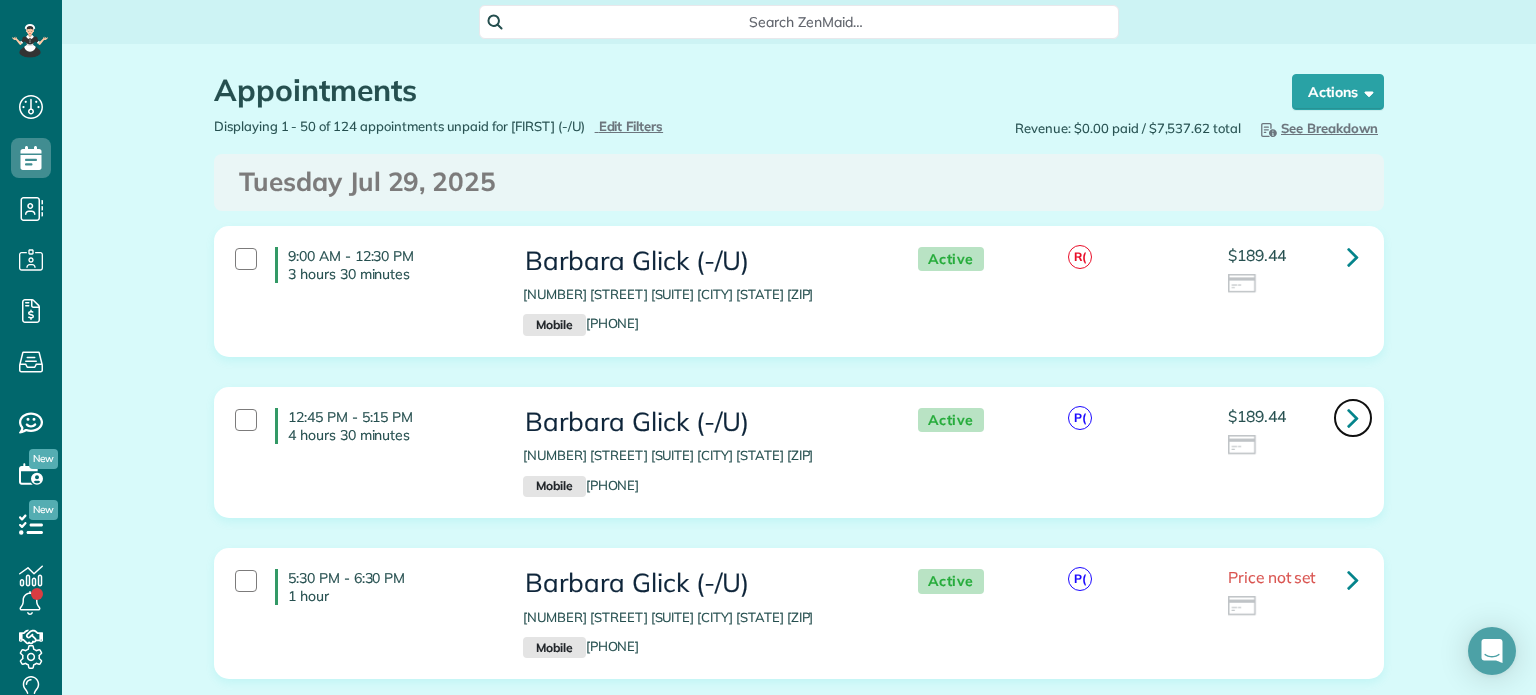 click at bounding box center [1353, 417] 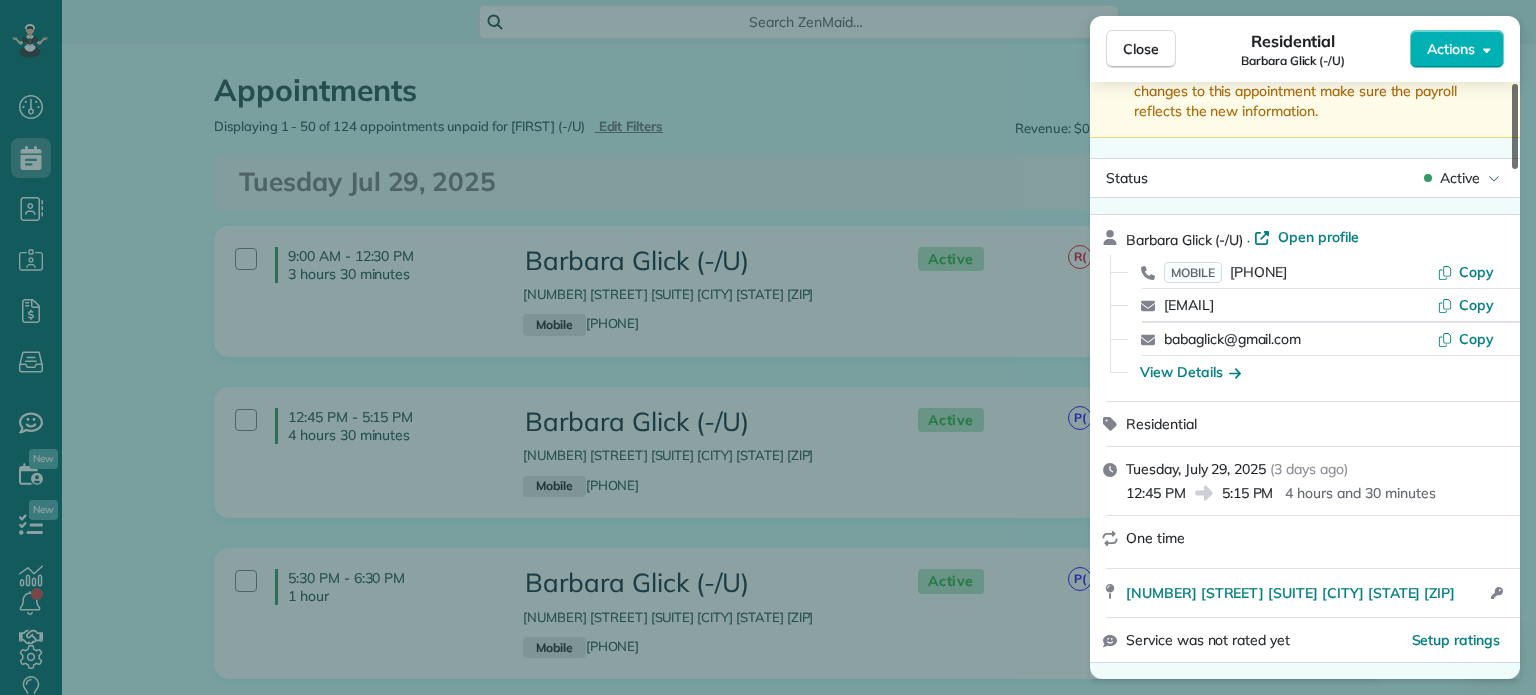scroll, scrollTop: 0, scrollLeft: 0, axis: both 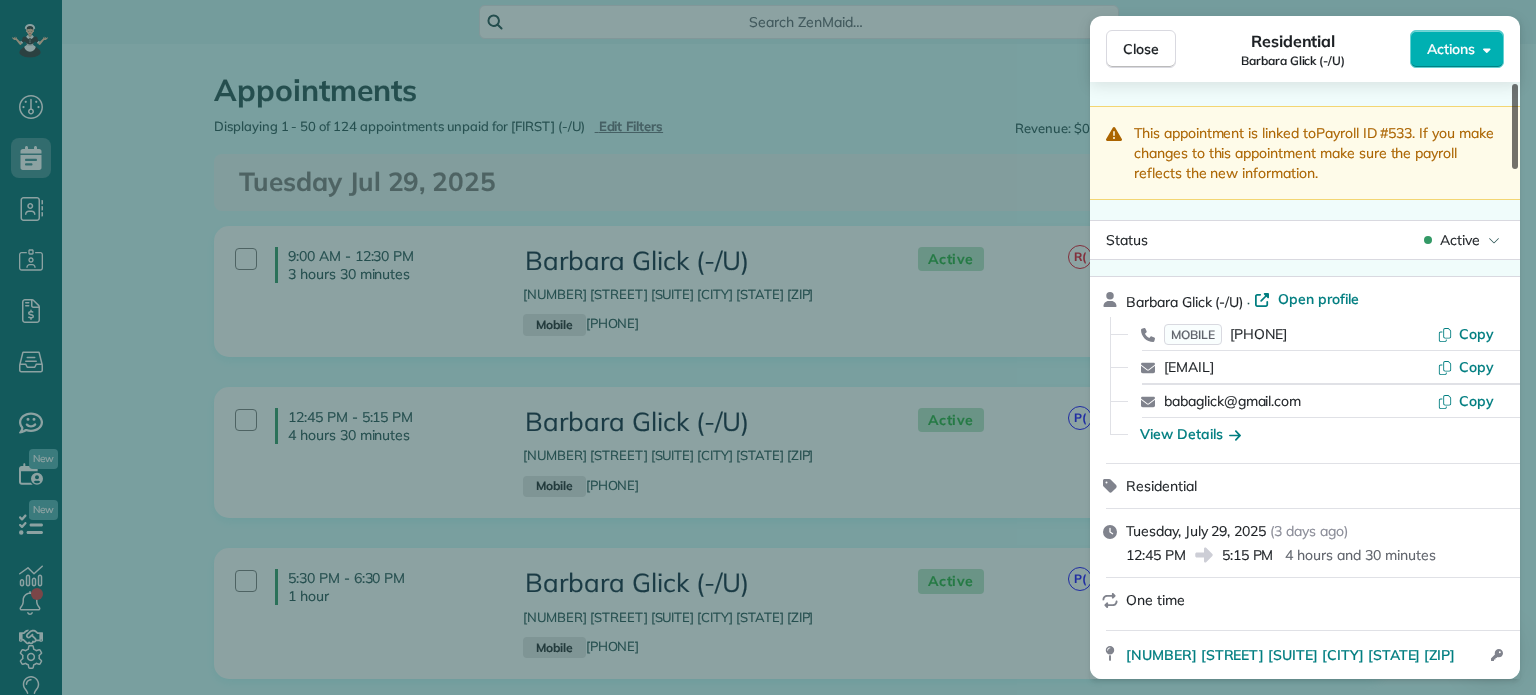drag, startPoint x: 1516, startPoint y: 121, endPoint x: 1410, endPoint y: 39, distance: 134.01492 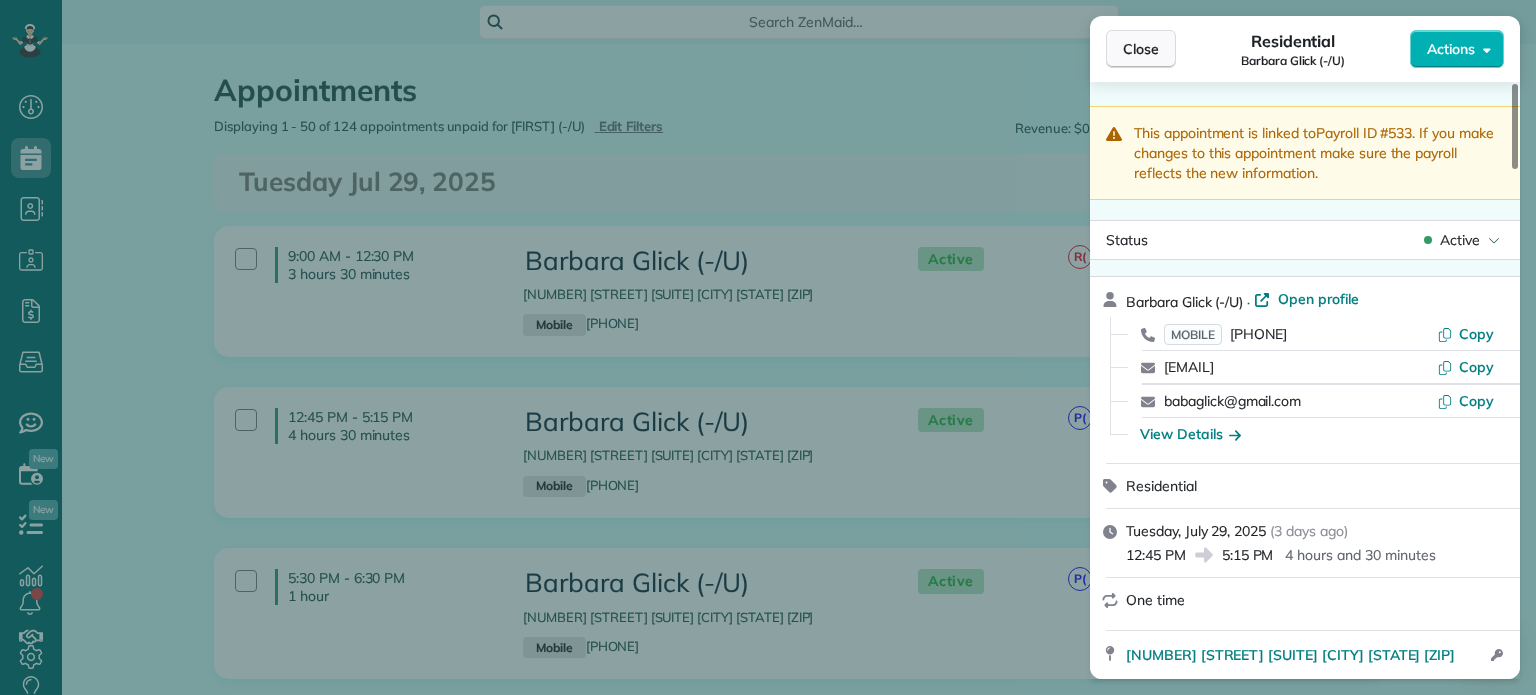 click on "Close" at bounding box center (1141, 49) 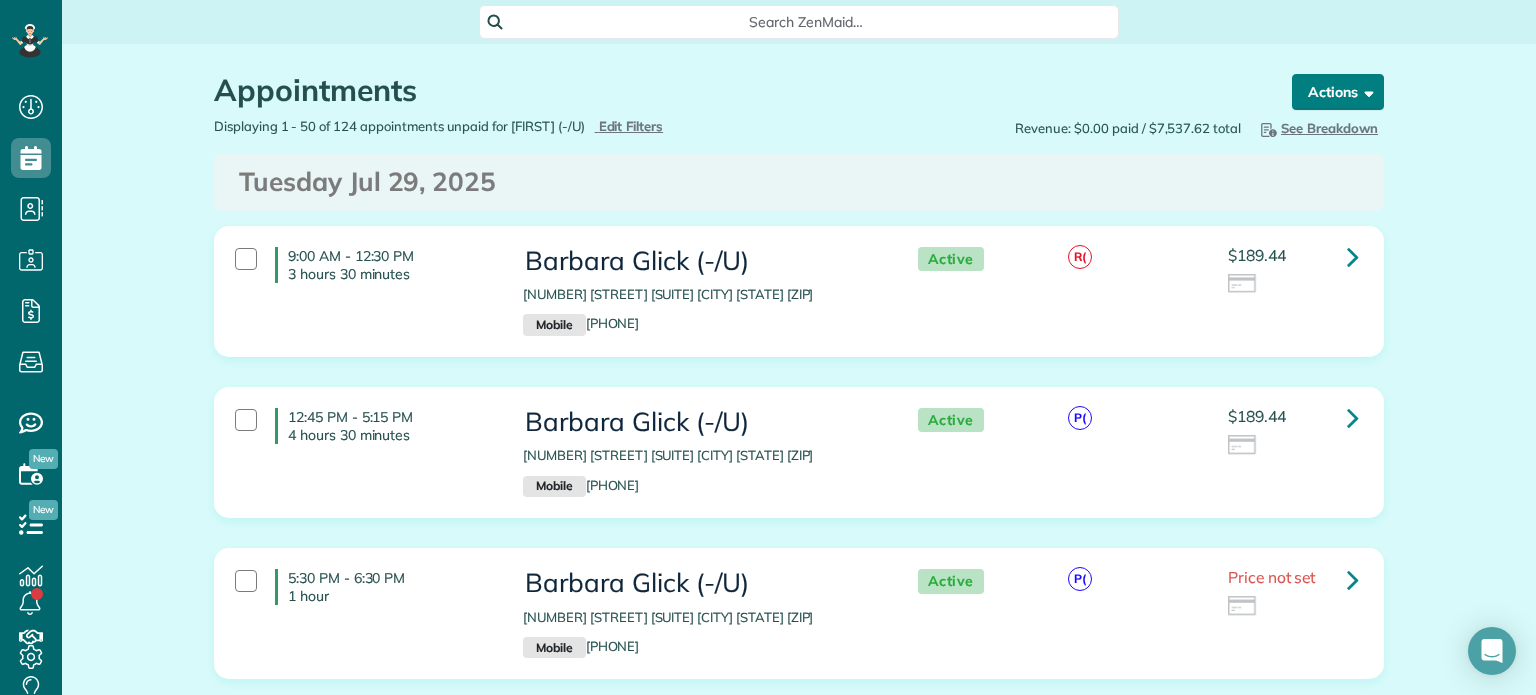click at bounding box center (1365, 91) 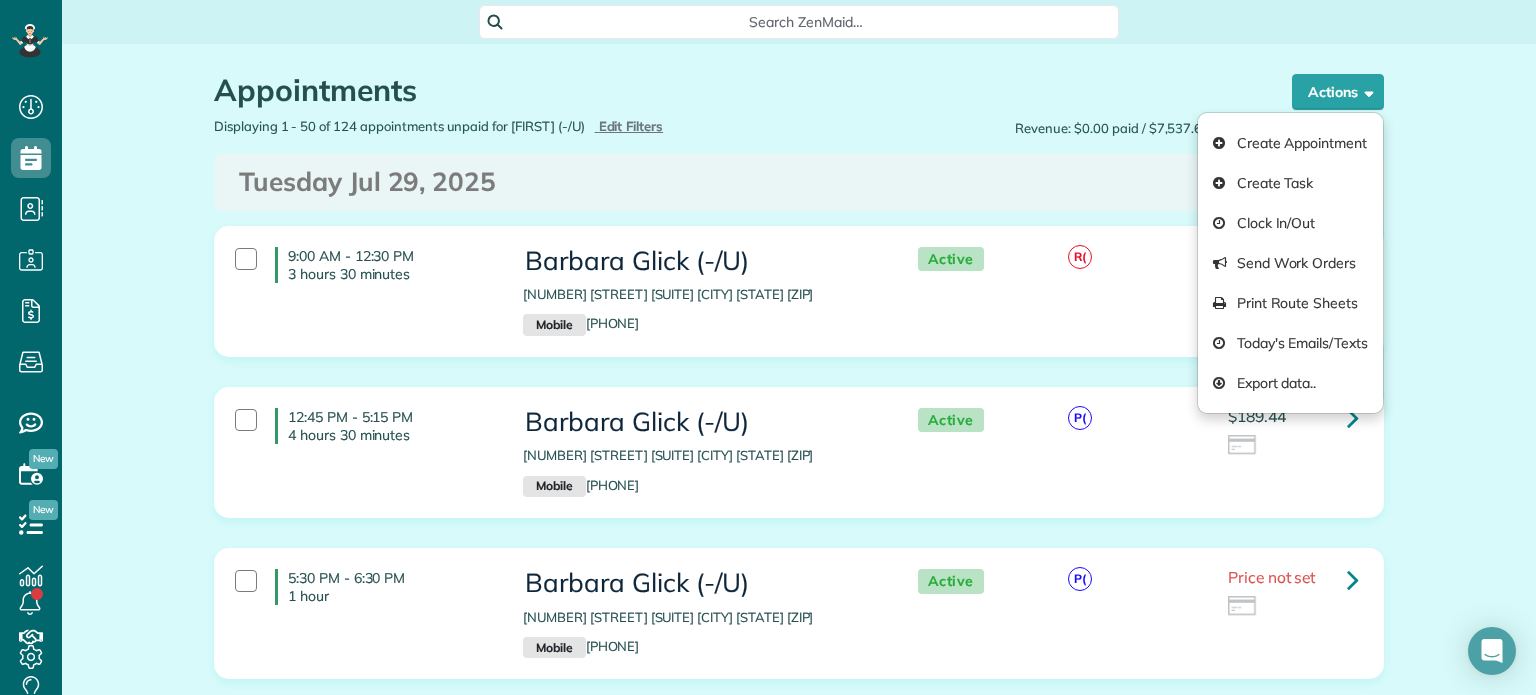 click on "Revenue: $0.00 paid / $7,537.62 total
Hide Breakdown
See Breakdown
Total Revenue
$7,537.62
Appts.
Active Appointments
Appts.
Unpaid Appointments
Appts.
Assigned Appointments
Appts.
Unassigned Appointments
Appts.
Active / Assigned Cleaners
22 Cleaners" at bounding box center (1099, 128) 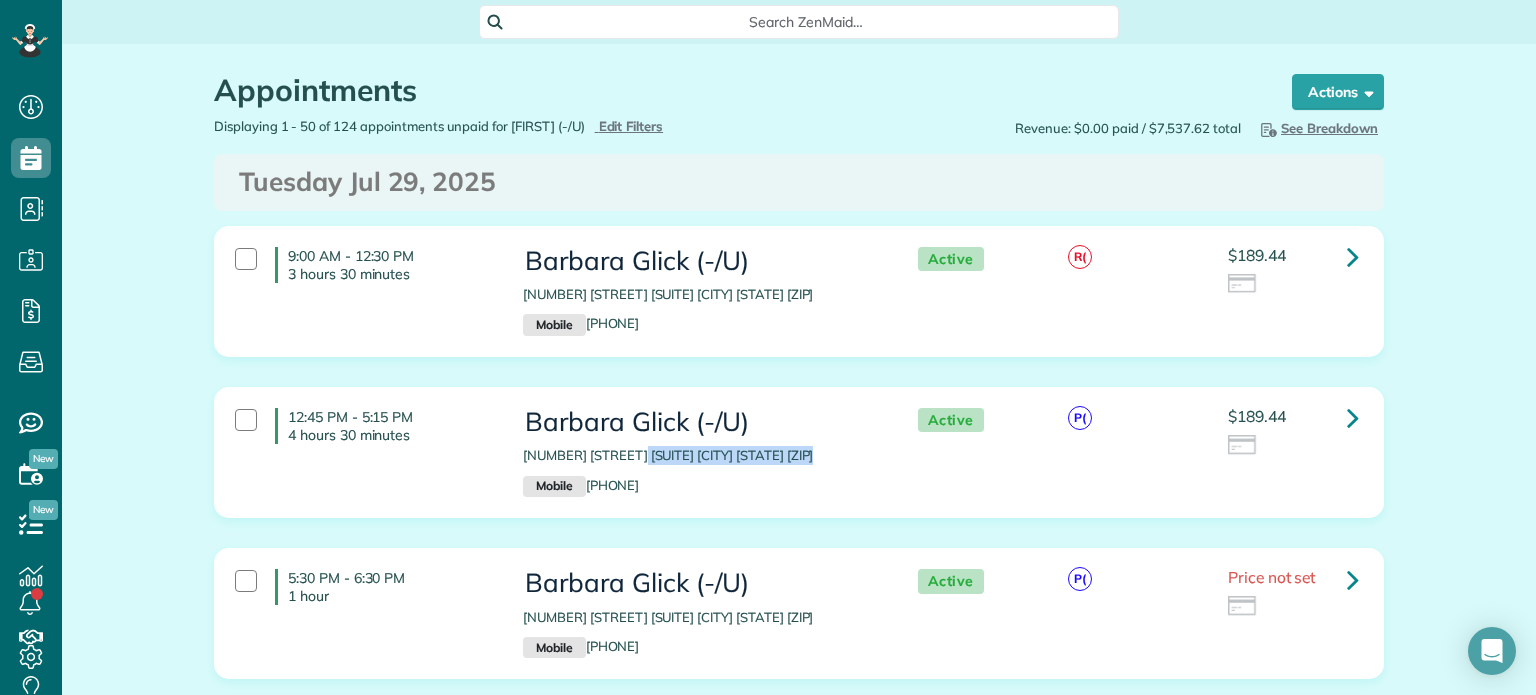 drag, startPoint x: 512, startPoint y: 447, endPoint x: 698, endPoint y: 442, distance: 186.0672 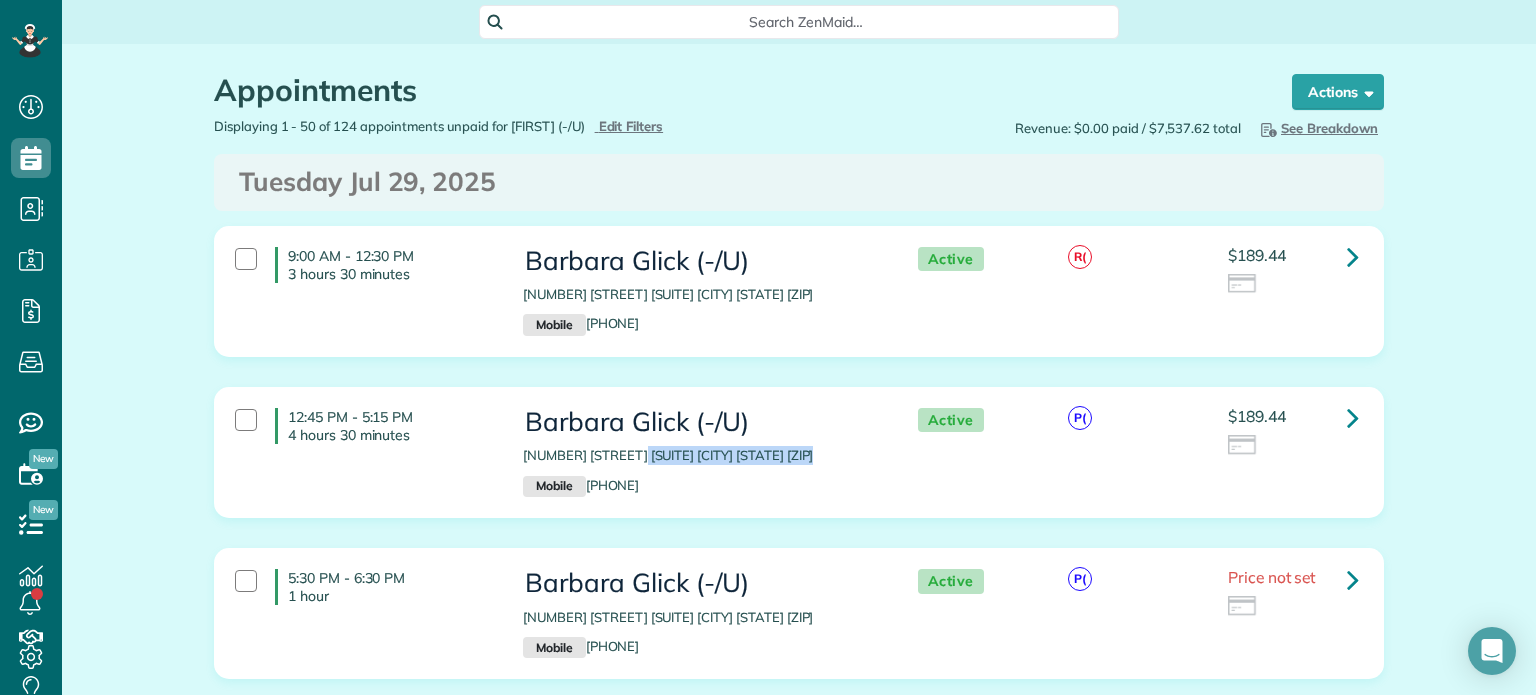 click on "Barbara Glick (-/U)
3225 Turtle Creek Boulevard #703/A Dallas TX 75219
Mobile
(903) 277-4340" at bounding box center [700, 452] 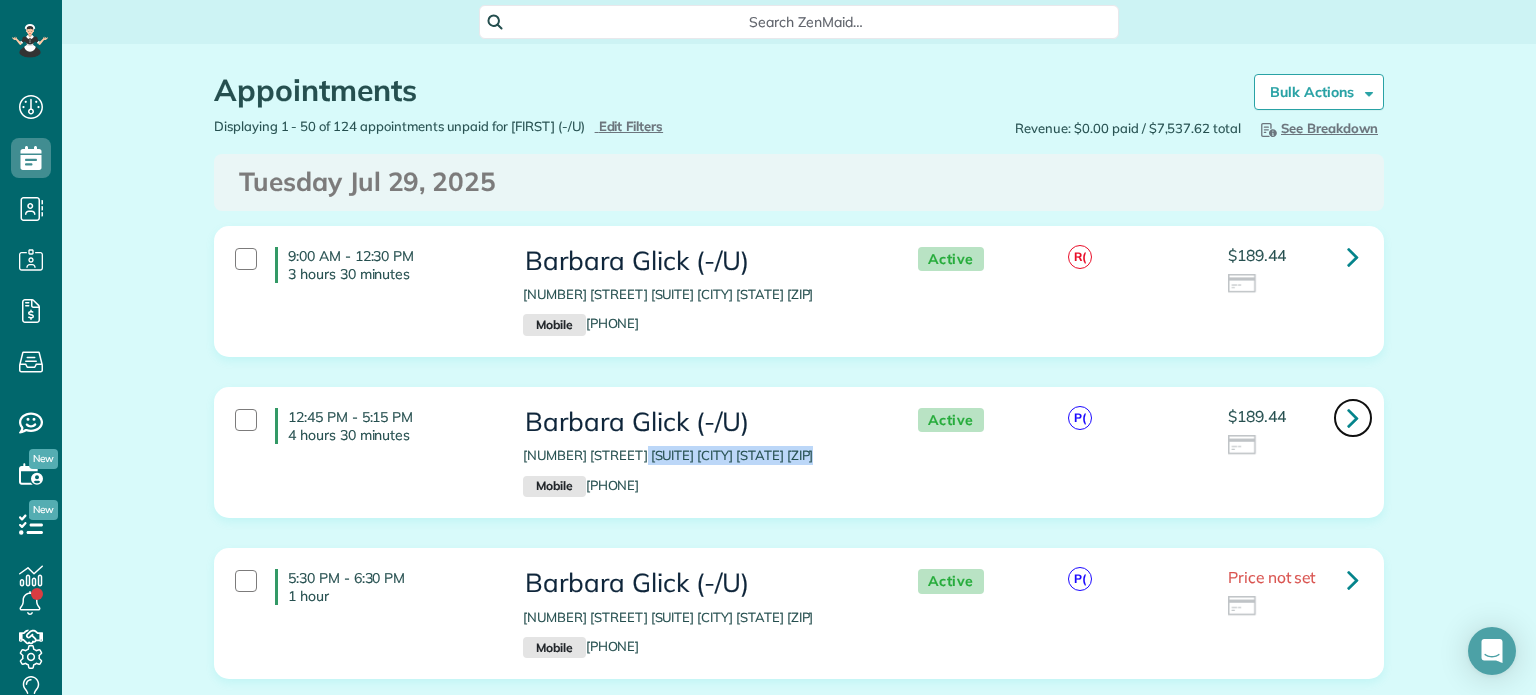 click at bounding box center (1353, 417) 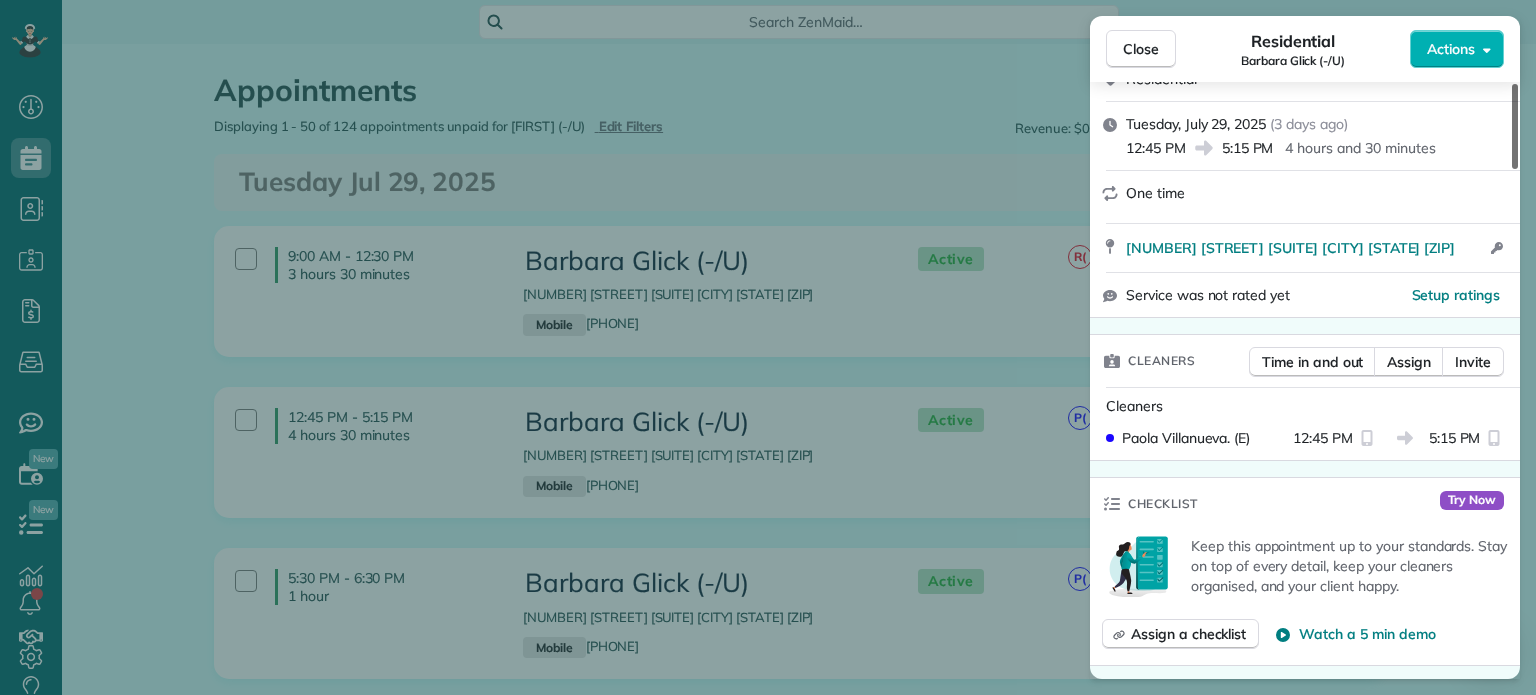 scroll, scrollTop: 435, scrollLeft: 0, axis: vertical 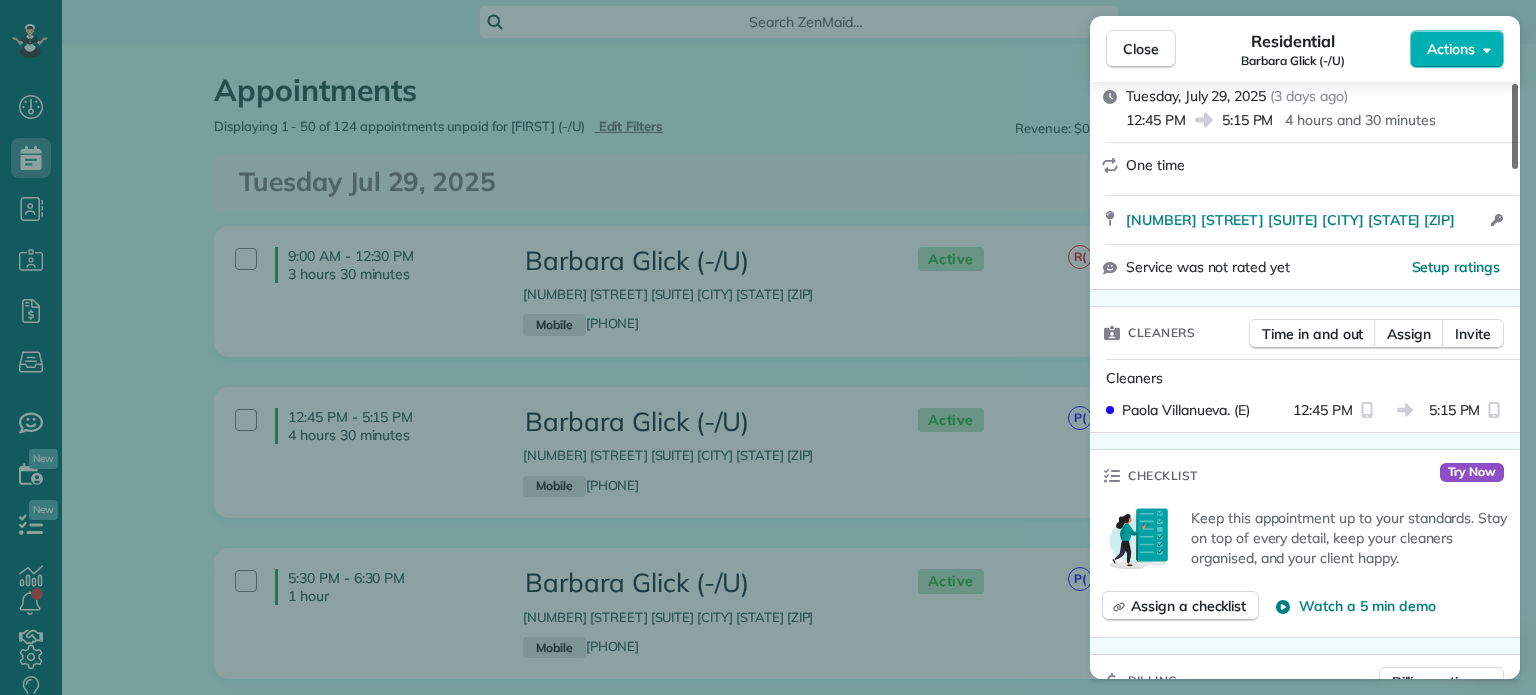 drag, startPoint x: 1516, startPoint y: 114, endPoint x: 1508, endPoint y: 175, distance: 61.522354 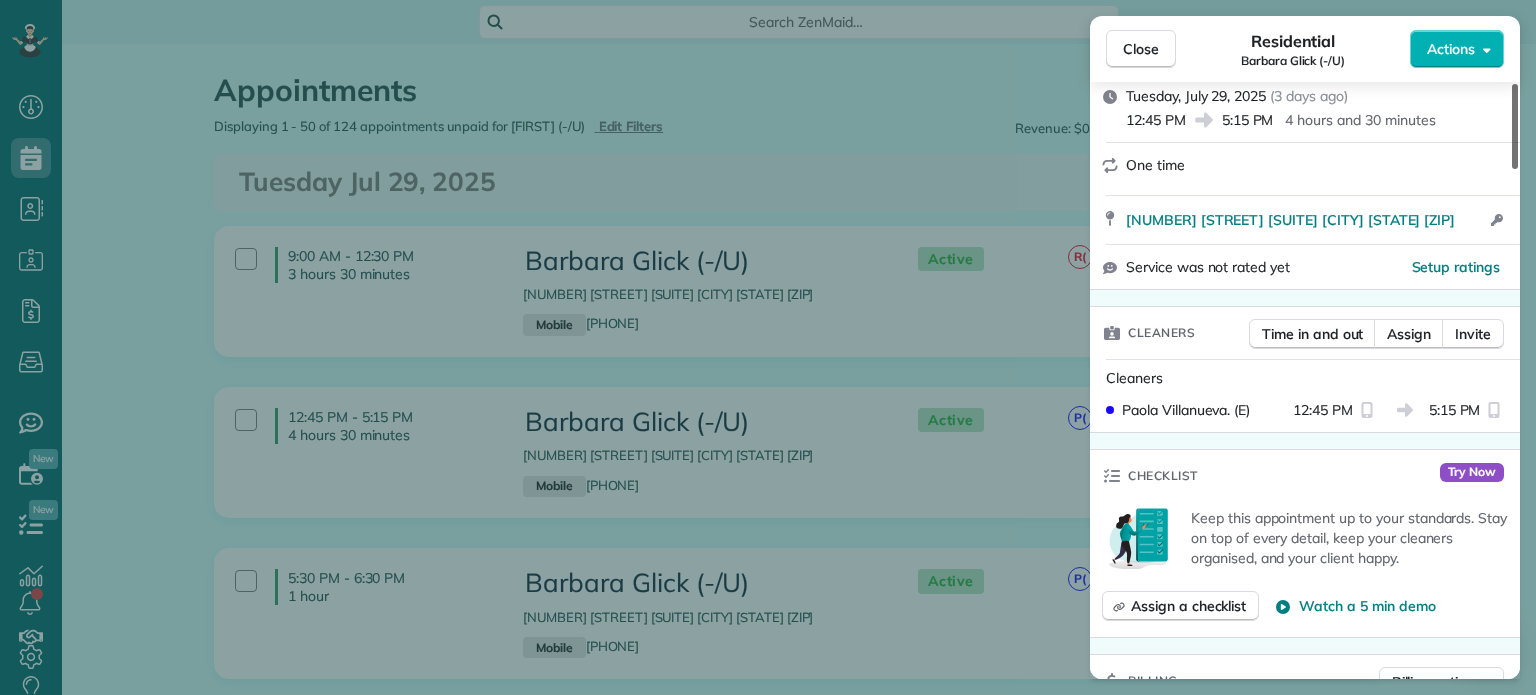 click at bounding box center [1515, 126] 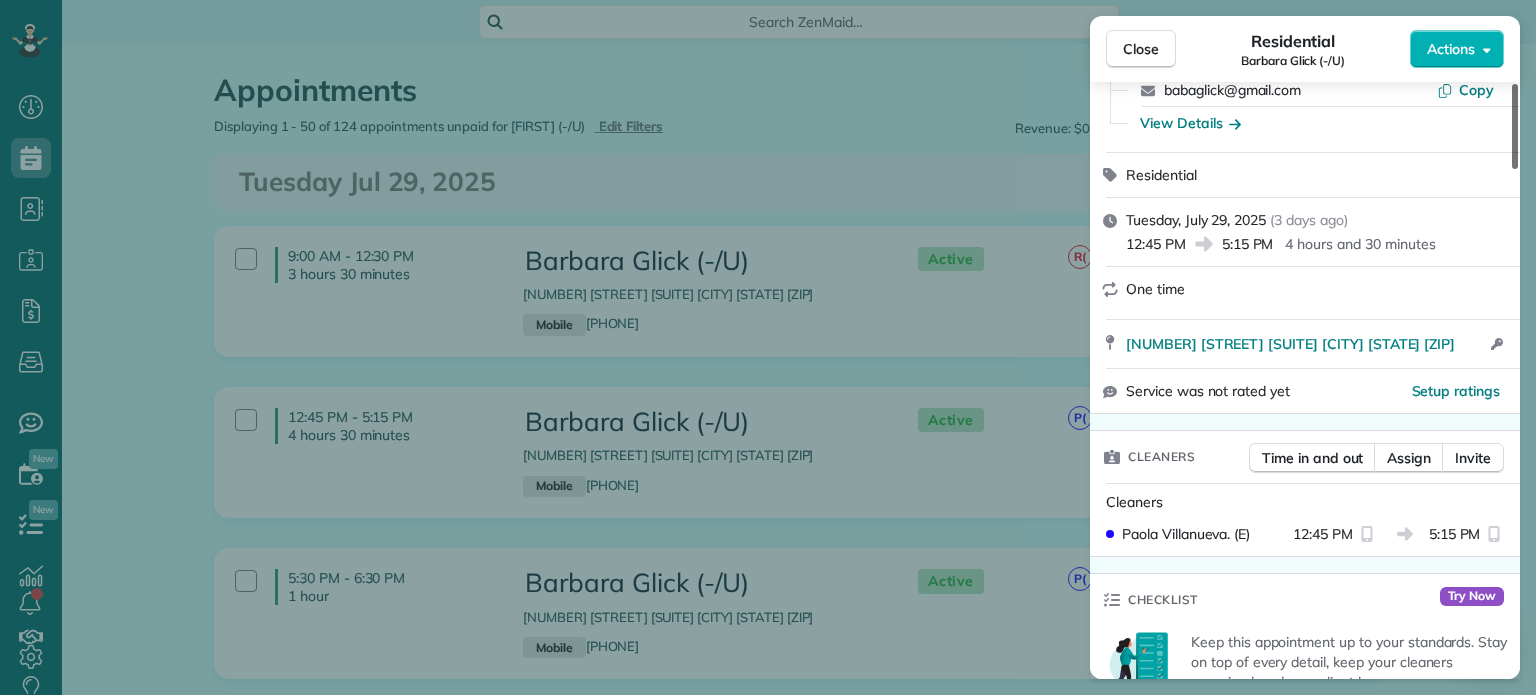 scroll, scrollTop: 305, scrollLeft: 0, axis: vertical 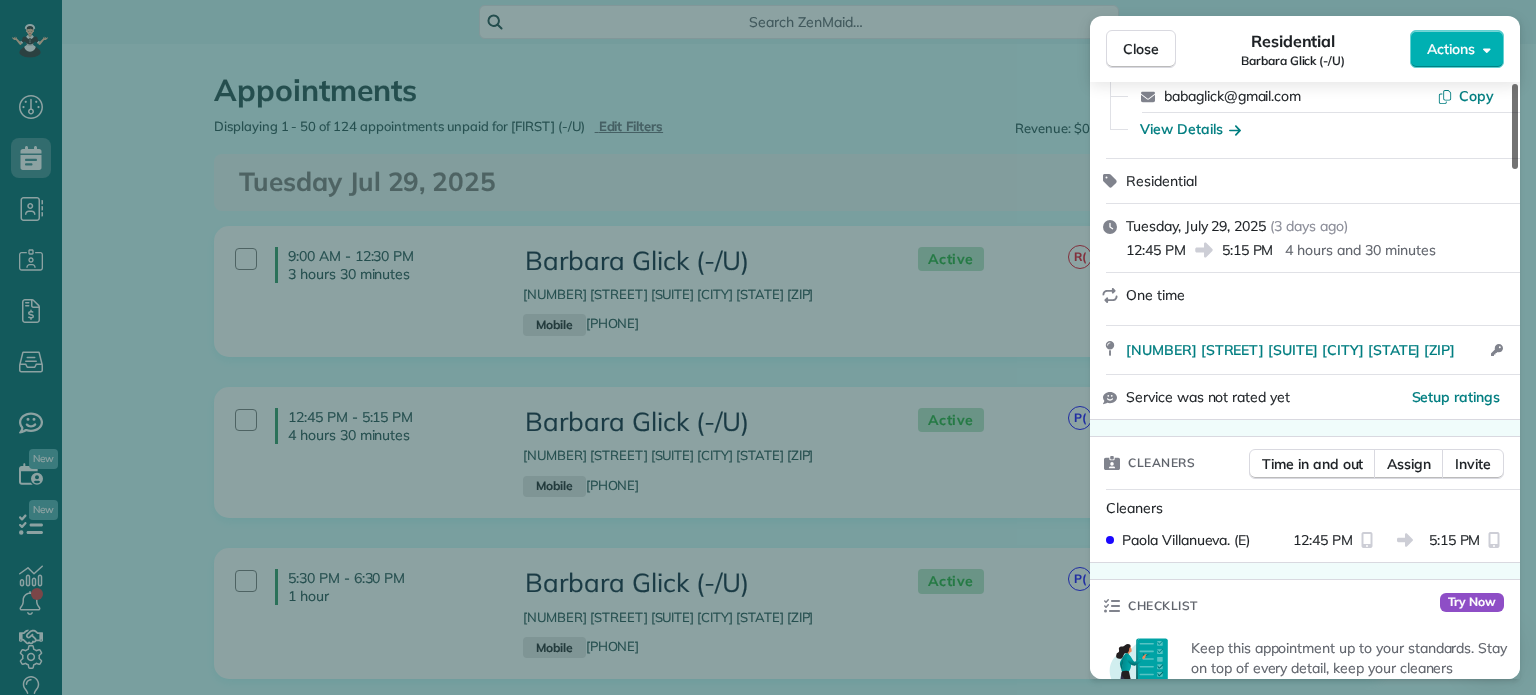 drag, startPoint x: 1512, startPoint y: 195, endPoint x: 1515, endPoint y: 177, distance: 18.248287 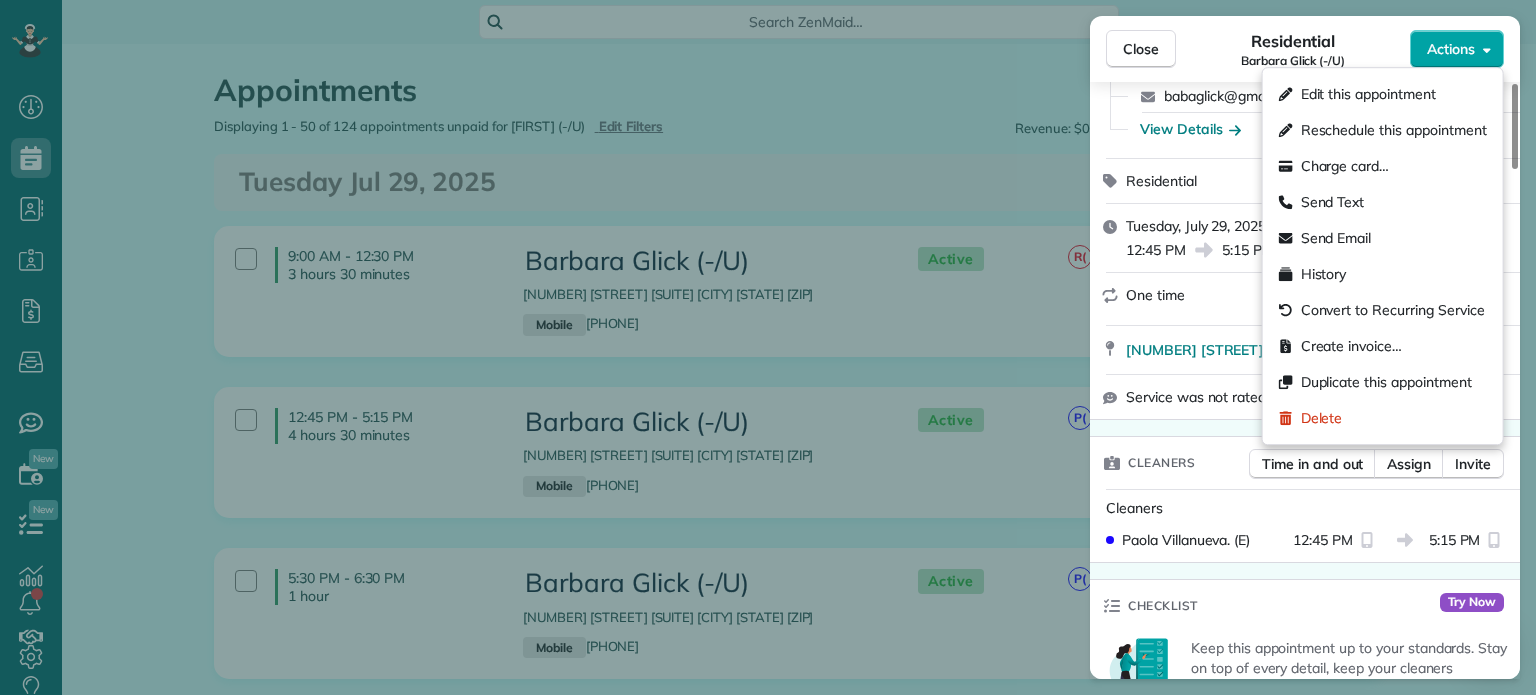 click 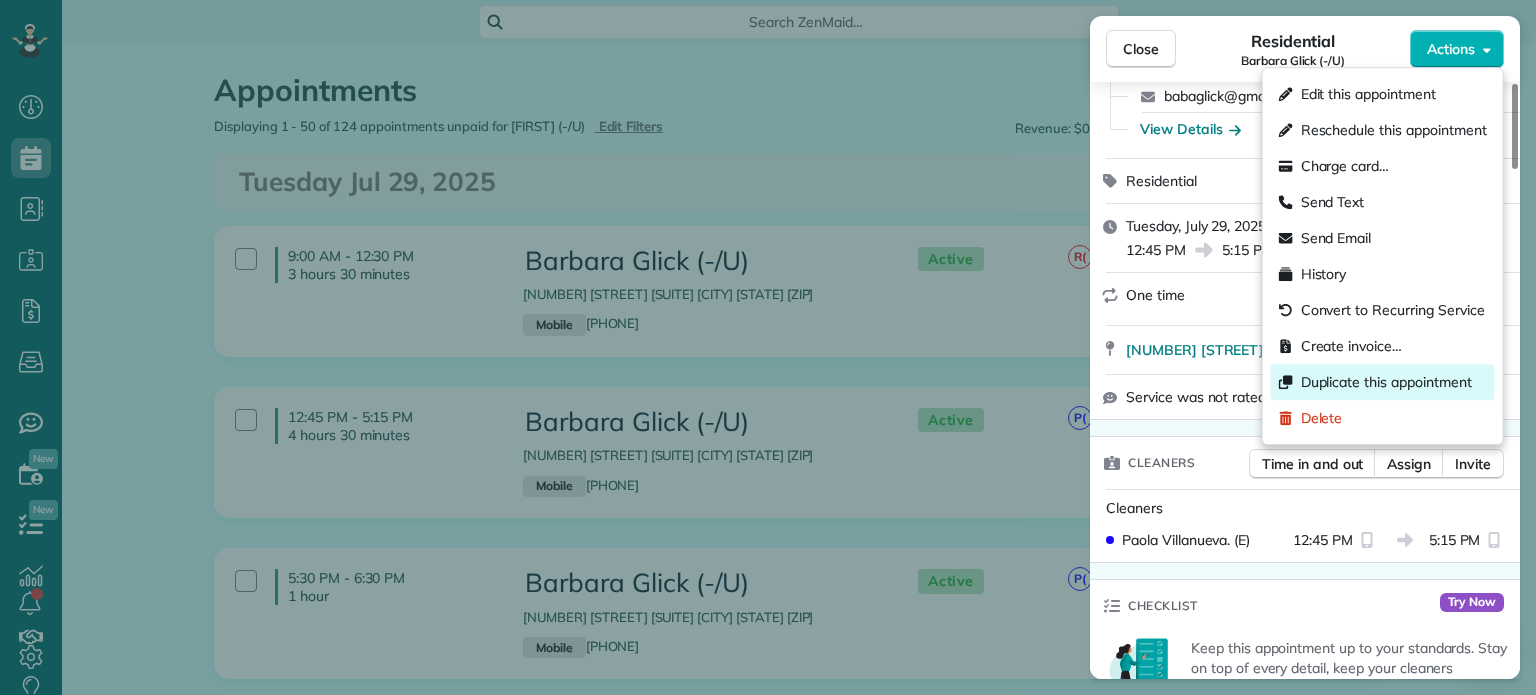 click on "Duplicate this appointment" at bounding box center (1386, 382) 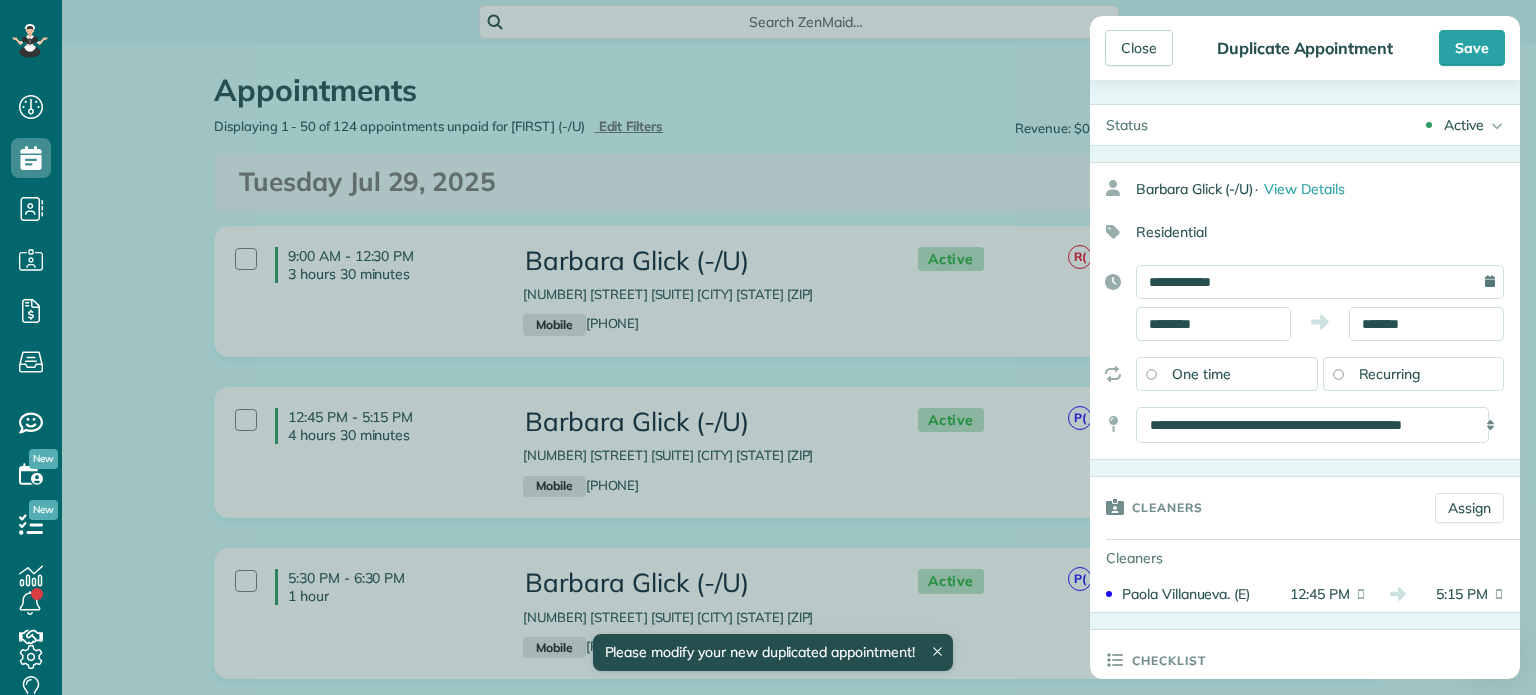 click on "**********" at bounding box center [1320, 425] 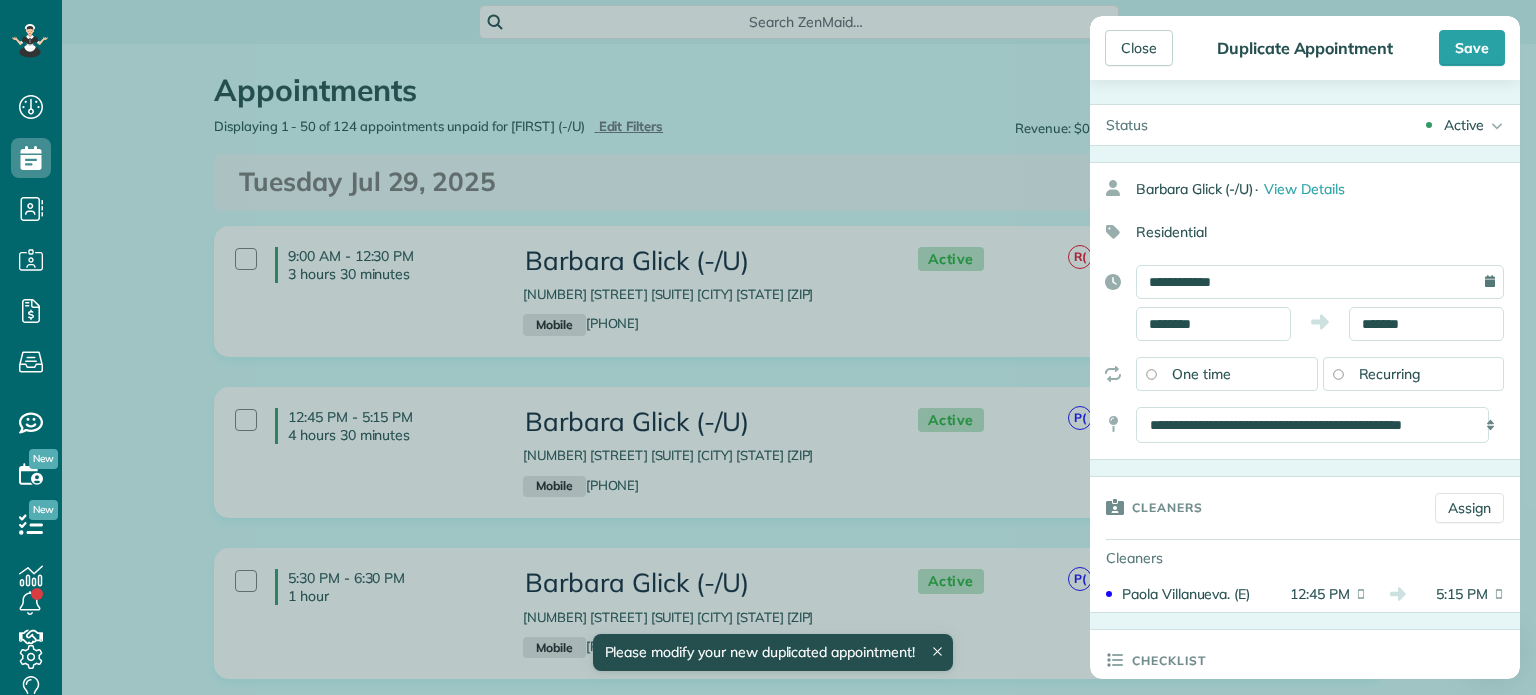 click on "**********" at bounding box center [1320, 425] 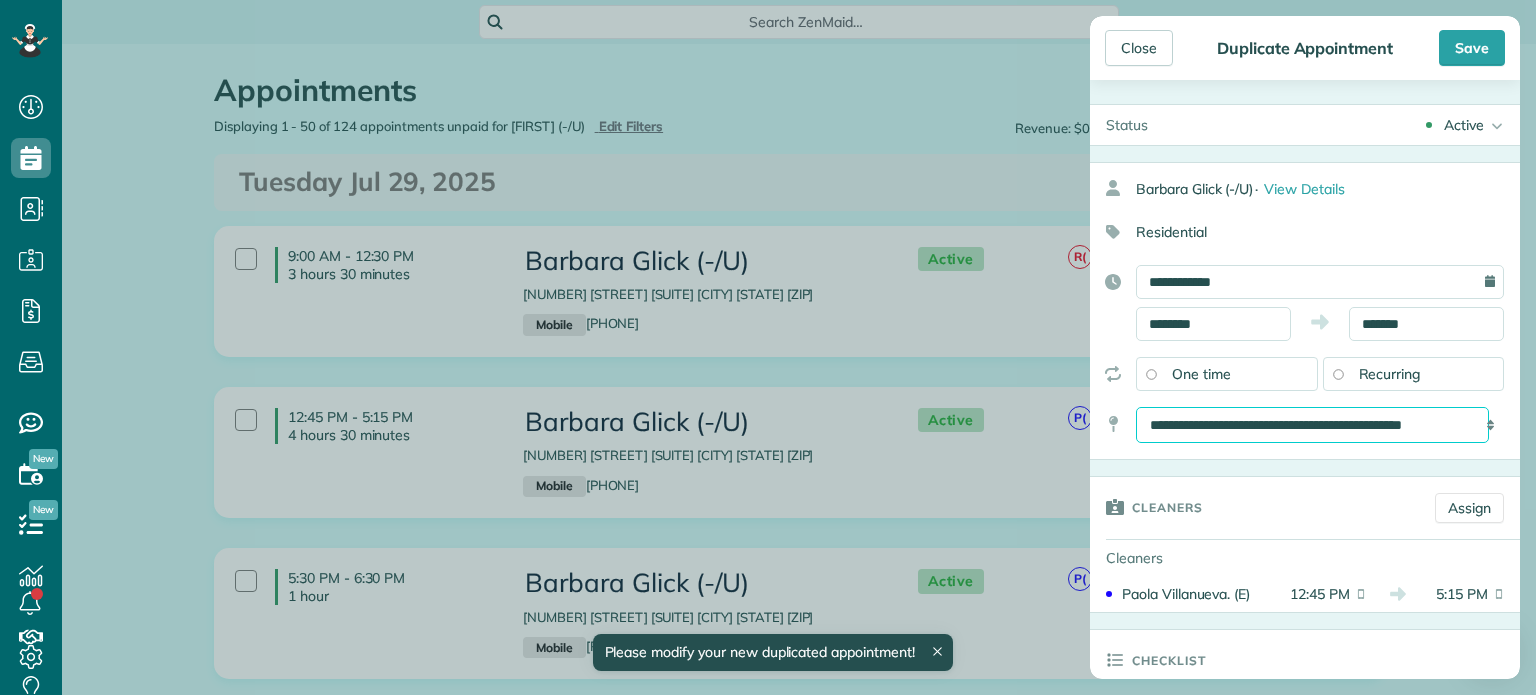 click on "**********" at bounding box center (1312, 425) 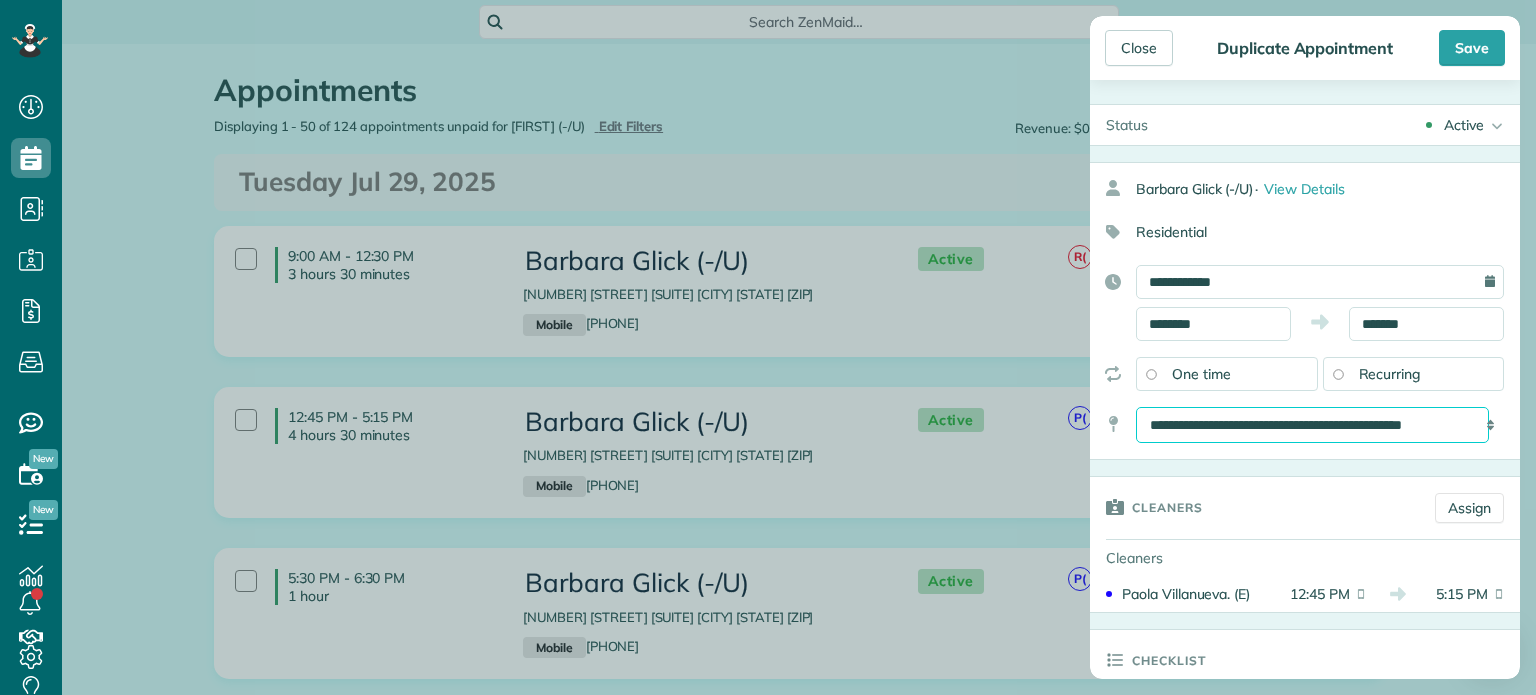 select on "*****" 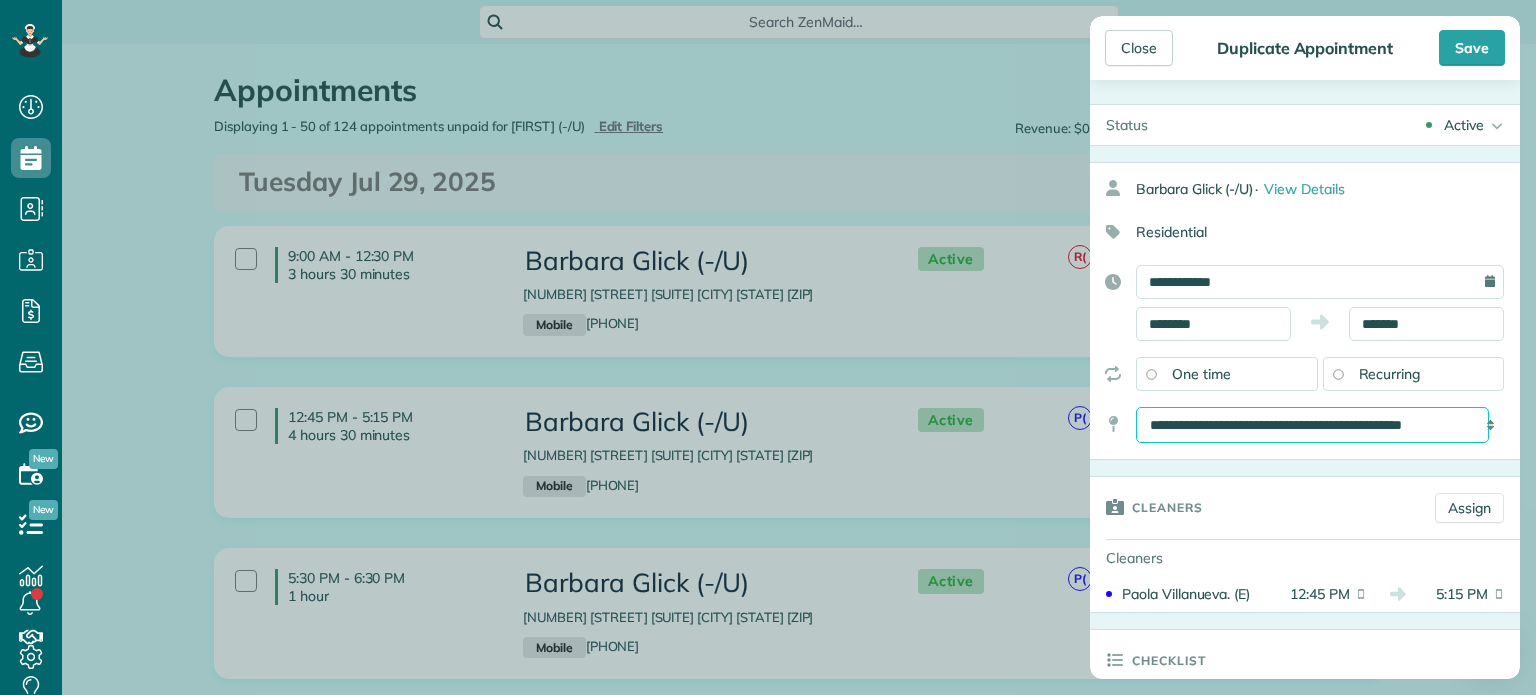 click on "**********" at bounding box center (1312, 425) 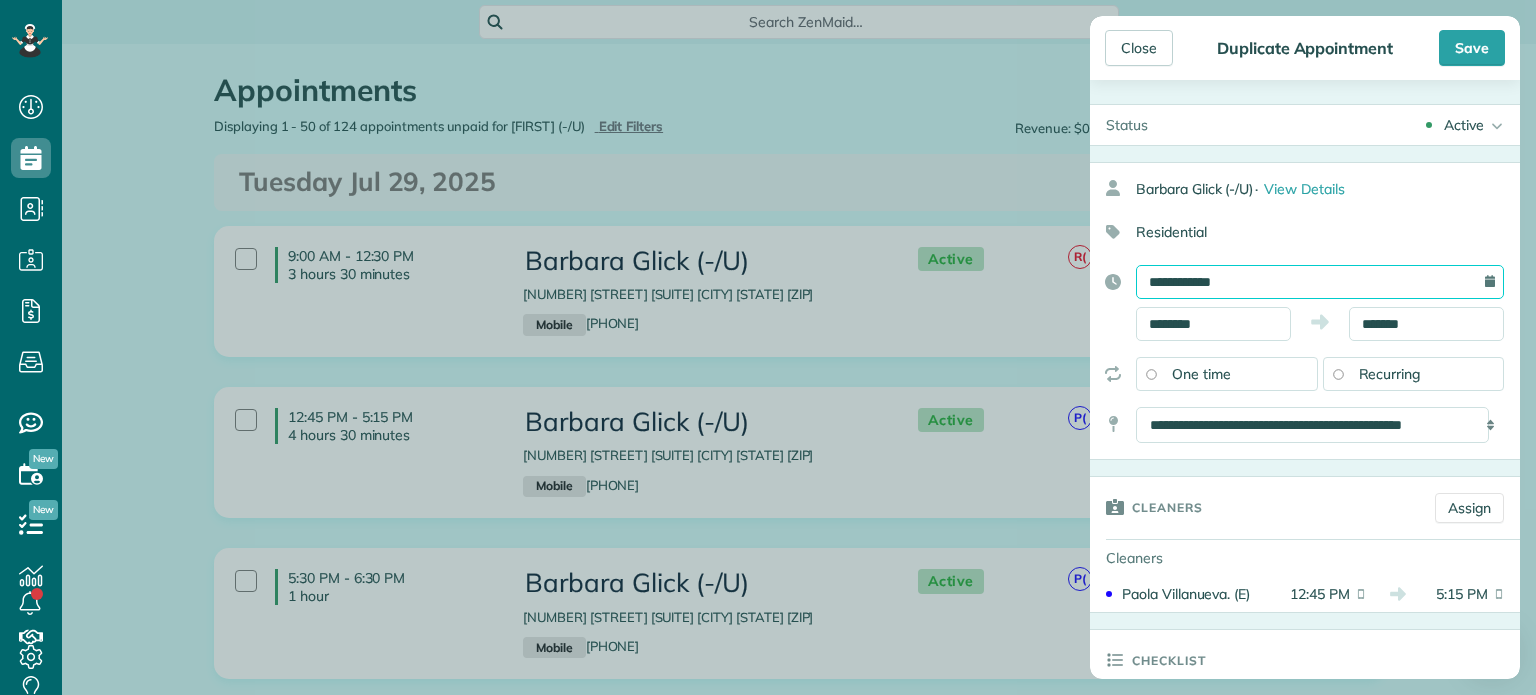 click on "**********" at bounding box center (1320, 282) 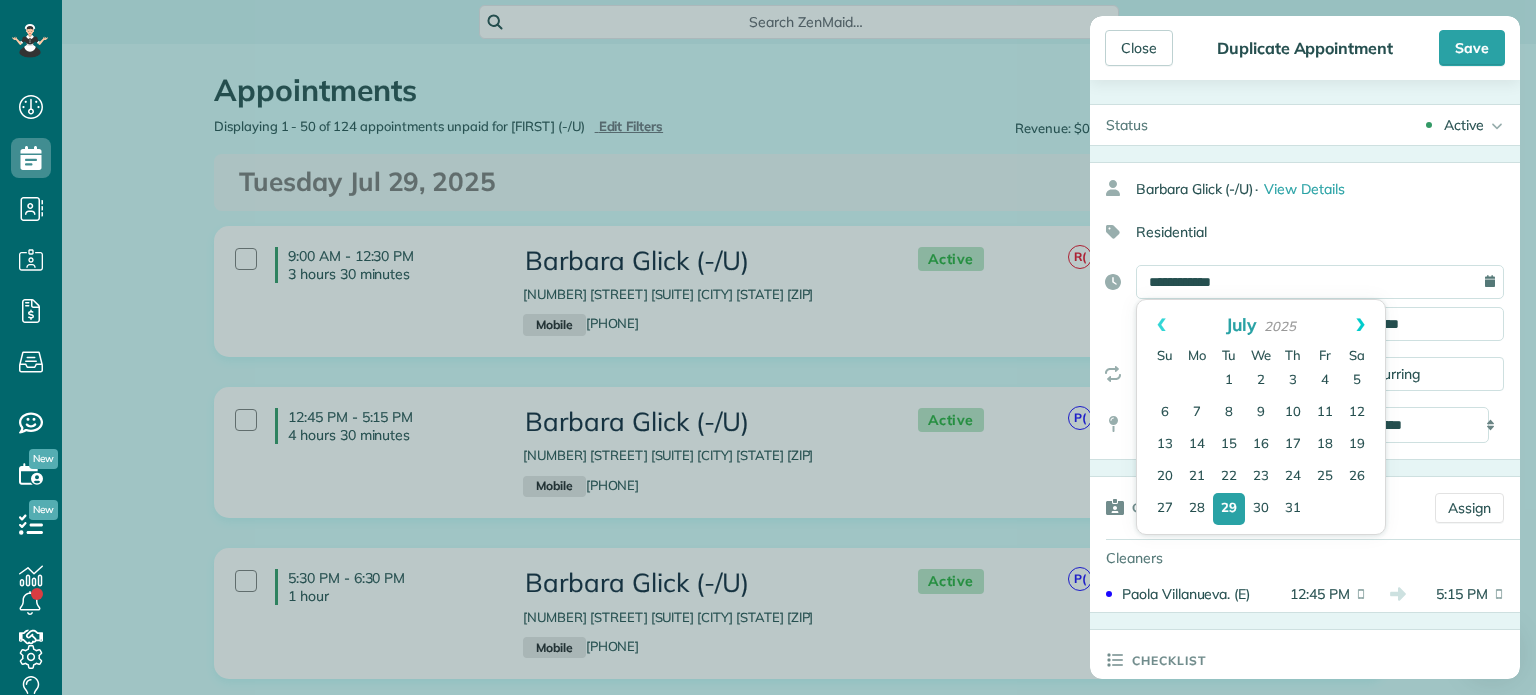 click on "Next" at bounding box center (1360, 325) 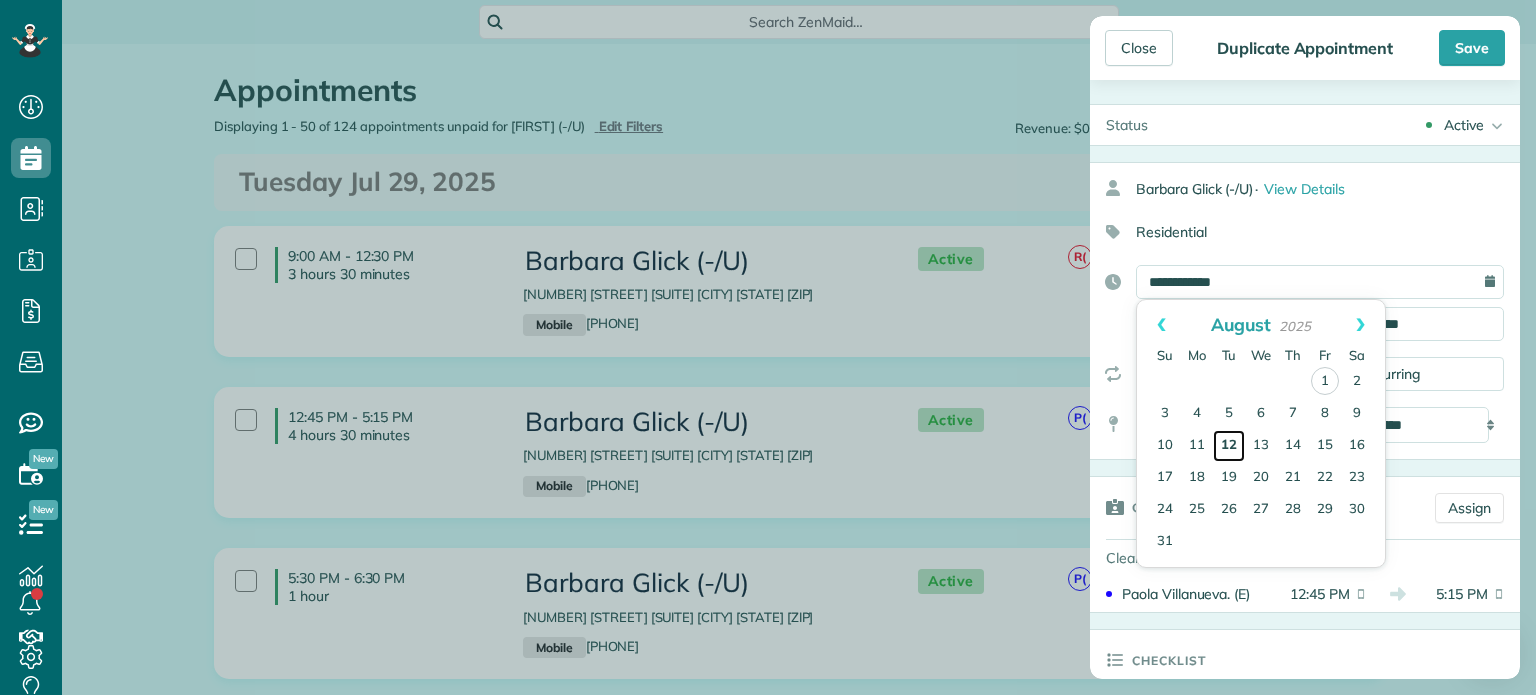 click on "12" at bounding box center [1229, 446] 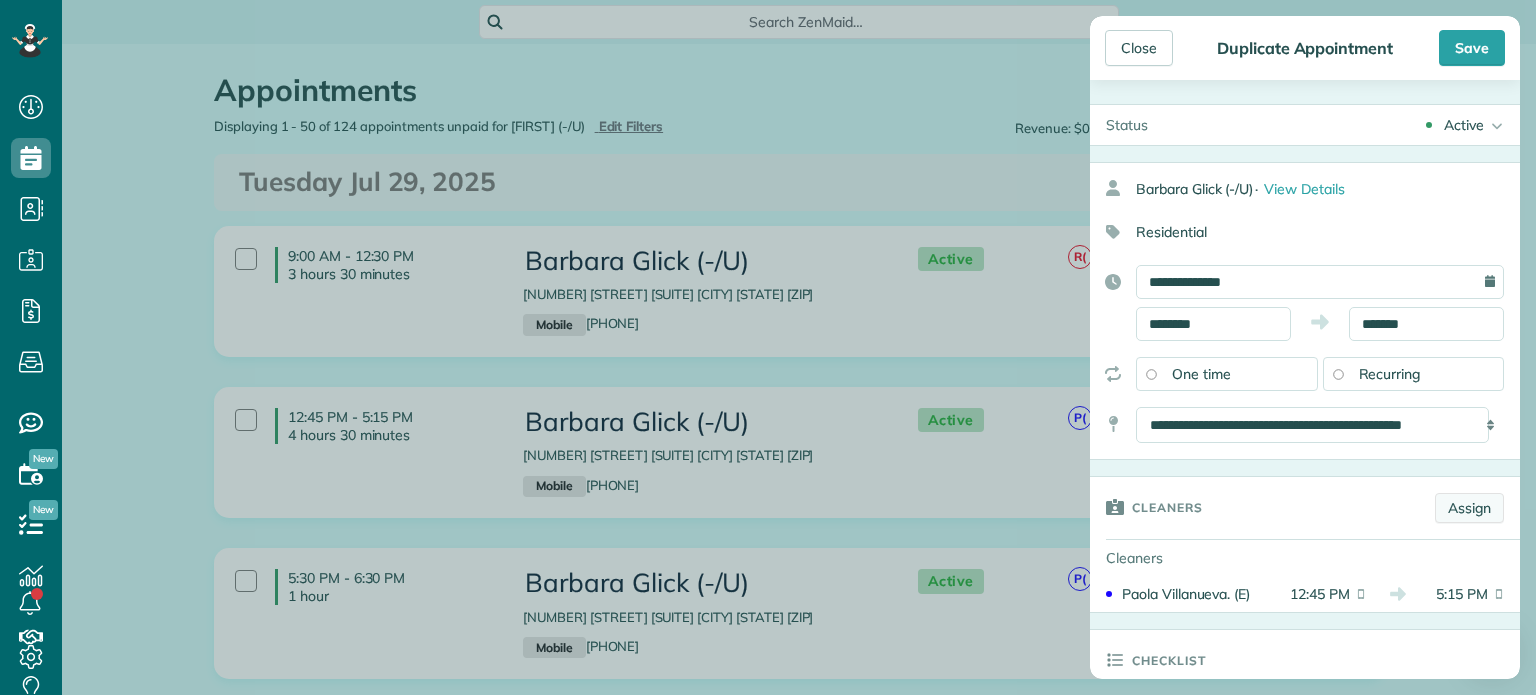 click on "Assign" at bounding box center (1469, 508) 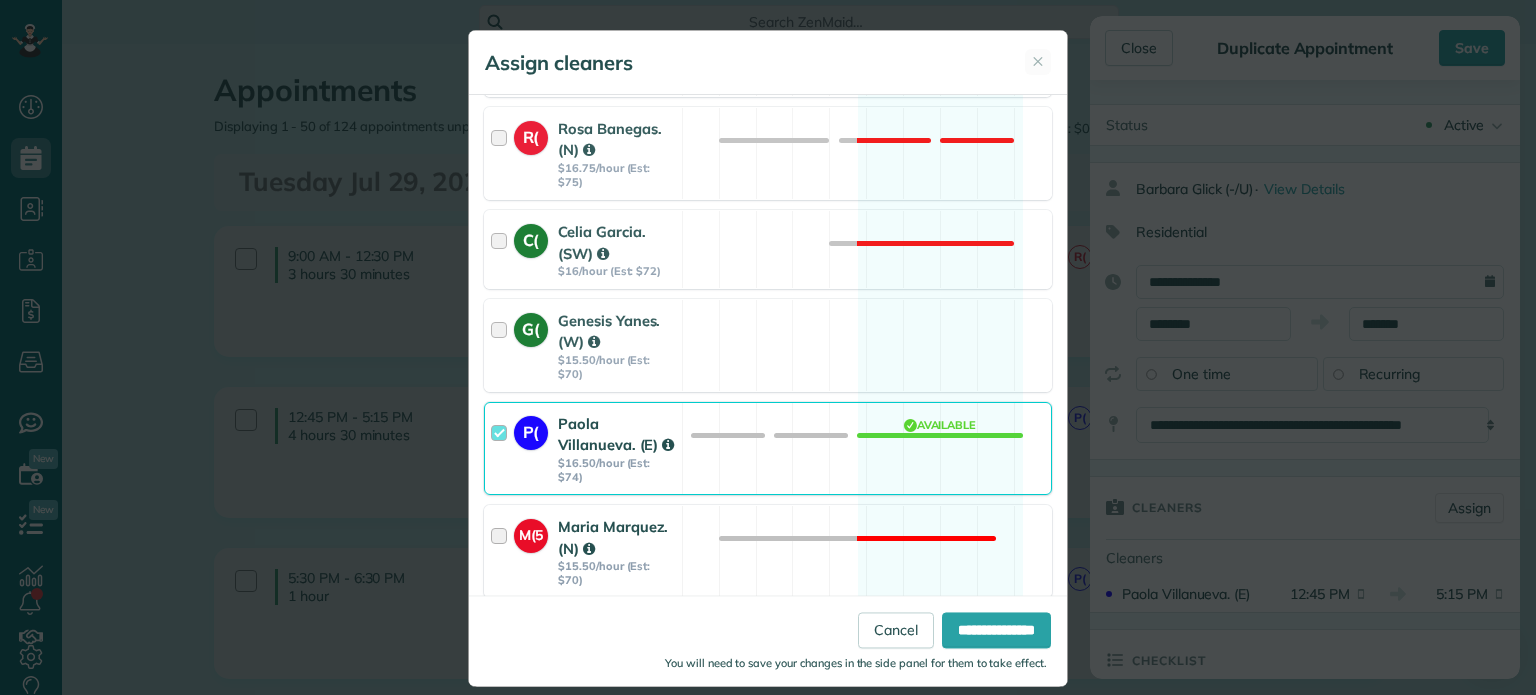 scroll, scrollTop: 2461, scrollLeft: 0, axis: vertical 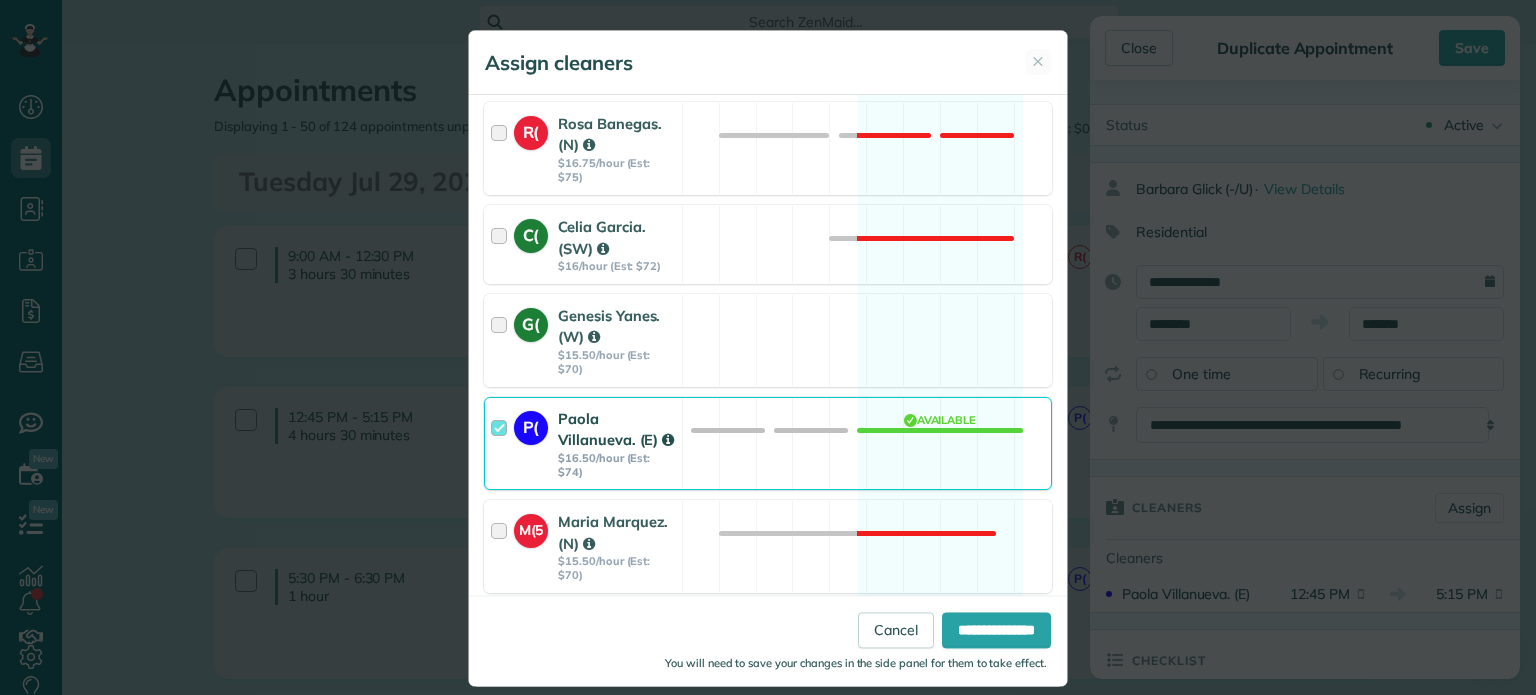 click at bounding box center (502, 443) 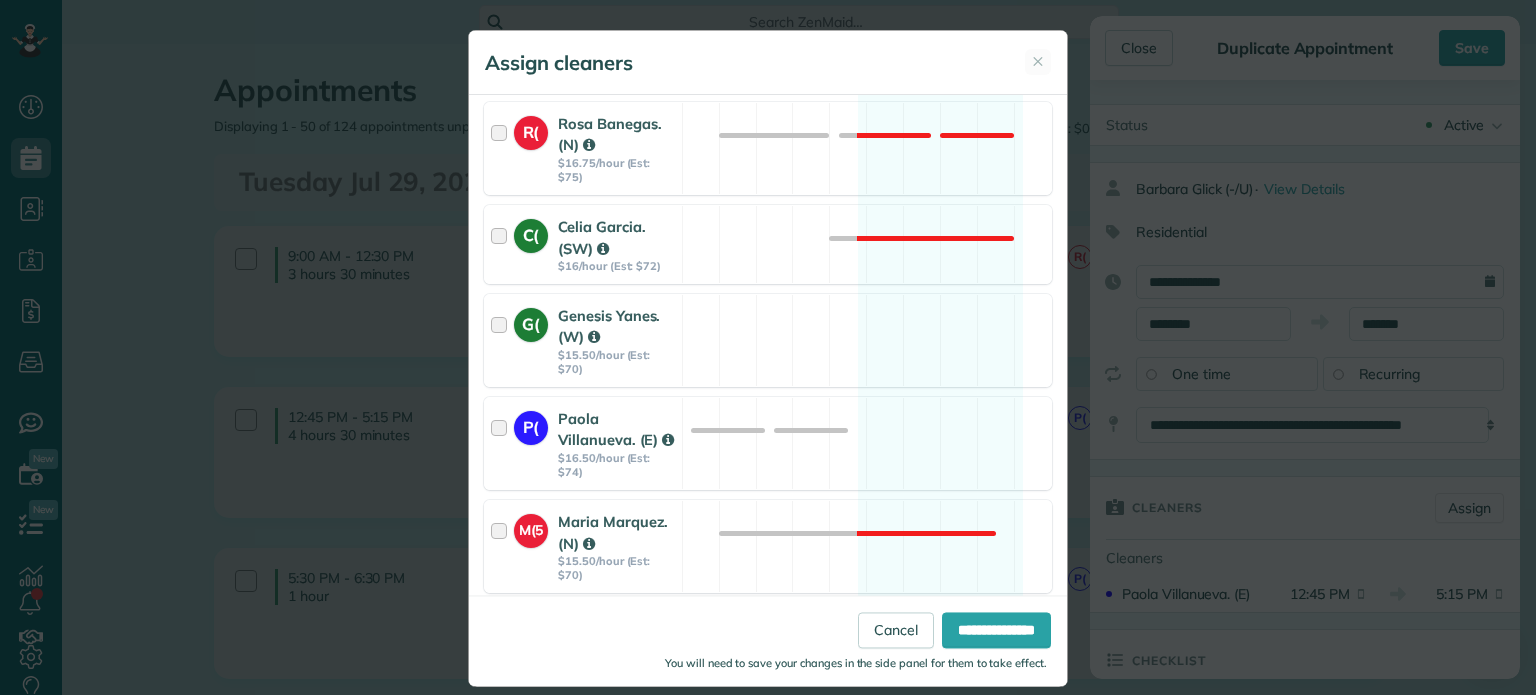 scroll, scrollTop: 2670, scrollLeft: 0, axis: vertical 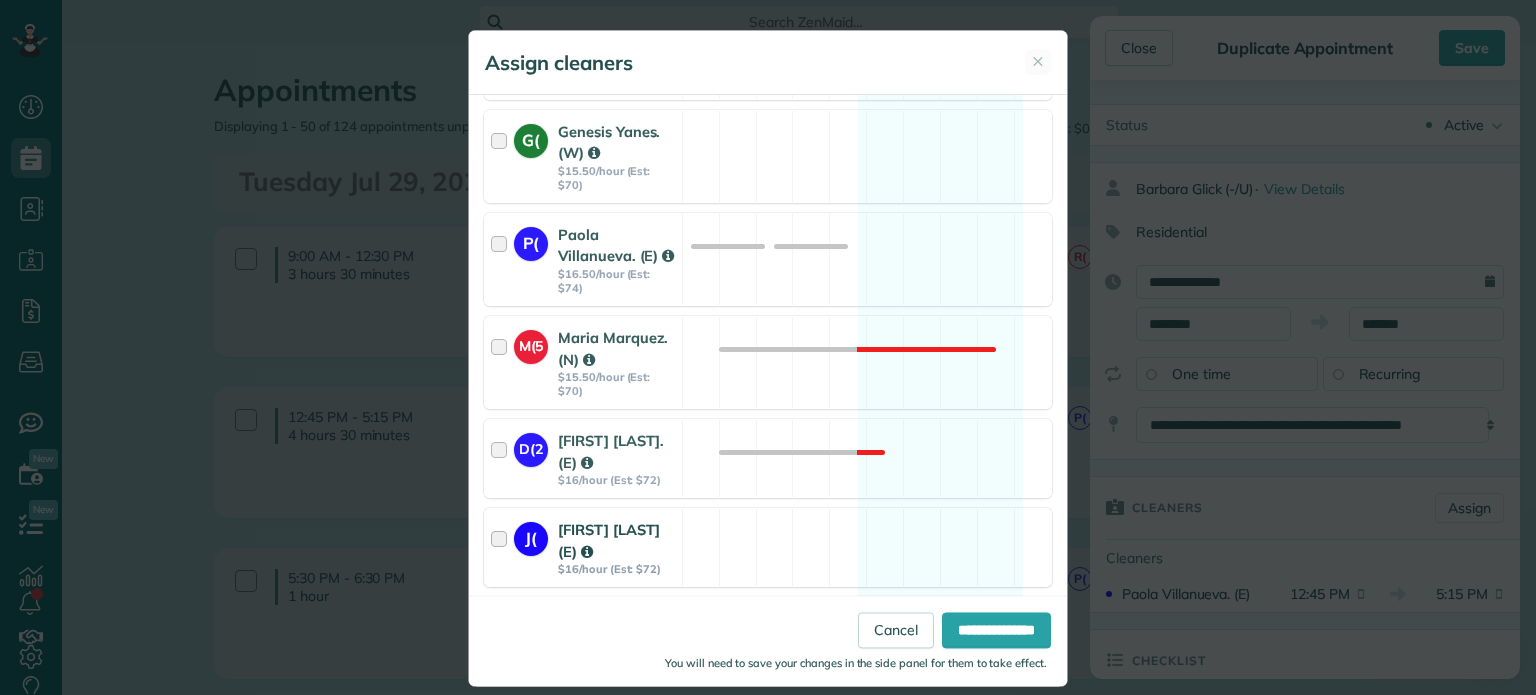click at bounding box center [502, 547] 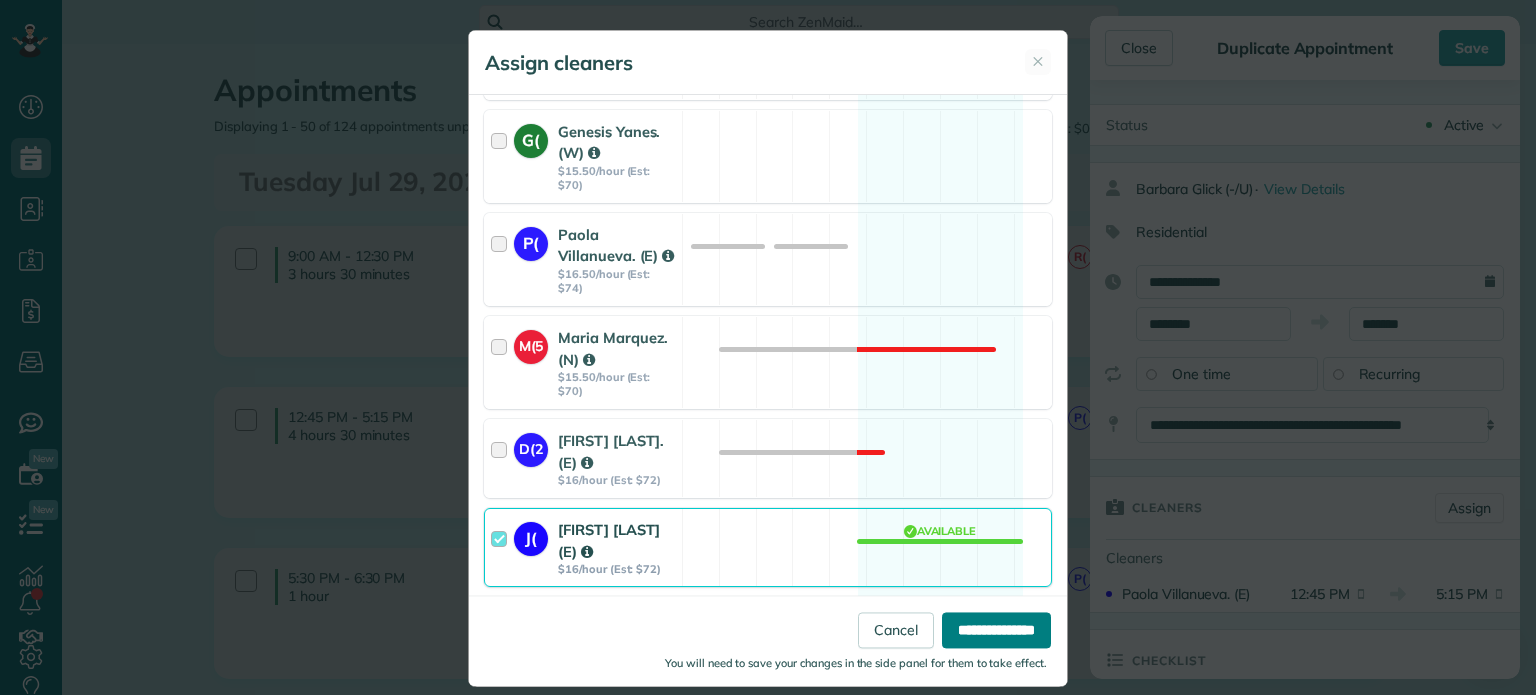 click on "**********" at bounding box center [996, 631] 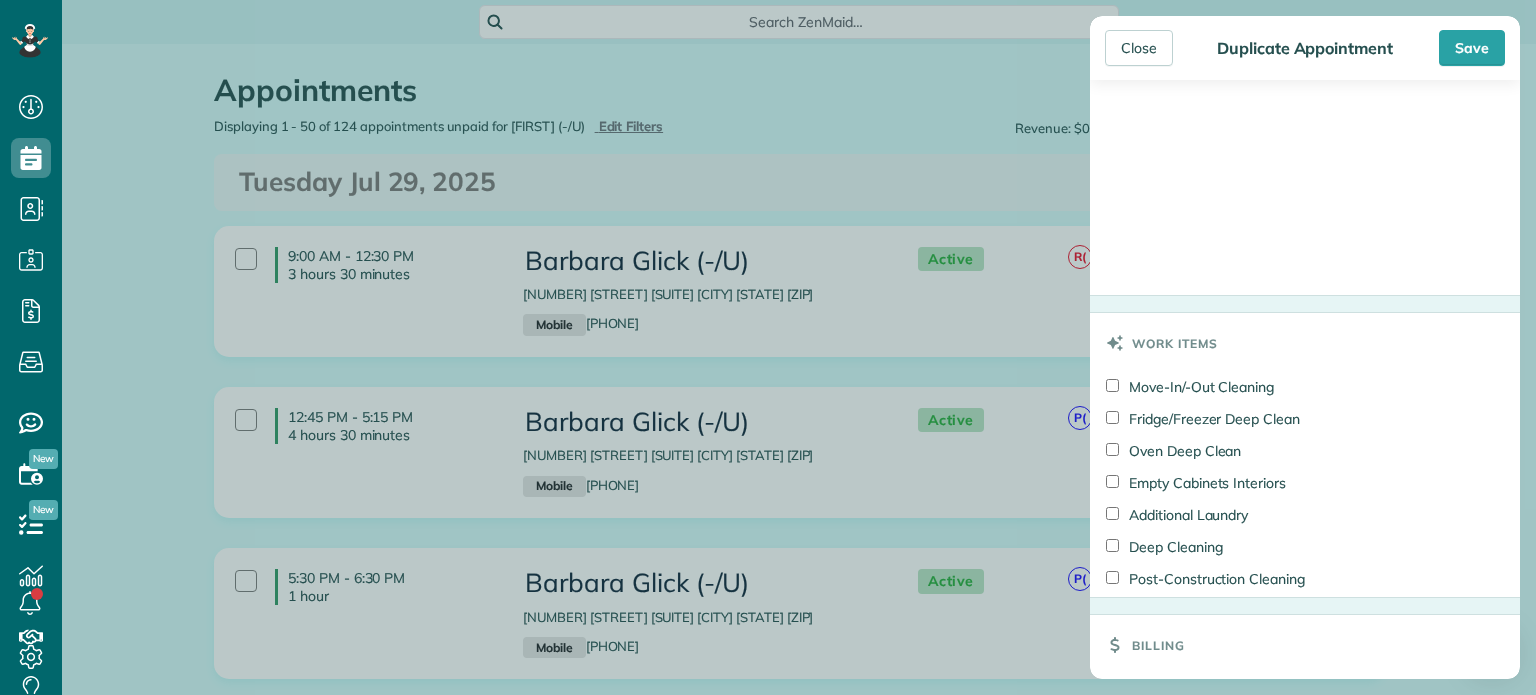 scroll, scrollTop: 2352, scrollLeft: 0, axis: vertical 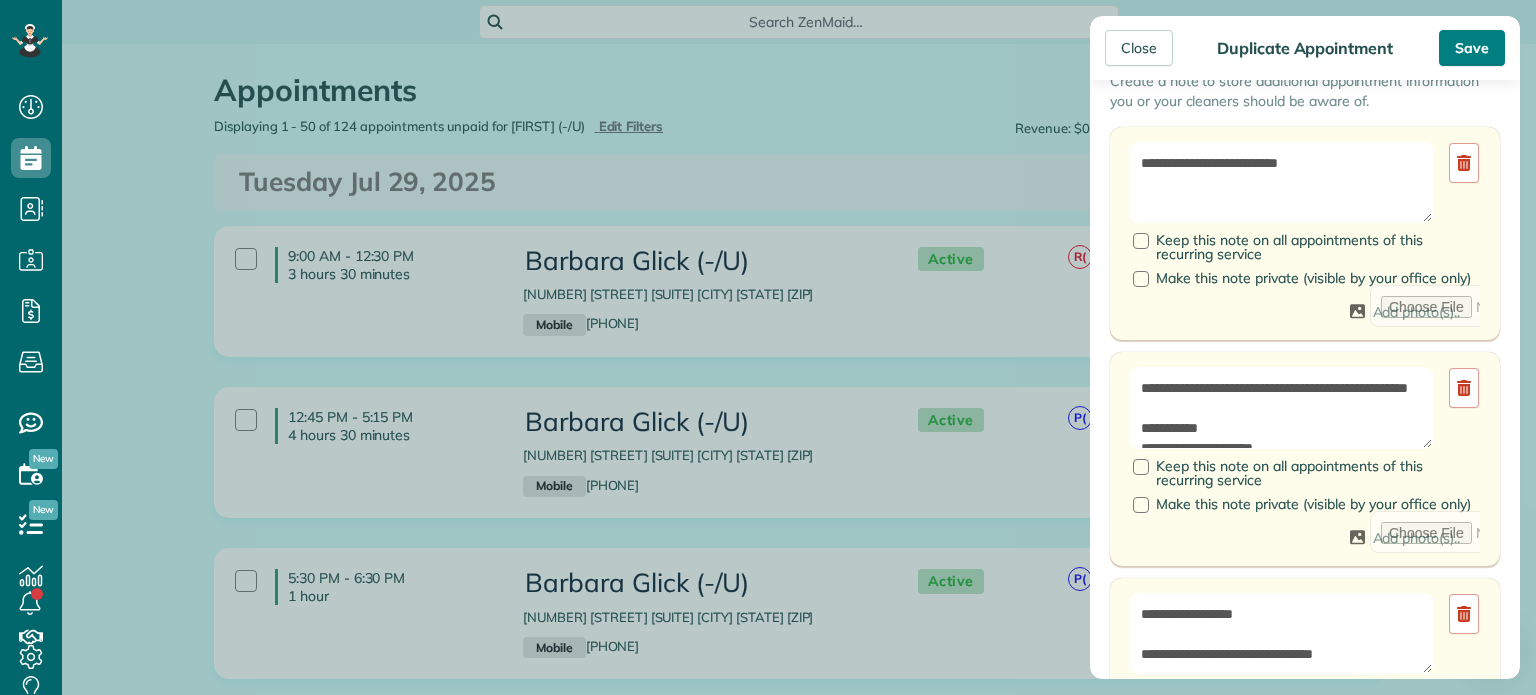 click on "Save" at bounding box center (1472, 48) 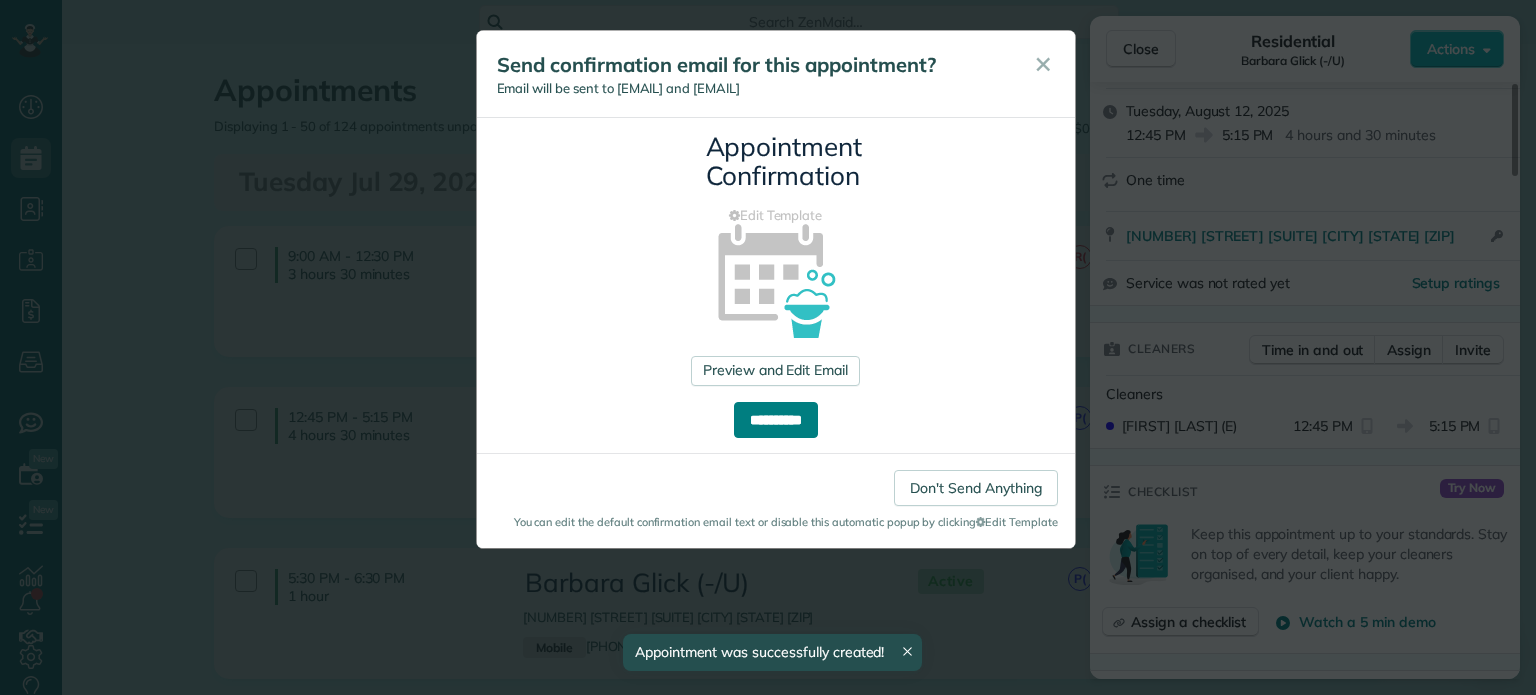 click on "**********" at bounding box center [776, 420] 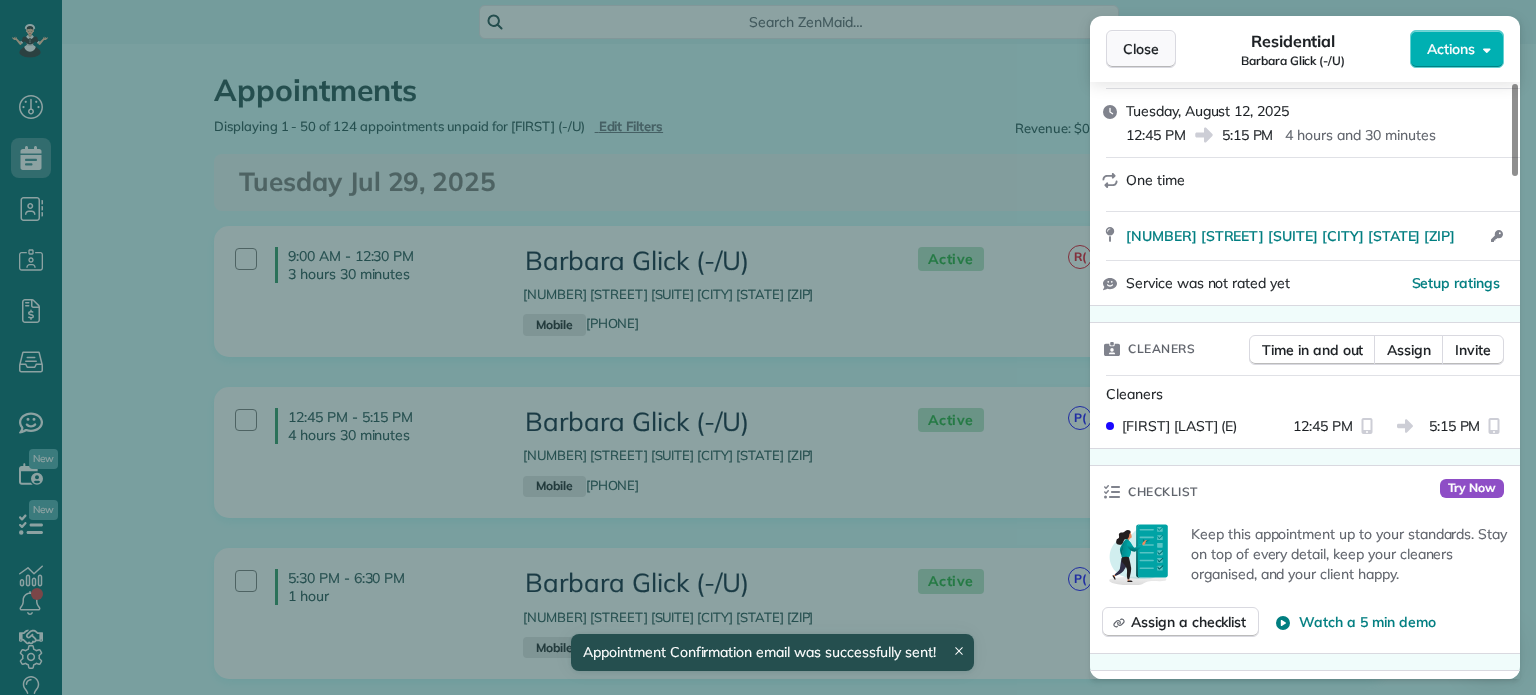 click on "Close" at bounding box center (1141, 49) 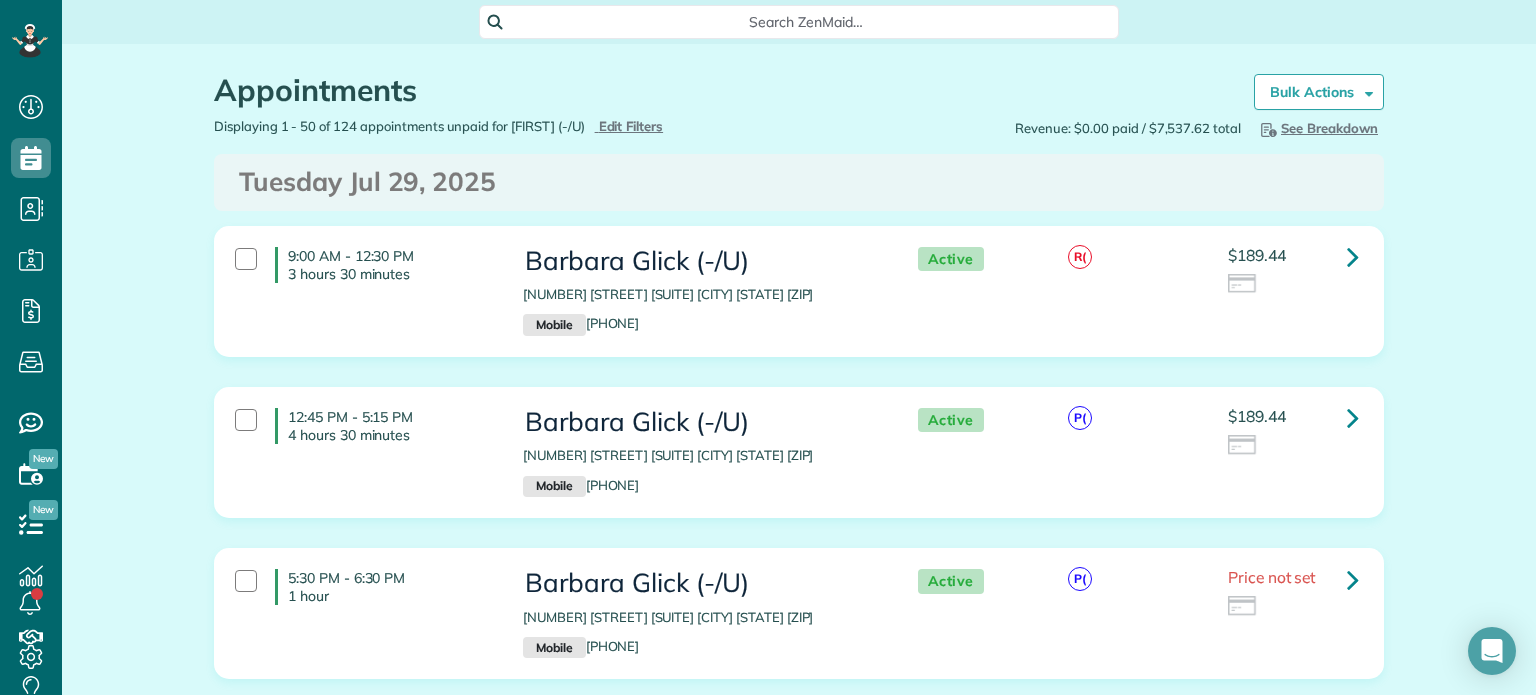 drag, startPoint x: 492, startPoint y: 451, endPoint x: 620, endPoint y: 479, distance: 131.02672 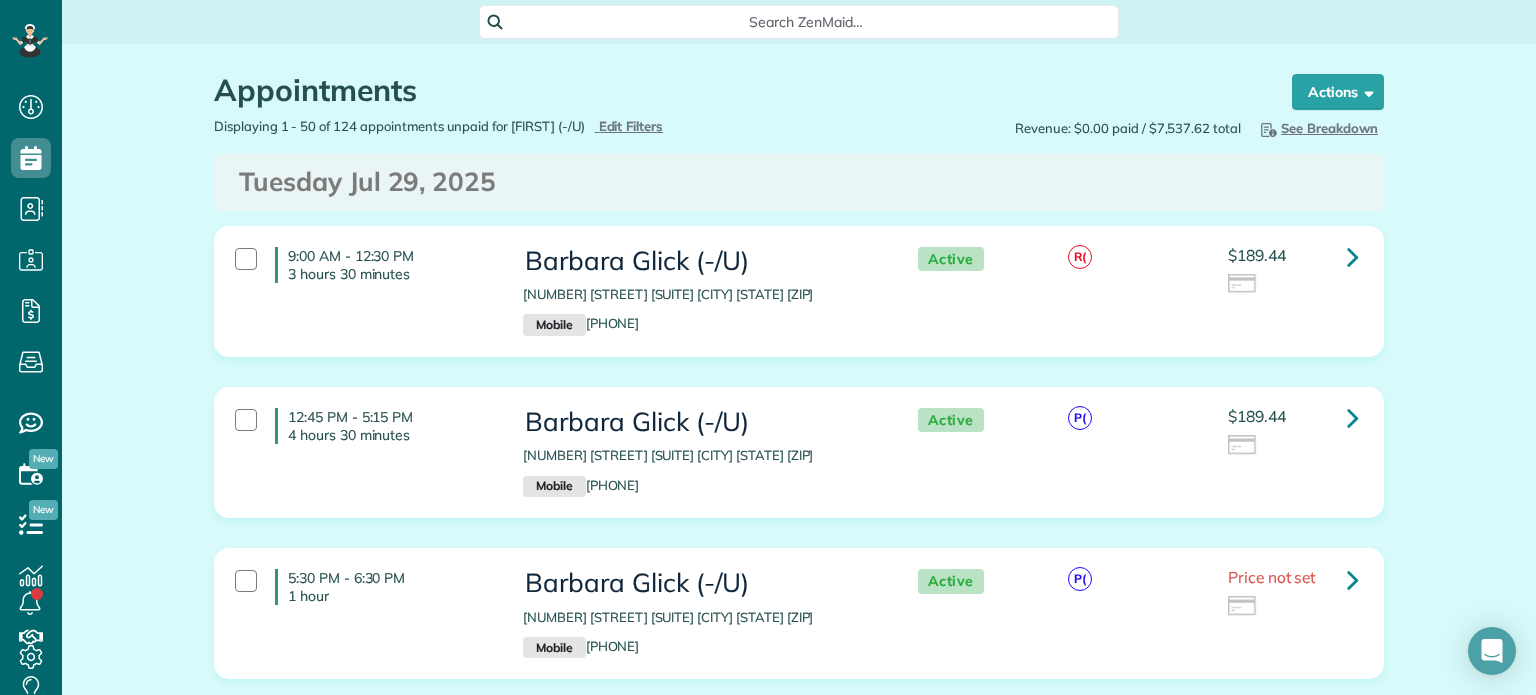 click on "12:45 PM -  5:15 PM
4 hours  30 minutes" at bounding box center (364, 426) 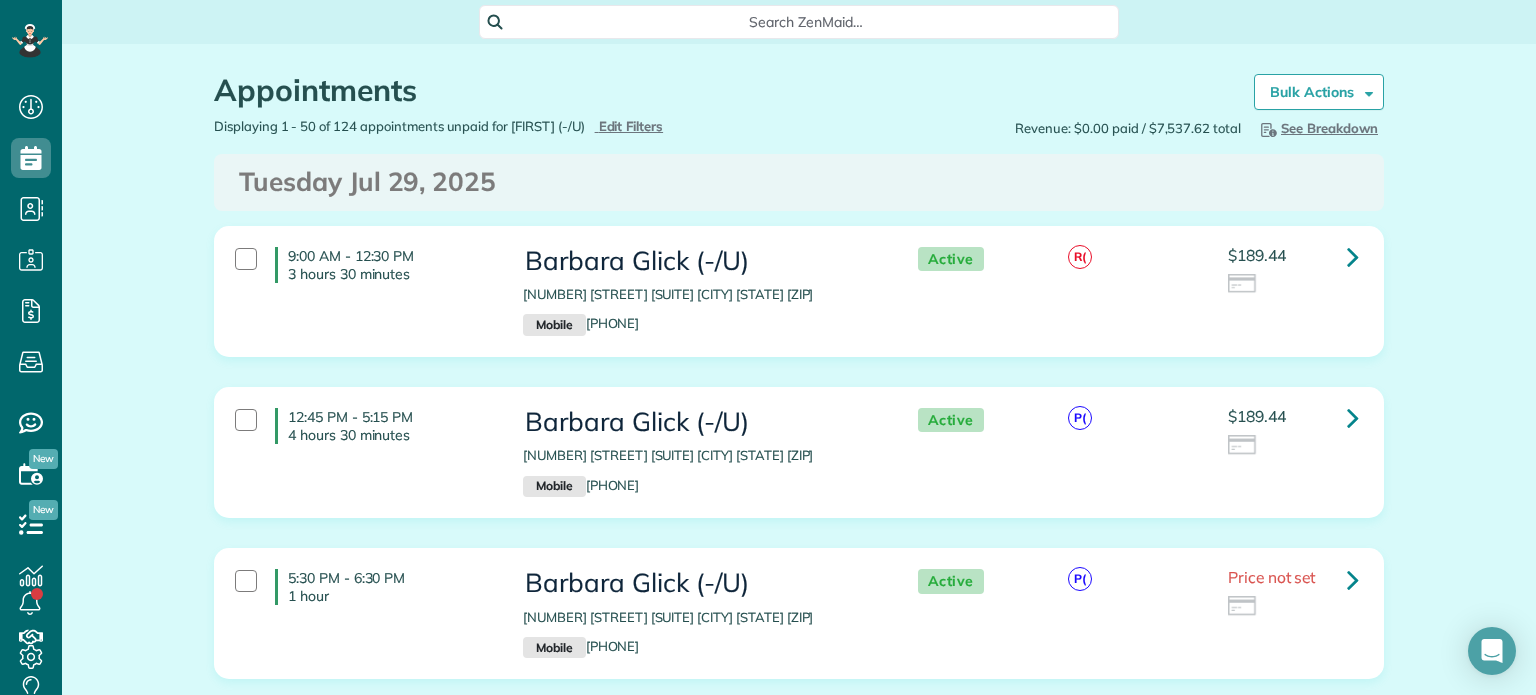 drag, startPoint x: 512, startPoint y: 448, endPoint x: 836, endPoint y: 457, distance: 324.12497 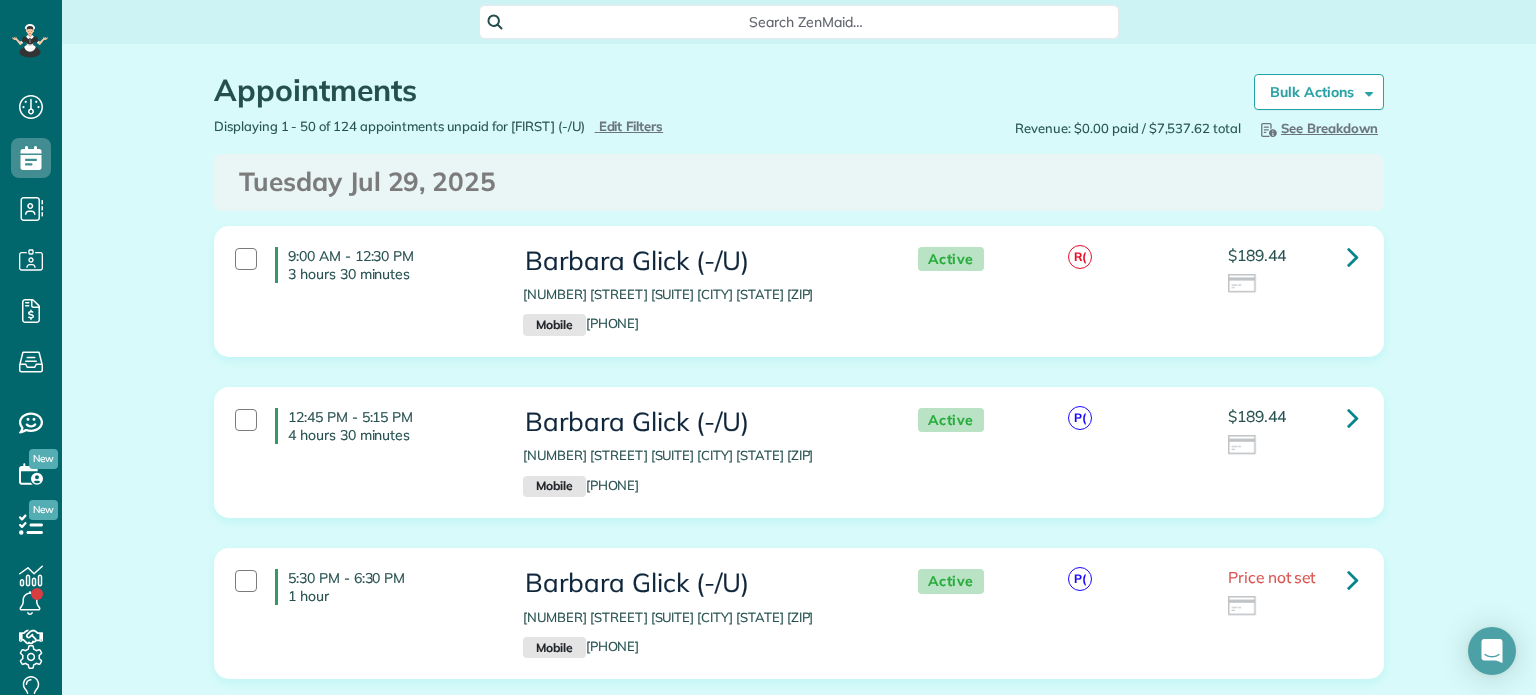 click on "Barbara Glick (-/U)
3225 Turtle Creek Boulevard #703/A Dallas TX 75219
Mobile
(903) 277-4340" at bounding box center (700, 452) 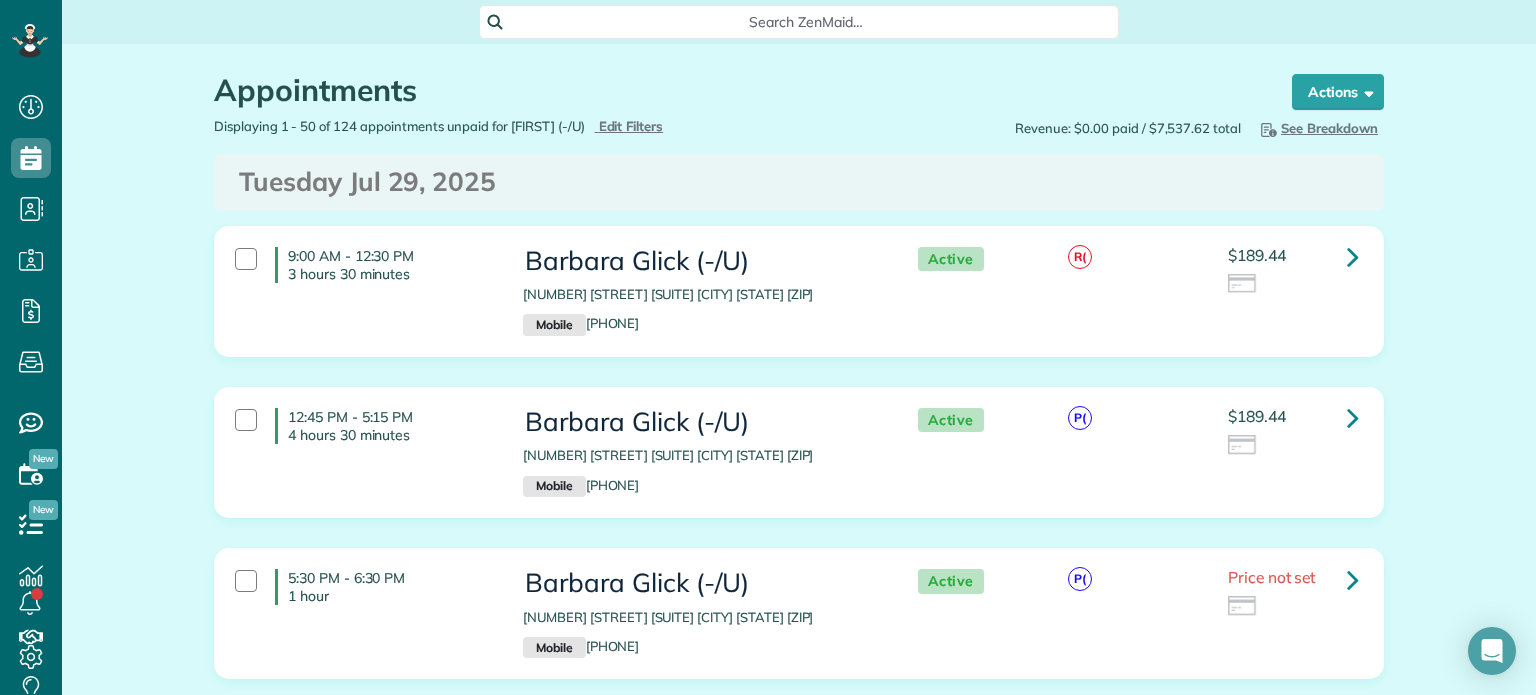 copy on "3225 Turtle Creek Boulevard #703/A Dallas TX 75219" 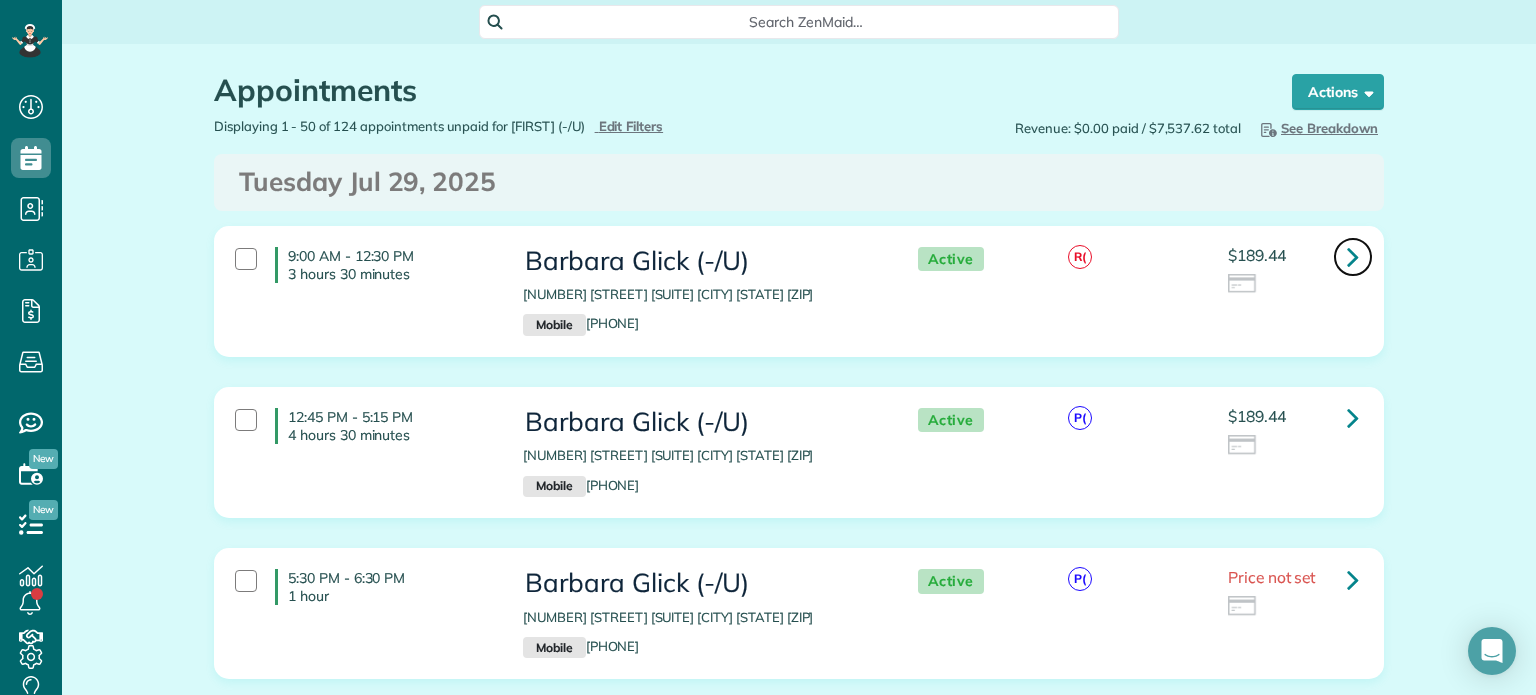 click at bounding box center (1353, 256) 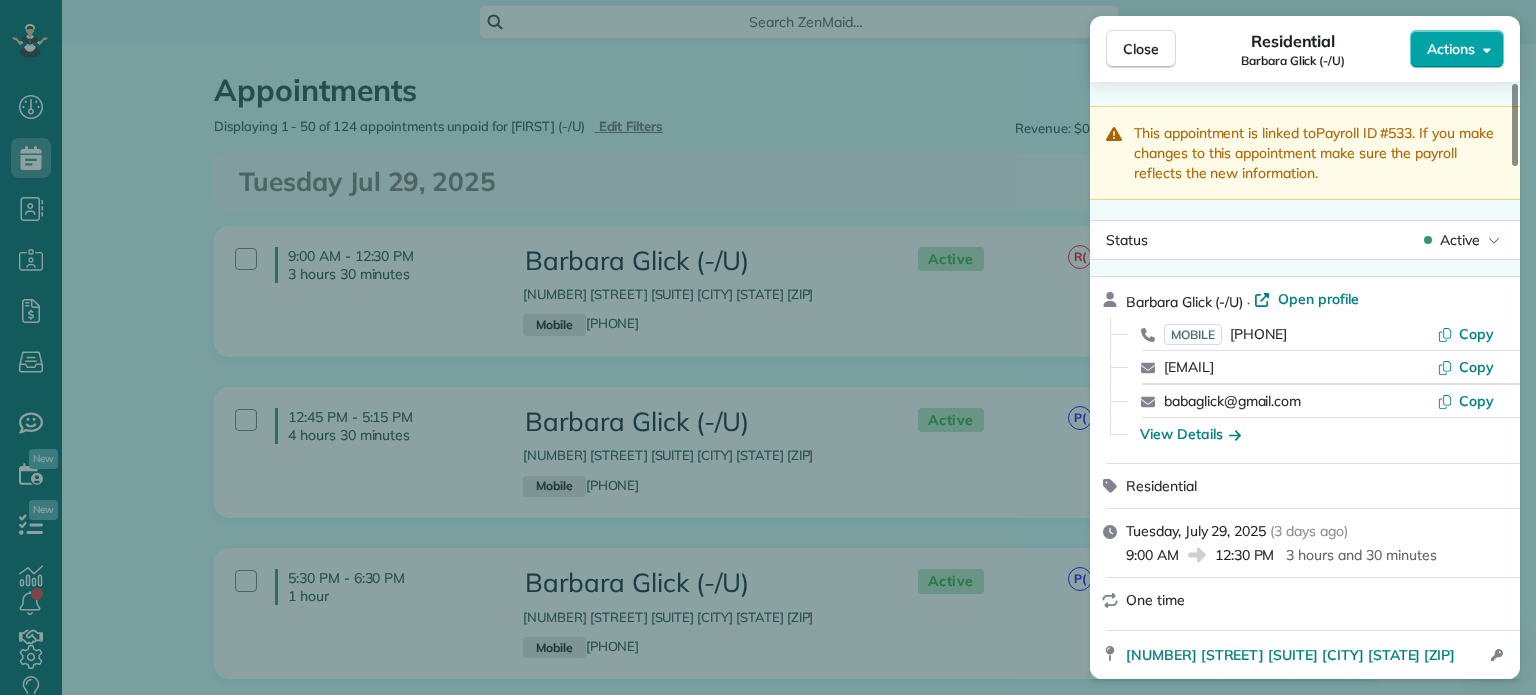 click on "Actions" at bounding box center [1457, 49] 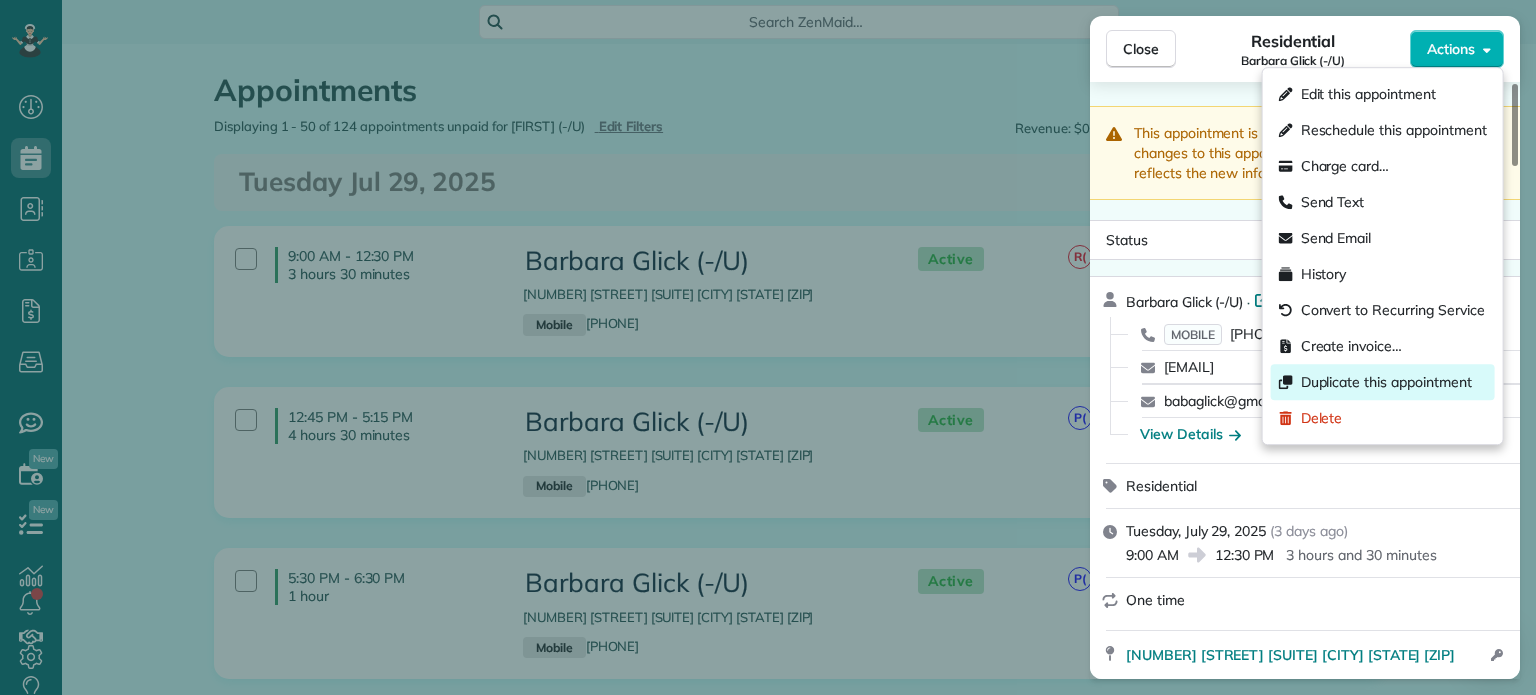 click on "Duplicate this appointment" at bounding box center (1386, 382) 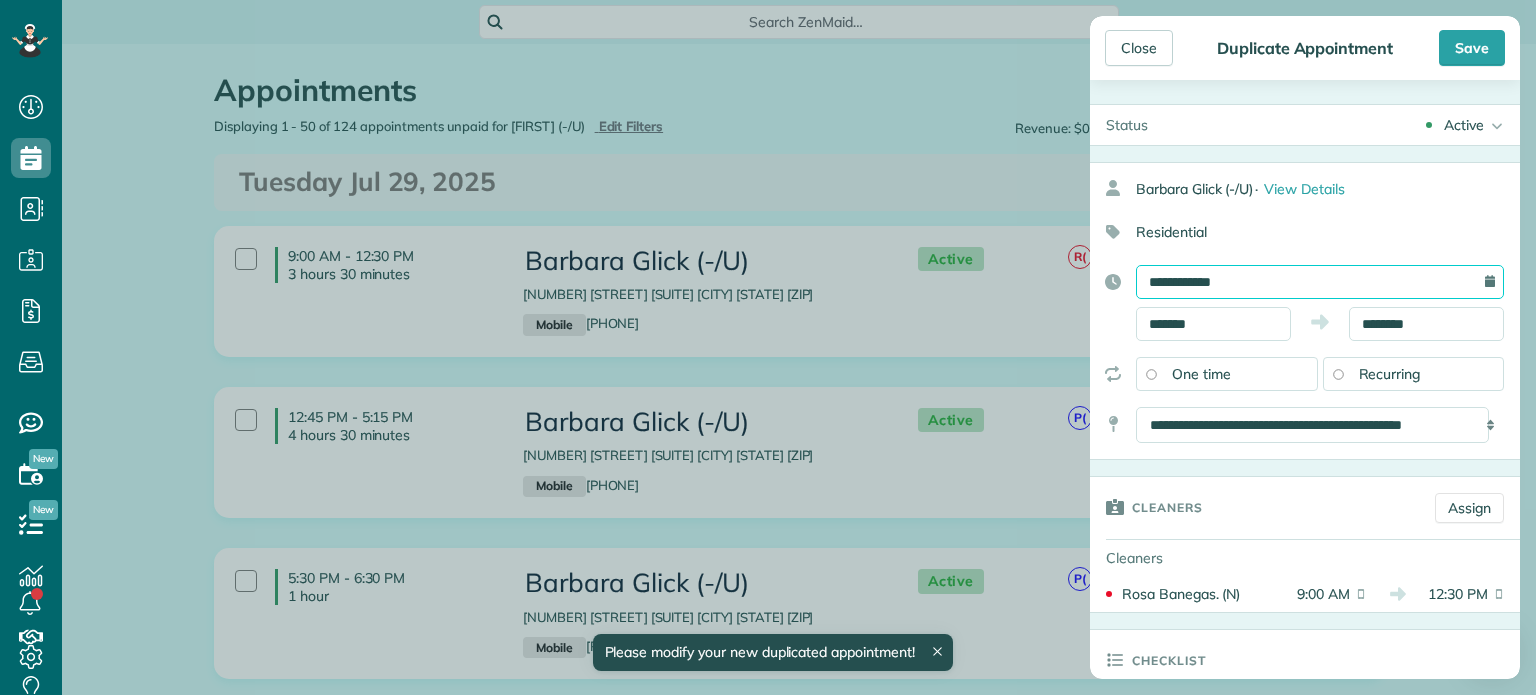 click on "**********" at bounding box center (1320, 282) 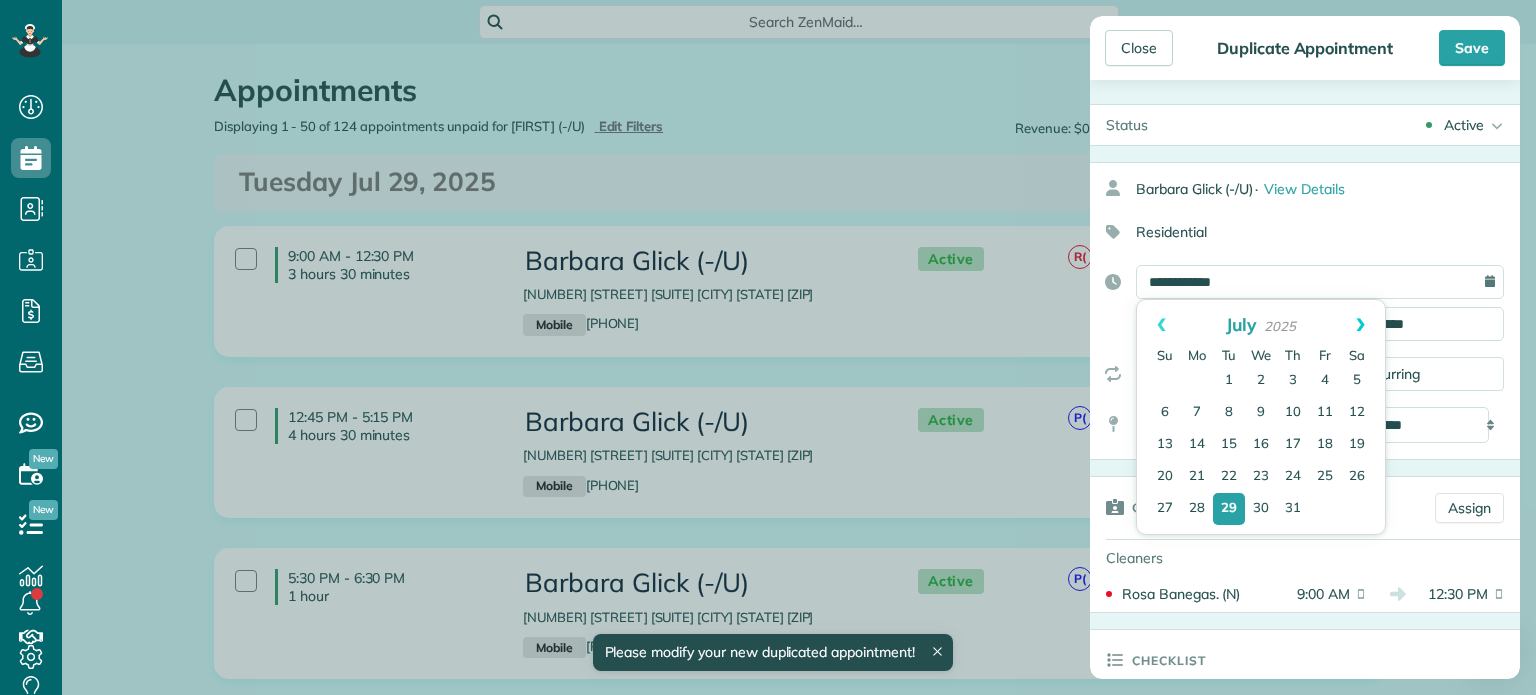 click on "Next" at bounding box center (1360, 325) 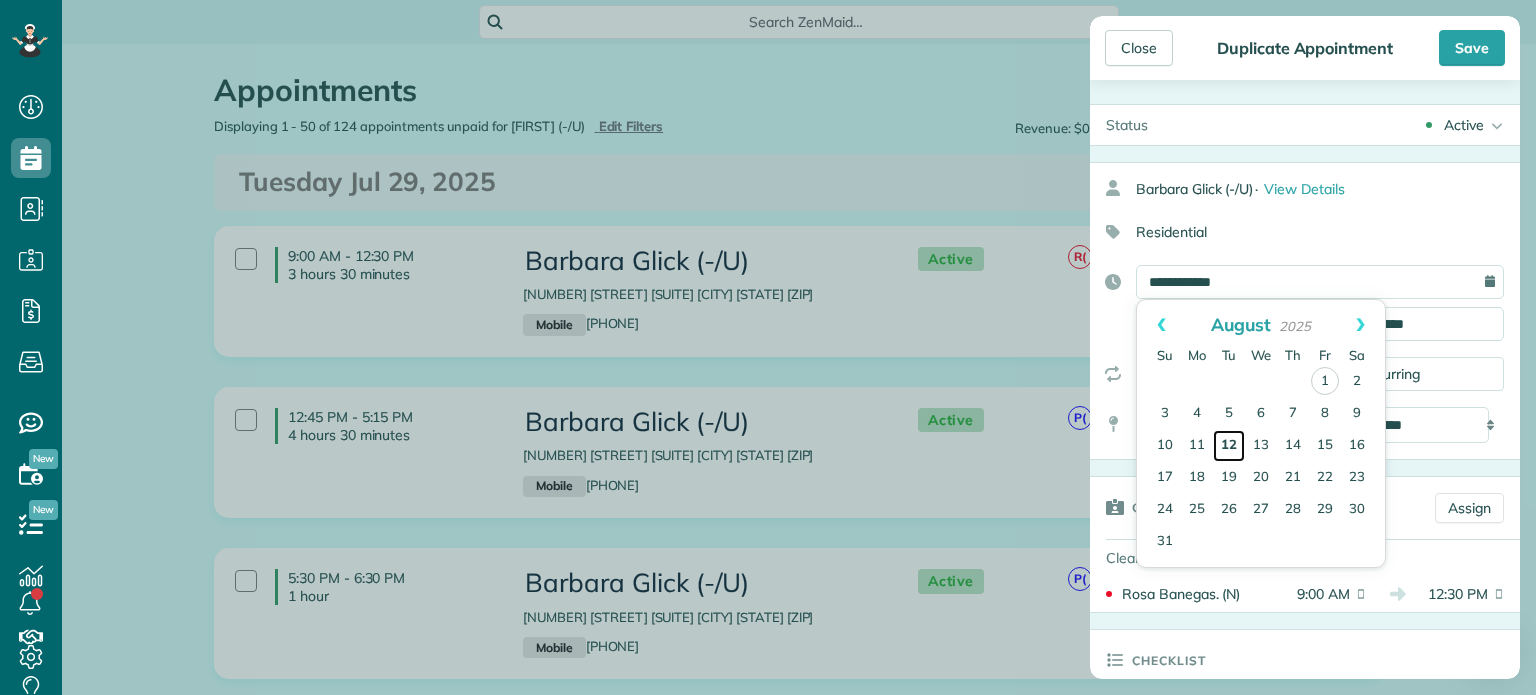 click on "12" at bounding box center [1229, 446] 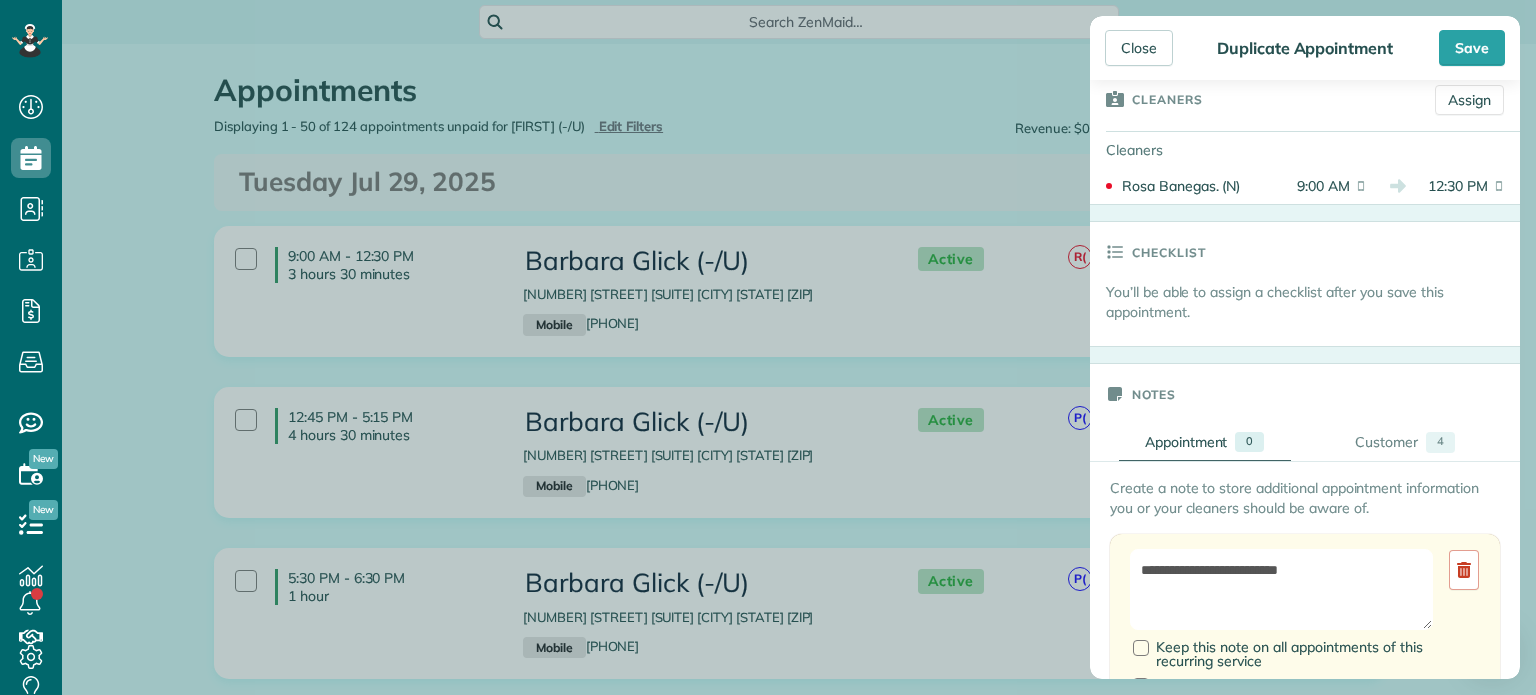 scroll, scrollTop: 420, scrollLeft: 0, axis: vertical 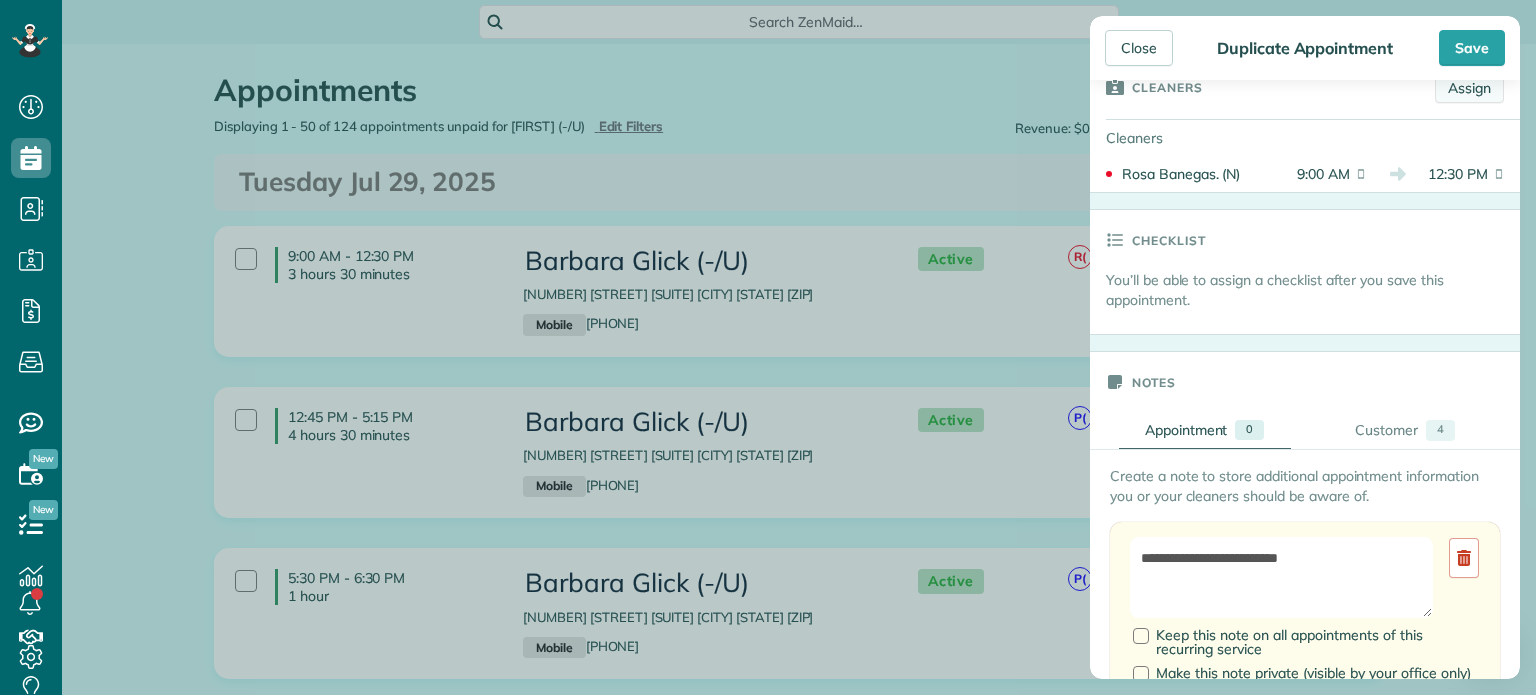 click on "Assign" at bounding box center (1469, 88) 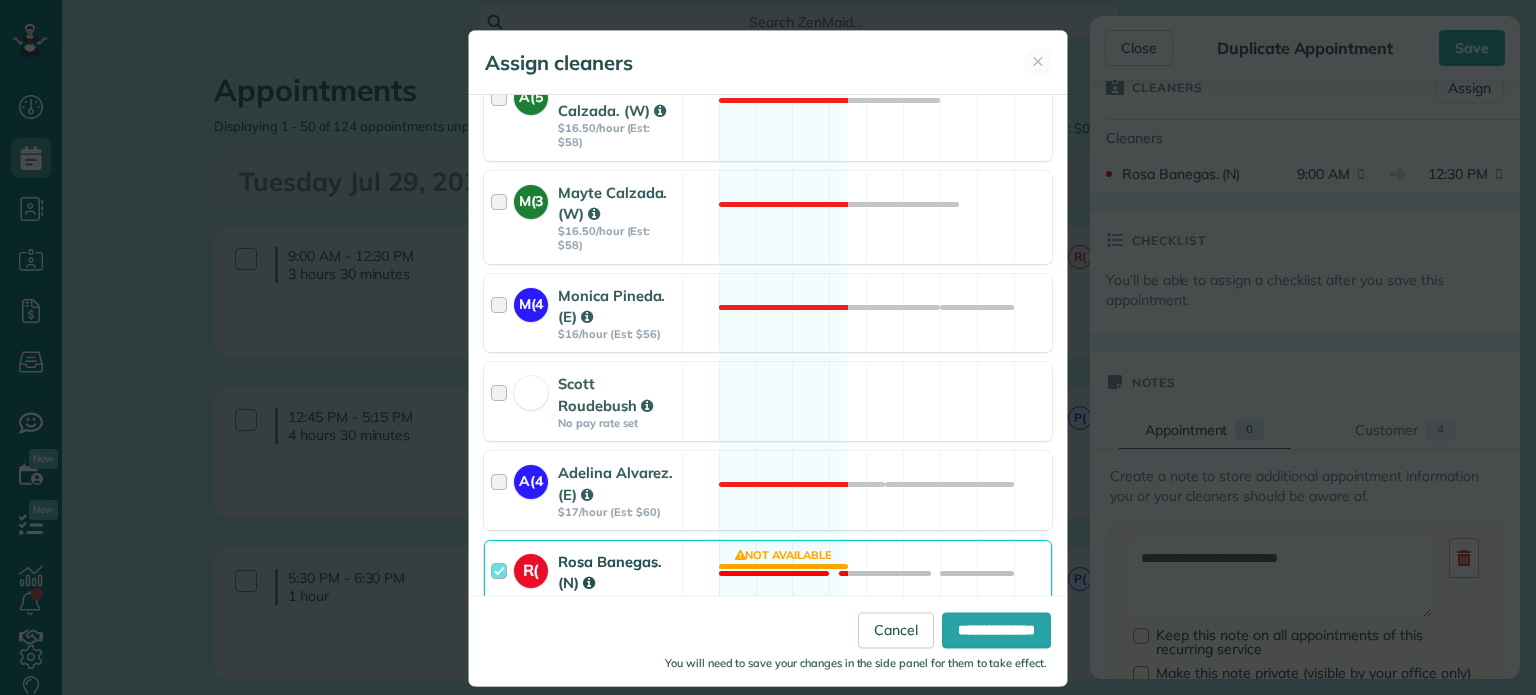 scroll, scrollTop: 2202, scrollLeft: 0, axis: vertical 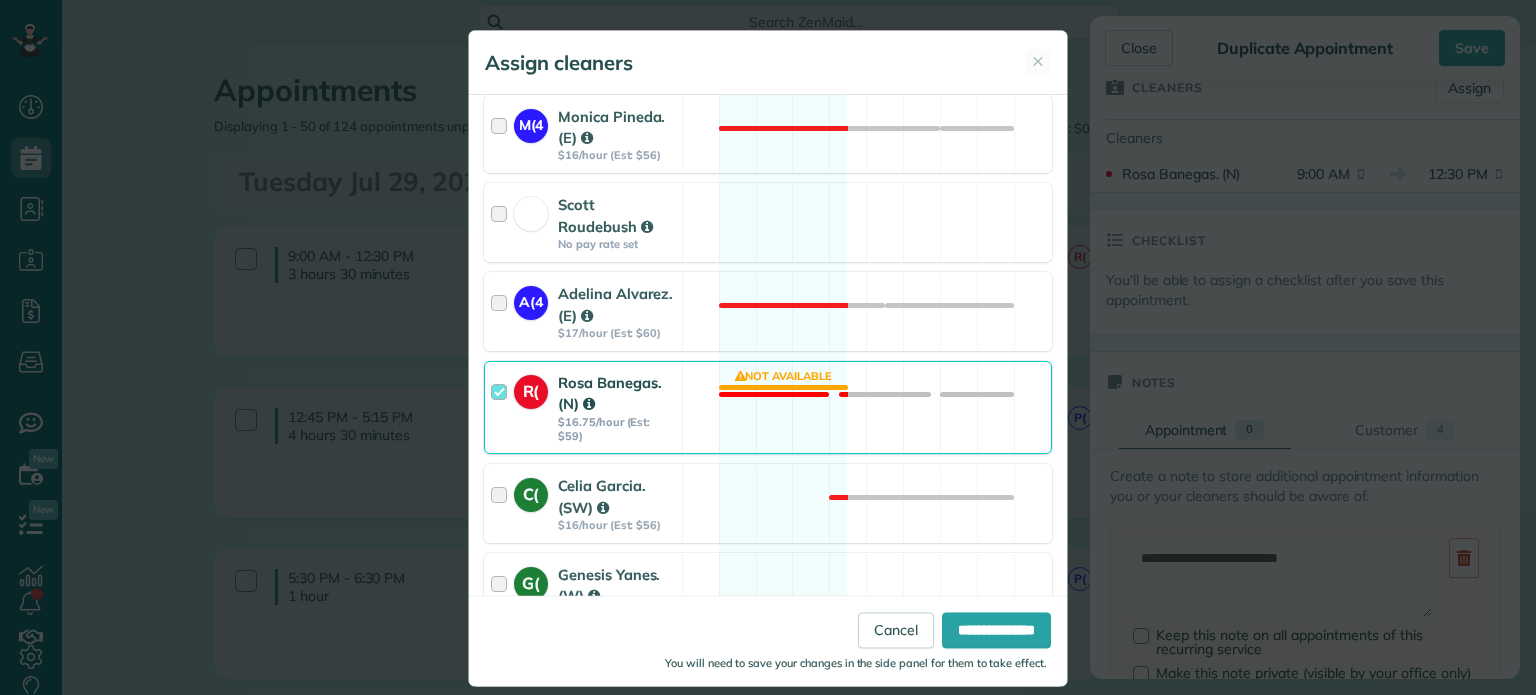 click at bounding box center (502, 407) 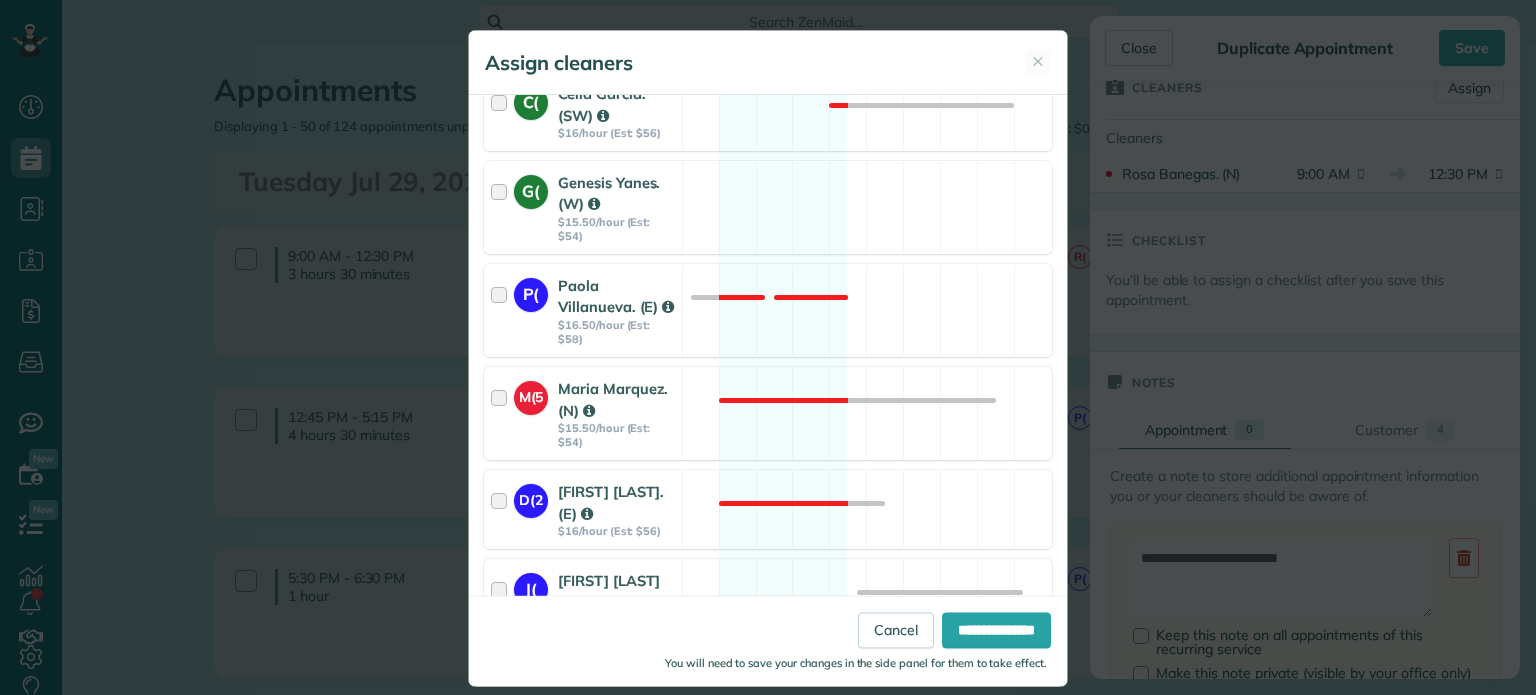 scroll, scrollTop: 2670, scrollLeft: 0, axis: vertical 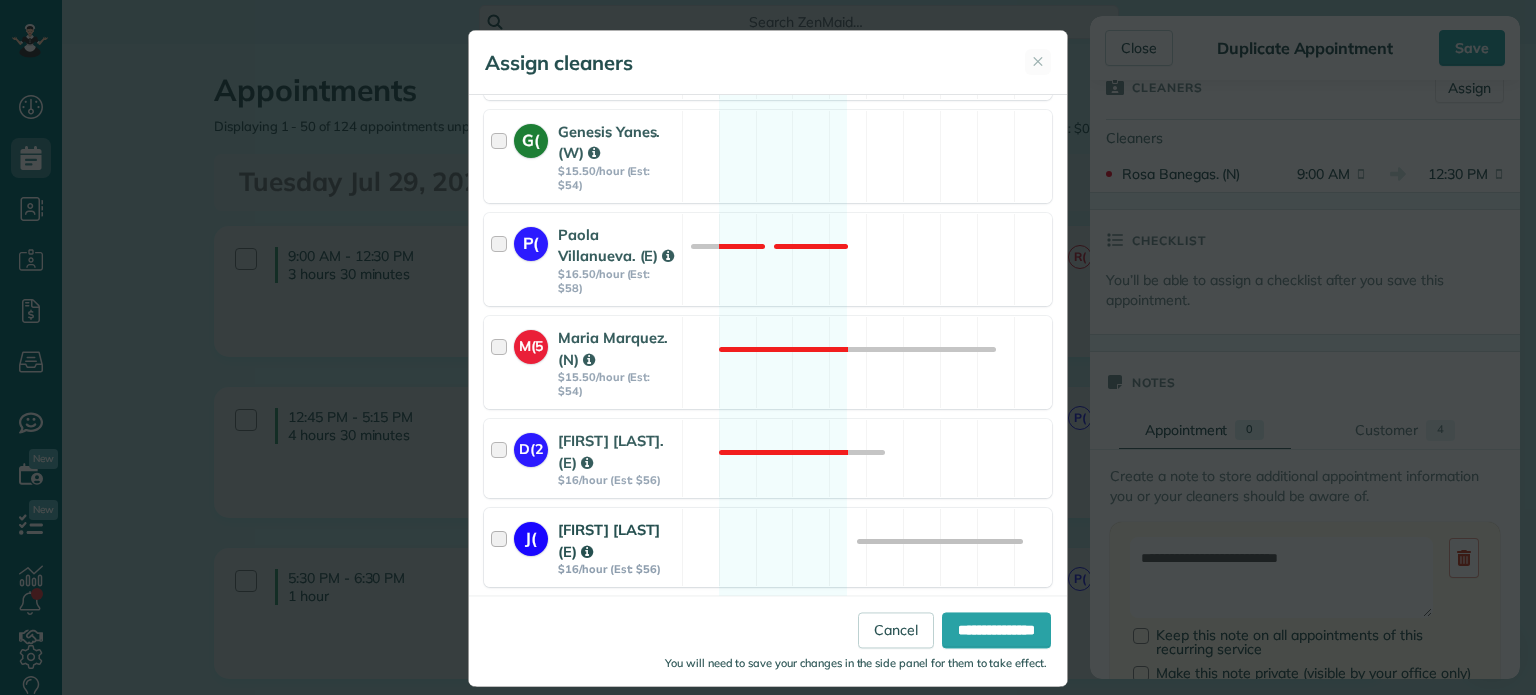 click at bounding box center [502, 547] 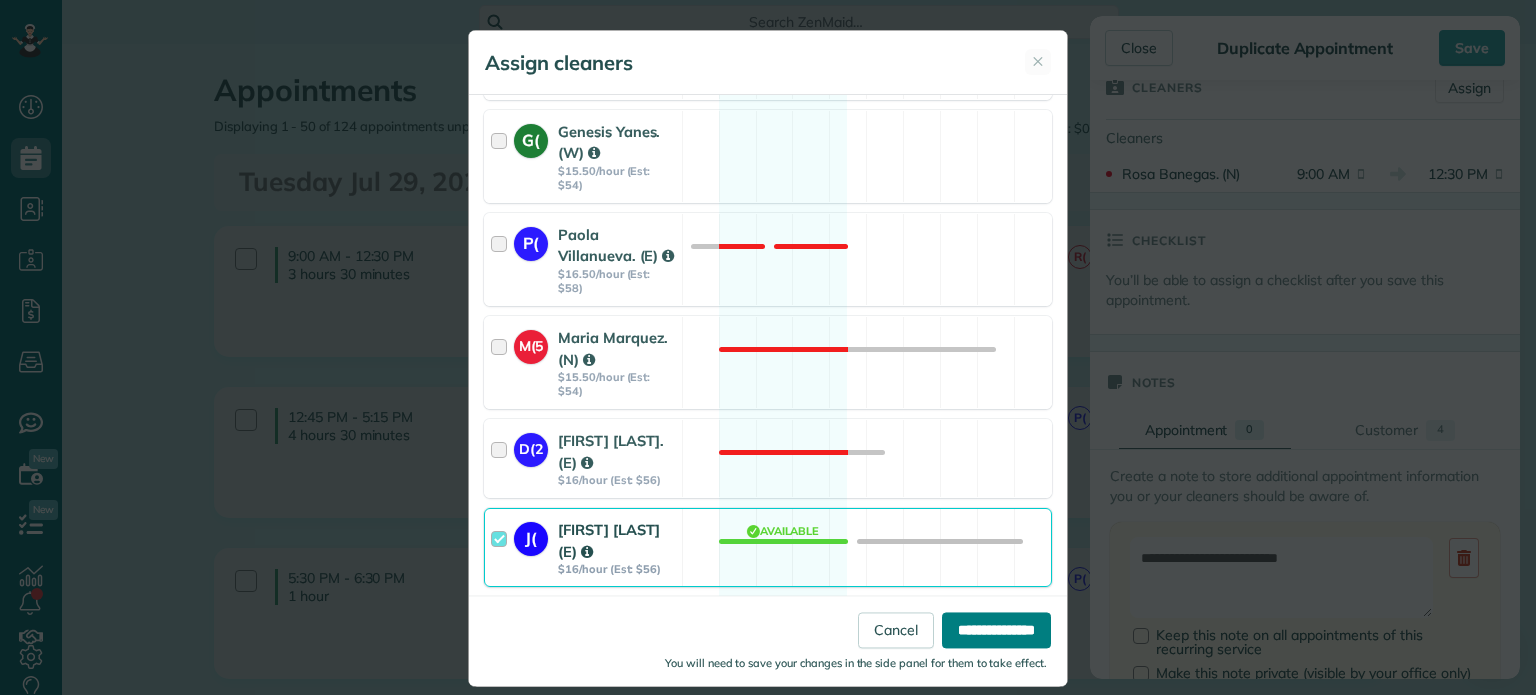 click on "**********" at bounding box center [996, 631] 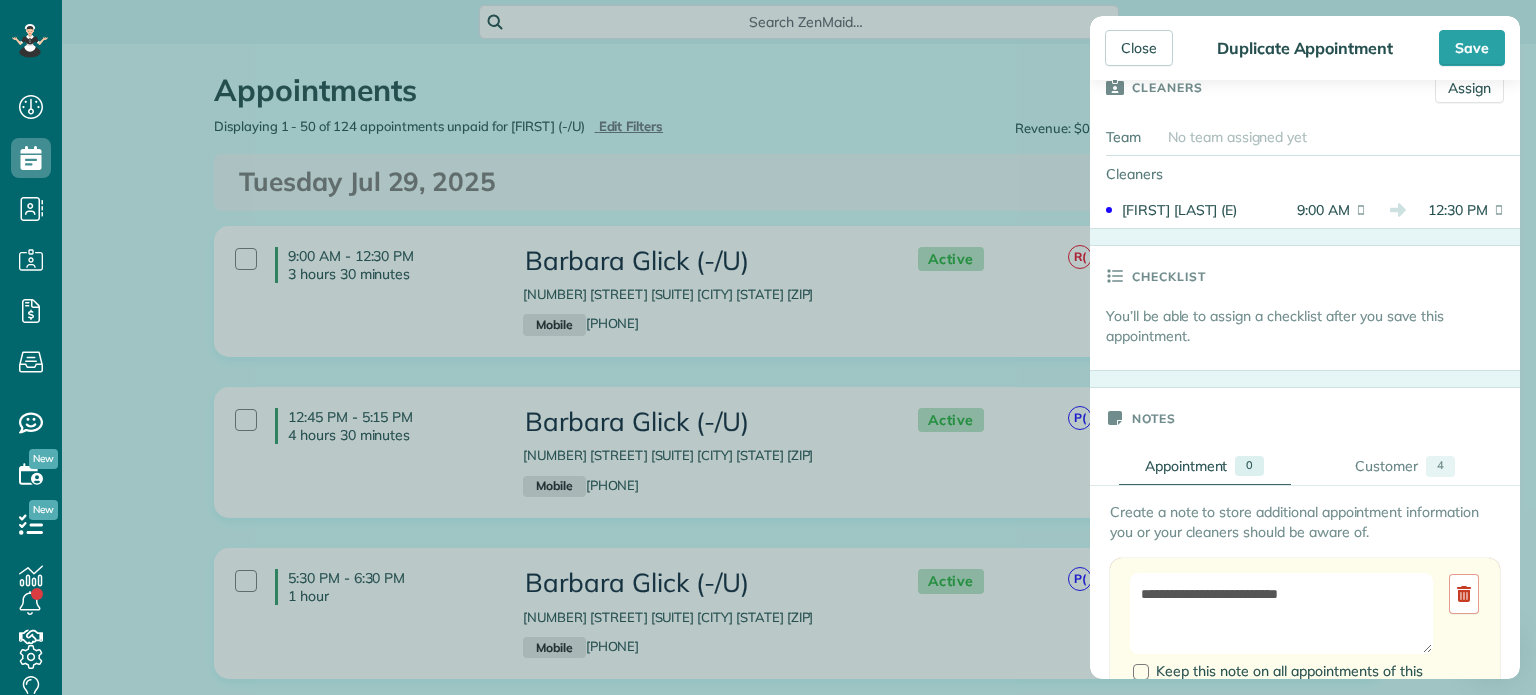drag, startPoint x: 1503, startPoint y: 215, endPoint x: 1490, endPoint y: 283, distance: 69.2315 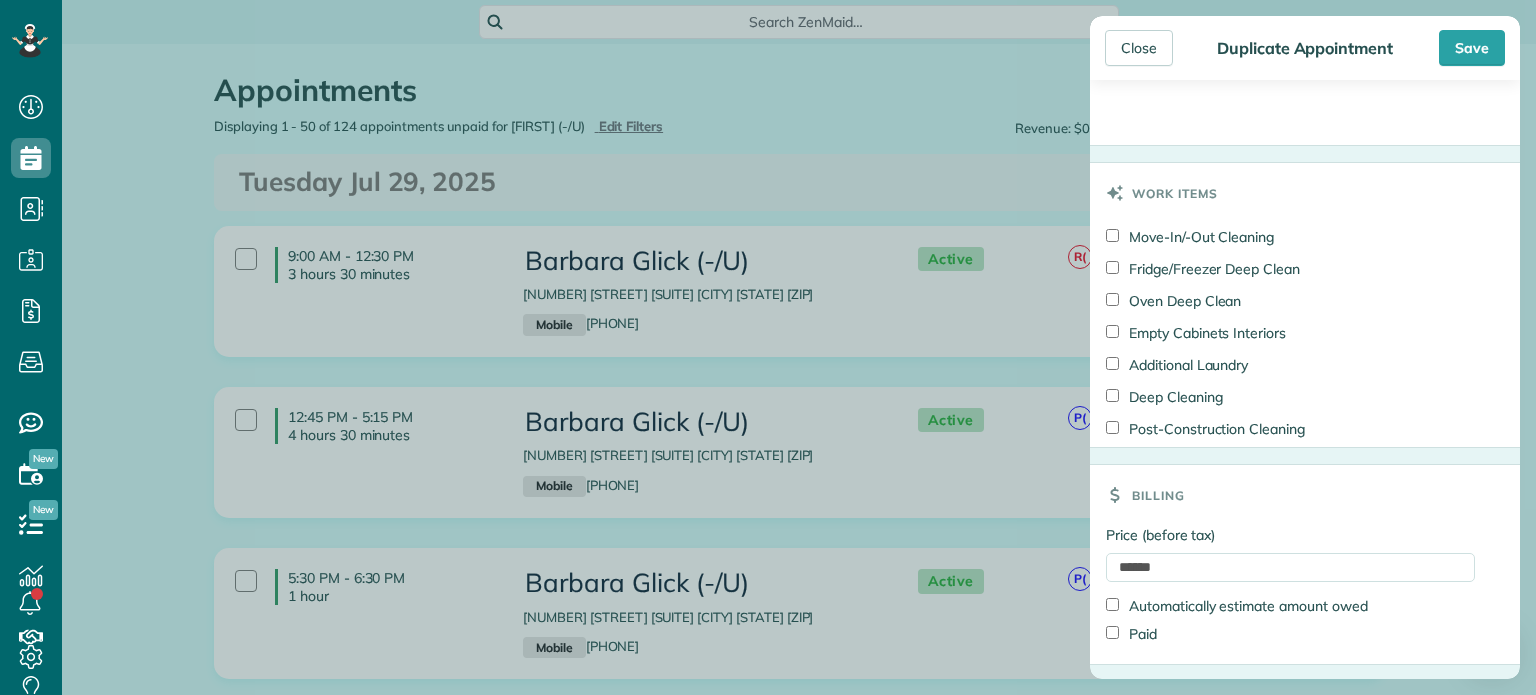 scroll, scrollTop: 2488, scrollLeft: 0, axis: vertical 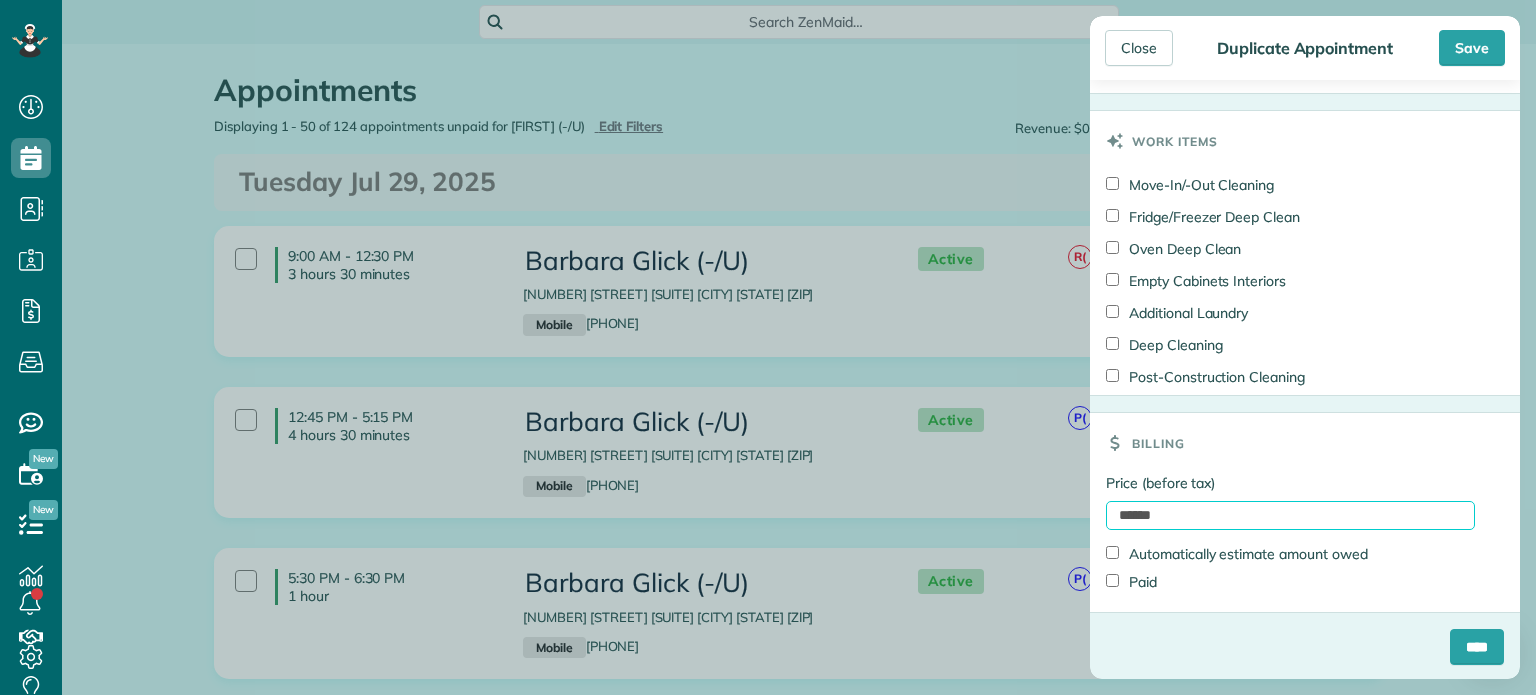 drag, startPoint x: 1178, startPoint y: 518, endPoint x: 1052, endPoint y: 509, distance: 126.32102 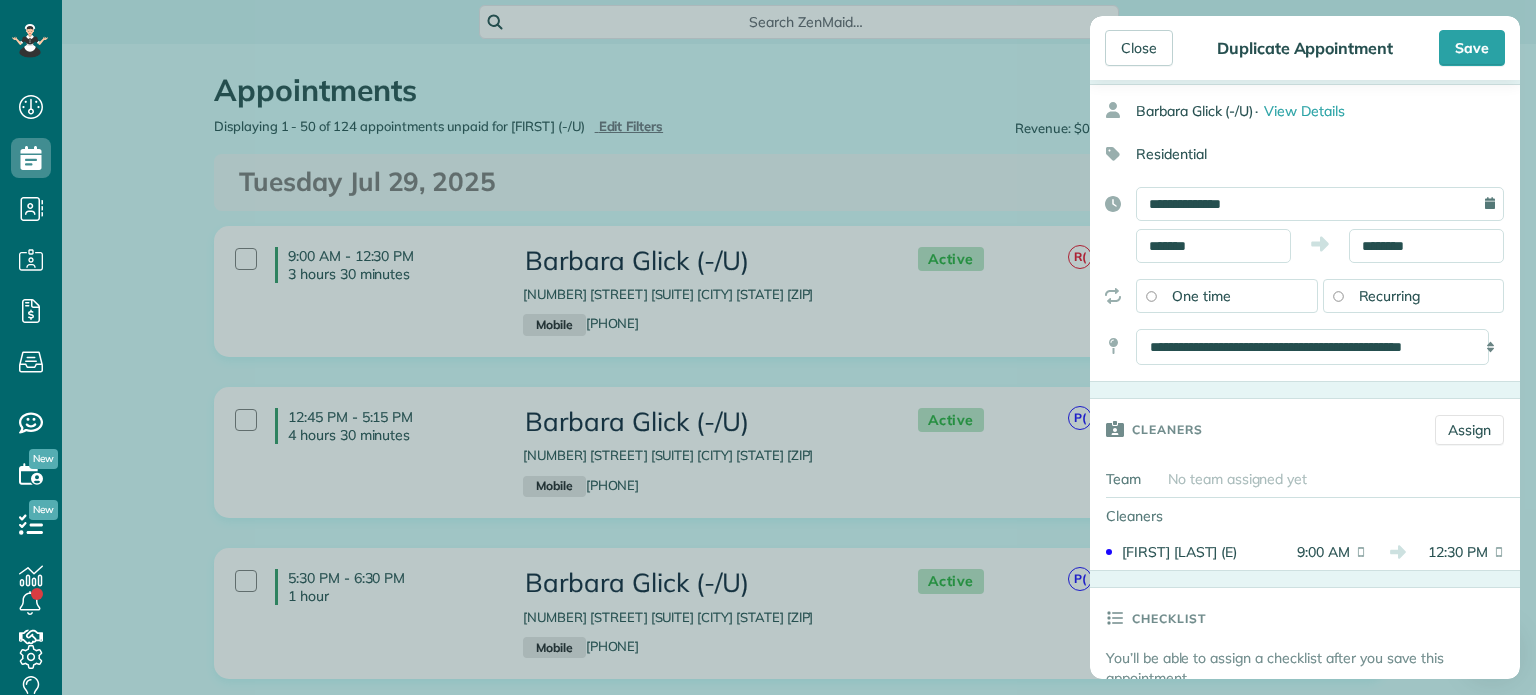 scroll, scrollTop: 0, scrollLeft: 0, axis: both 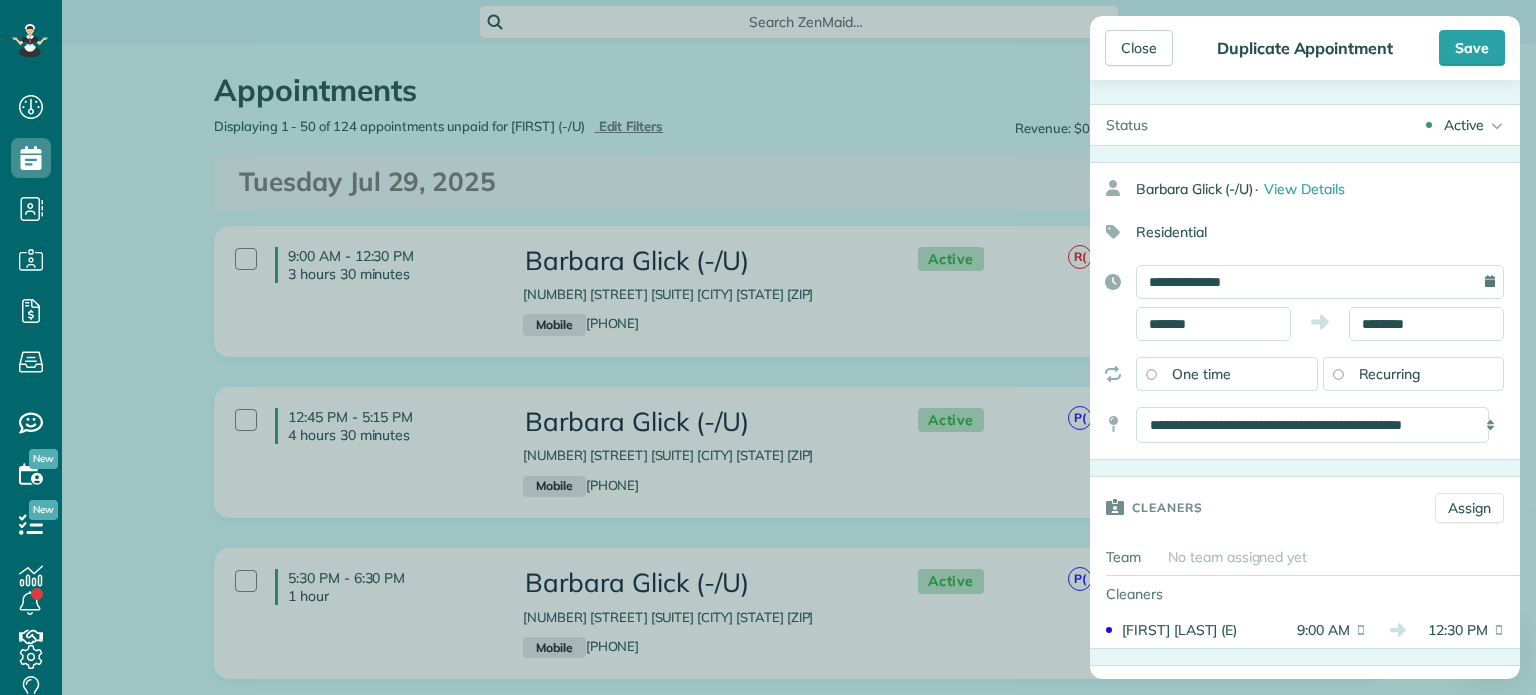 type on "***" 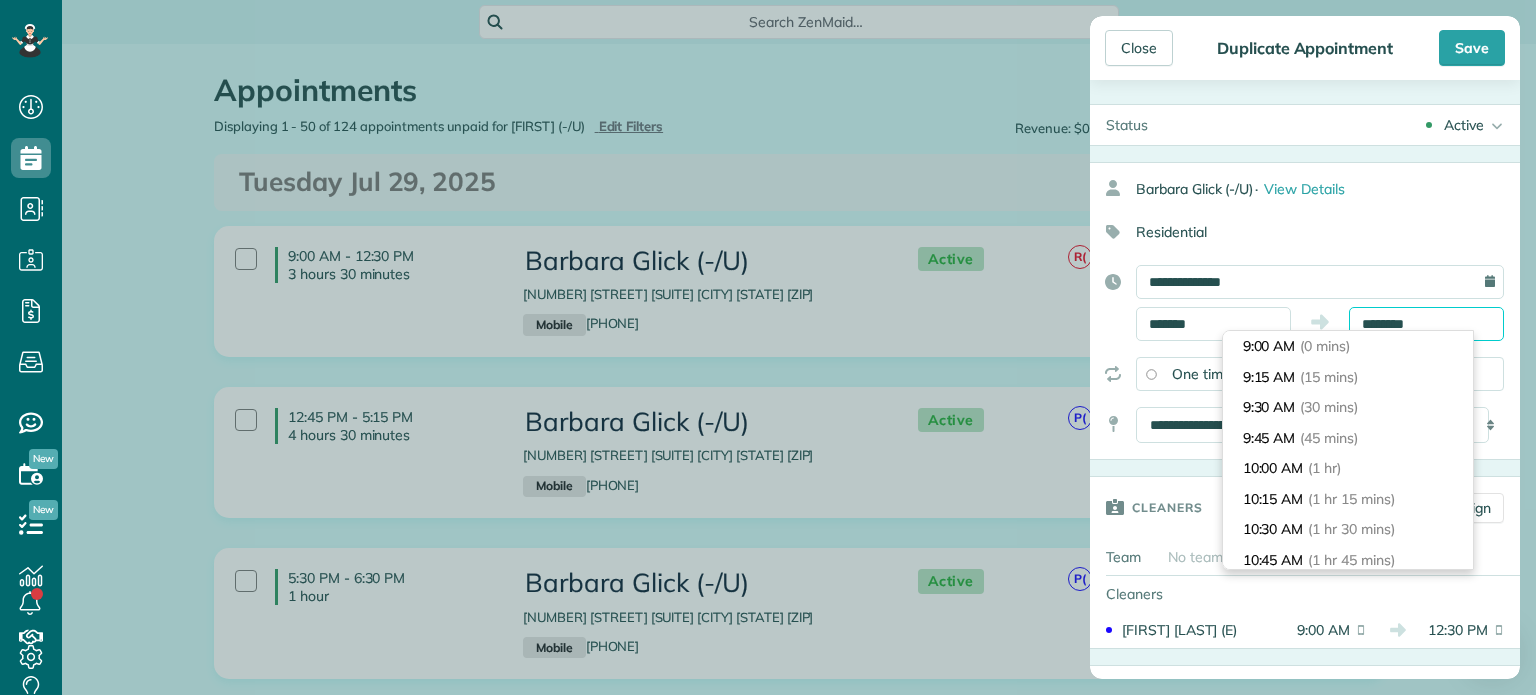 click on "********" at bounding box center [1426, 324] 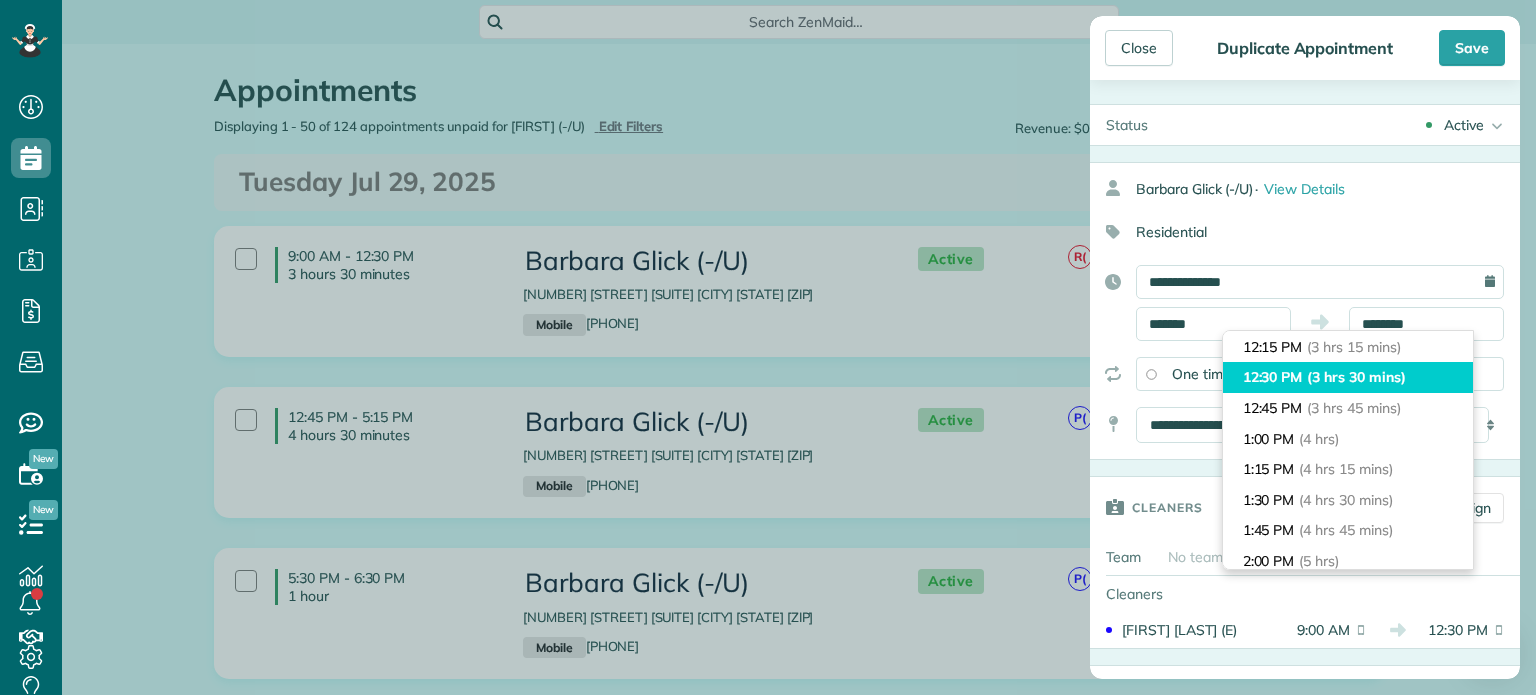 click on "12:30 PM  (3 hrs 30 mins)" at bounding box center [1348, 377] 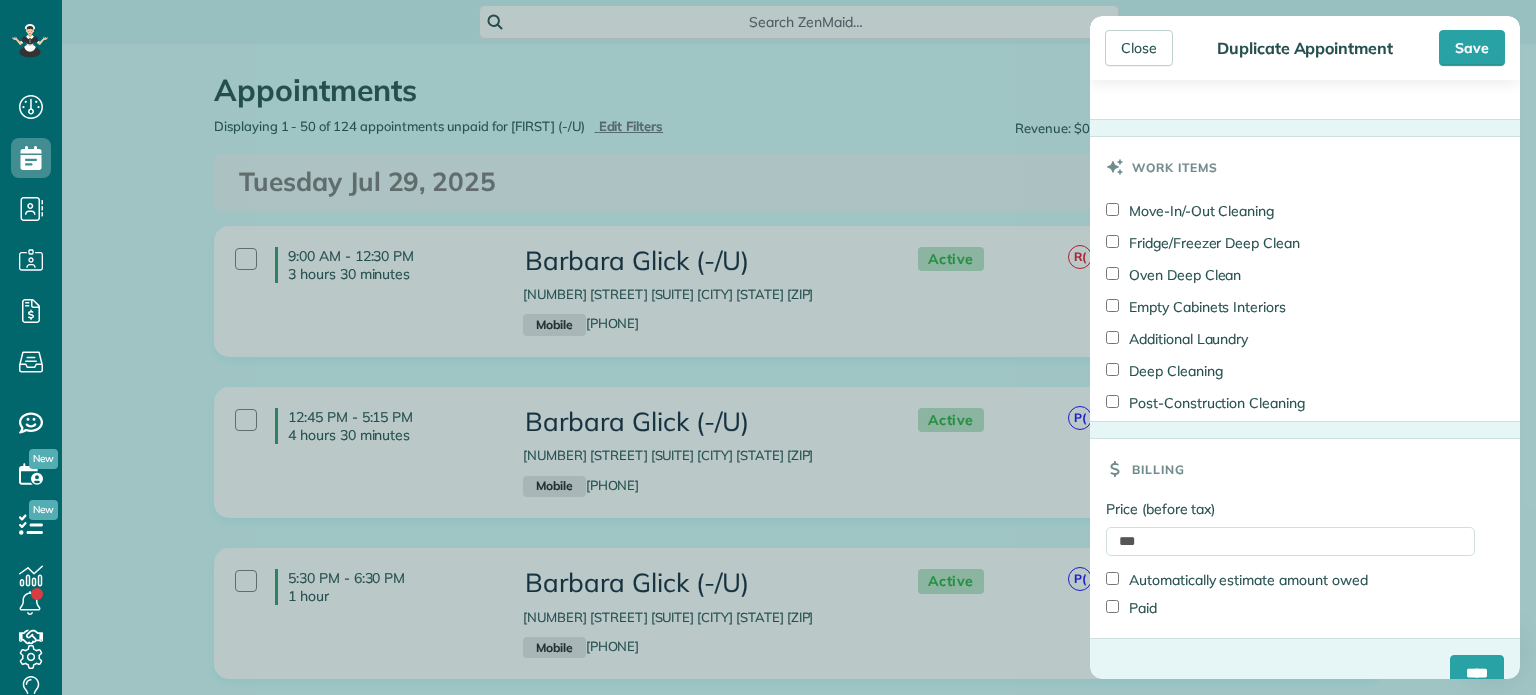 scroll, scrollTop: 2488, scrollLeft: 0, axis: vertical 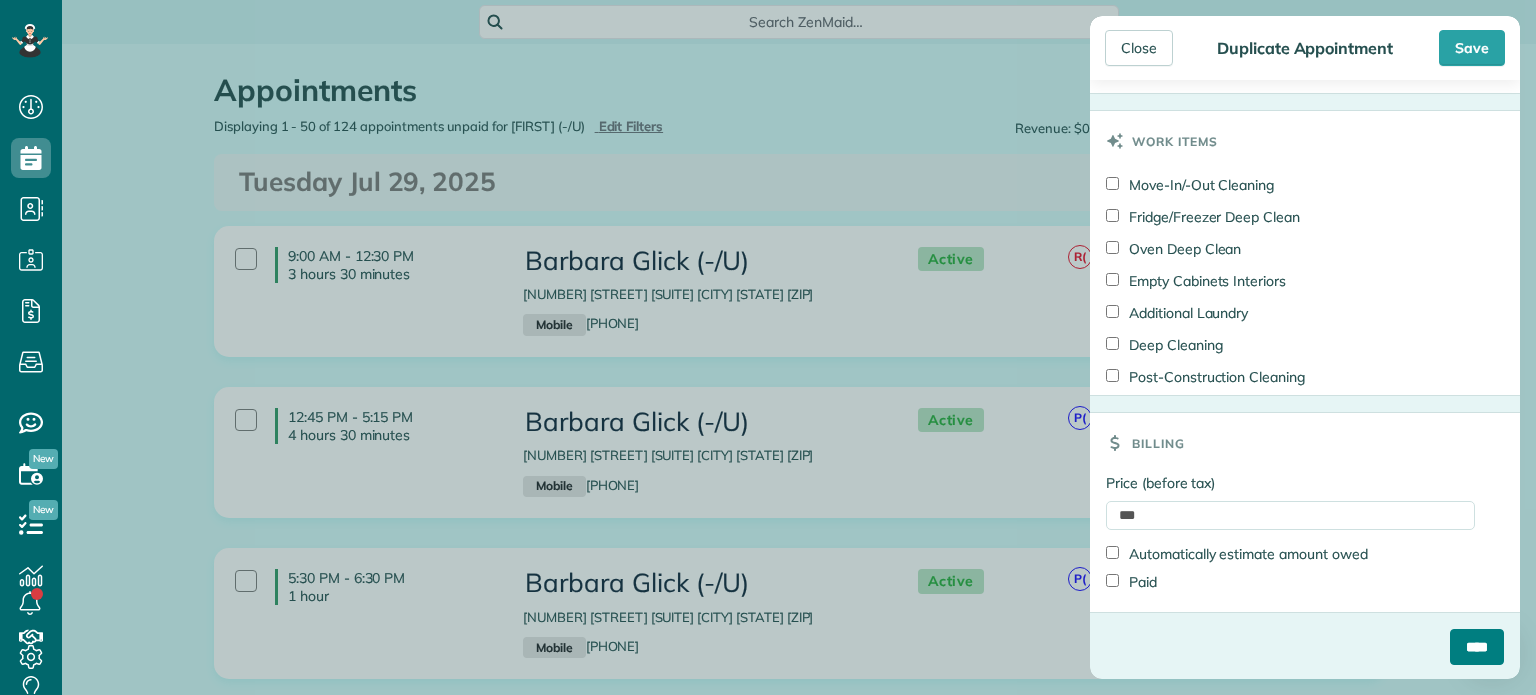 click on "****" at bounding box center [1477, 647] 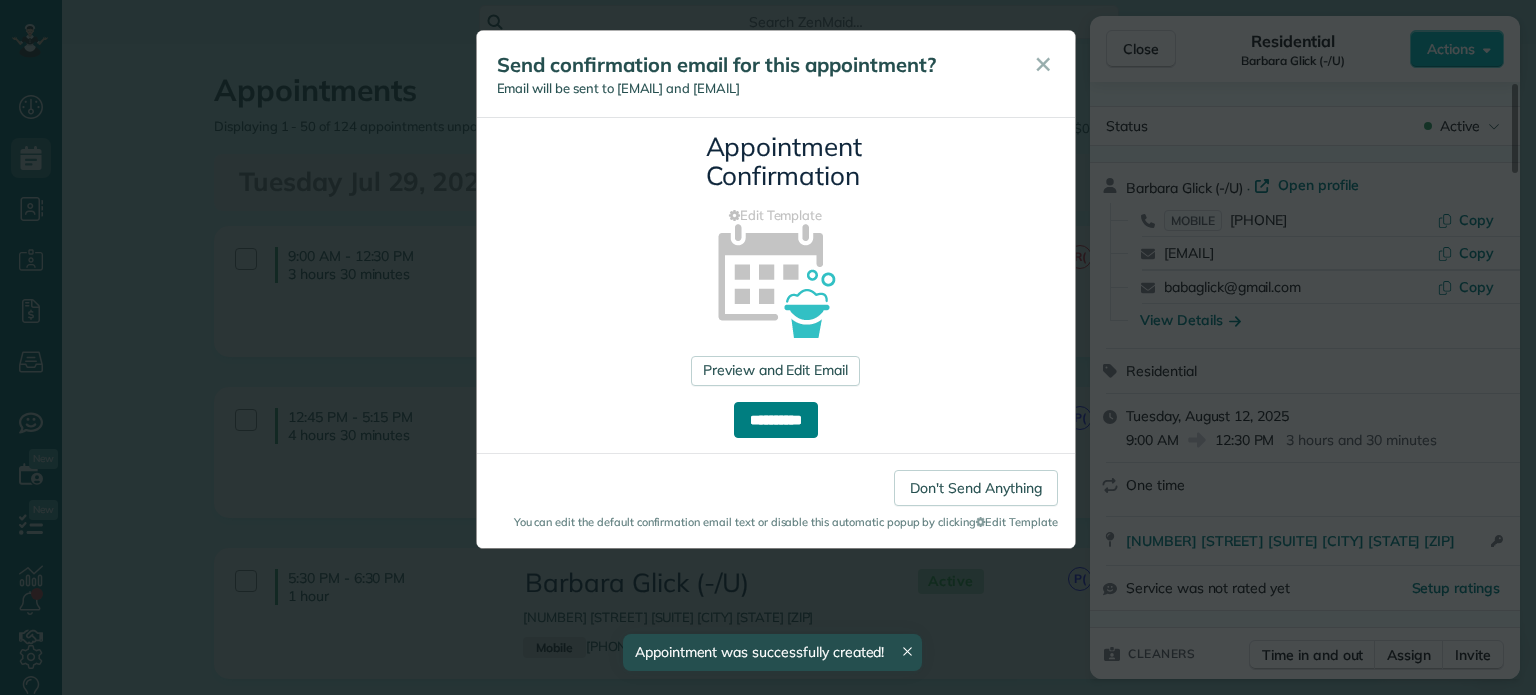 click on "**********" at bounding box center (776, 420) 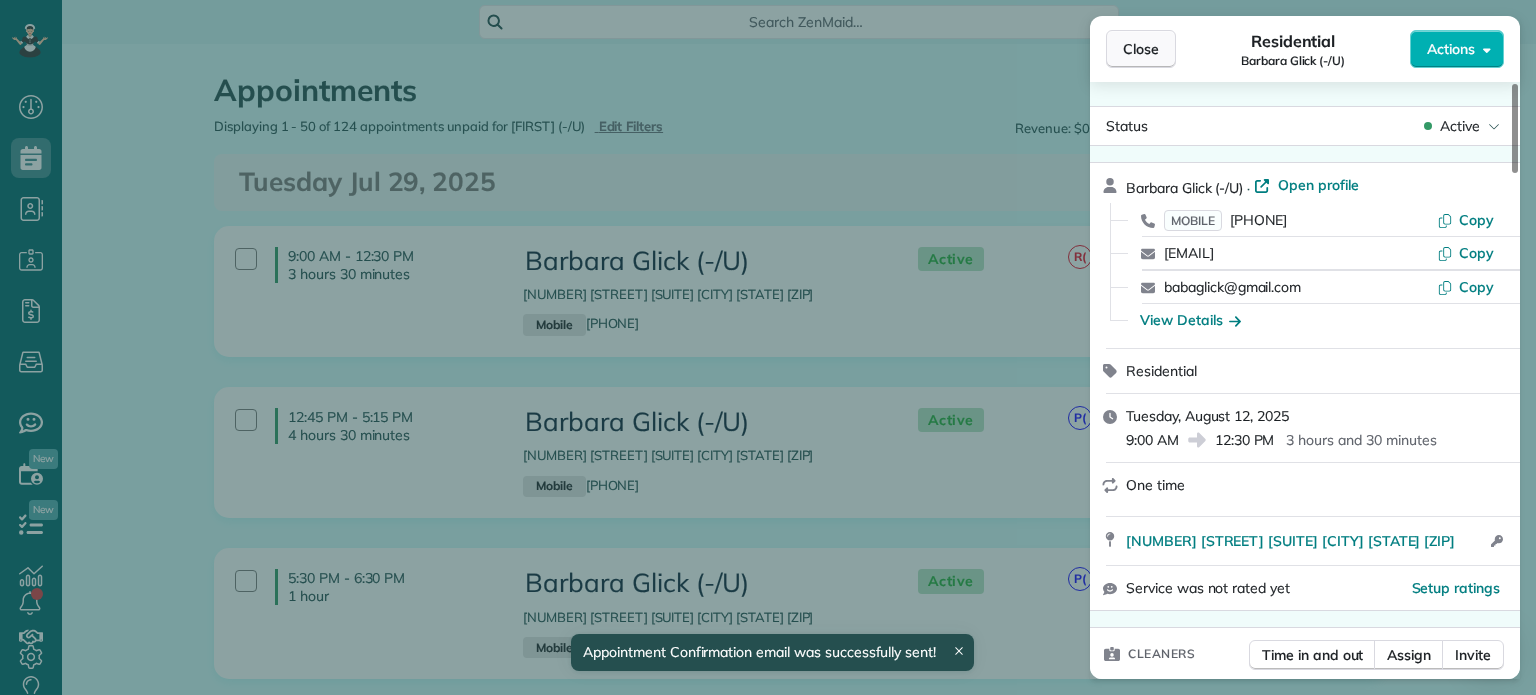 click on "Close" at bounding box center (1141, 49) 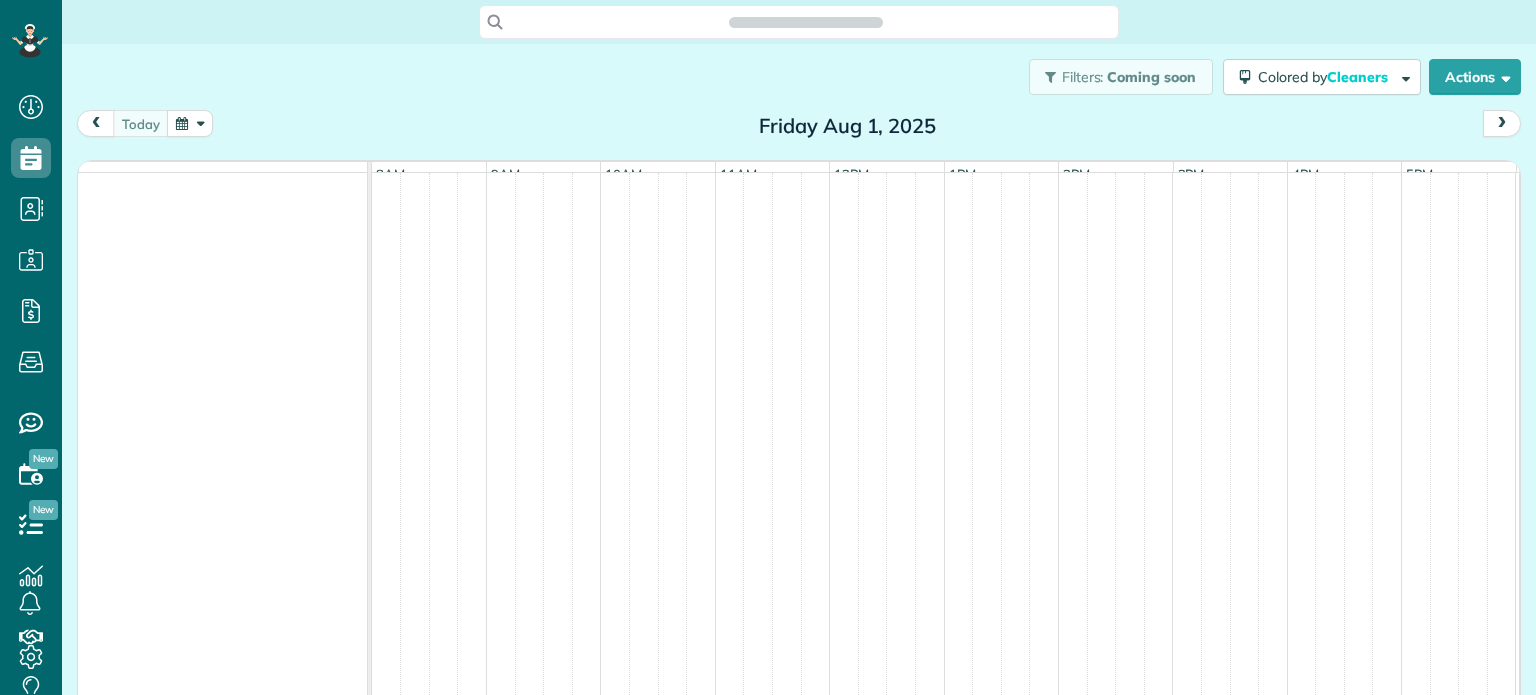 scroll, scrollTop: 0, scrollLeft: 0, axis: both 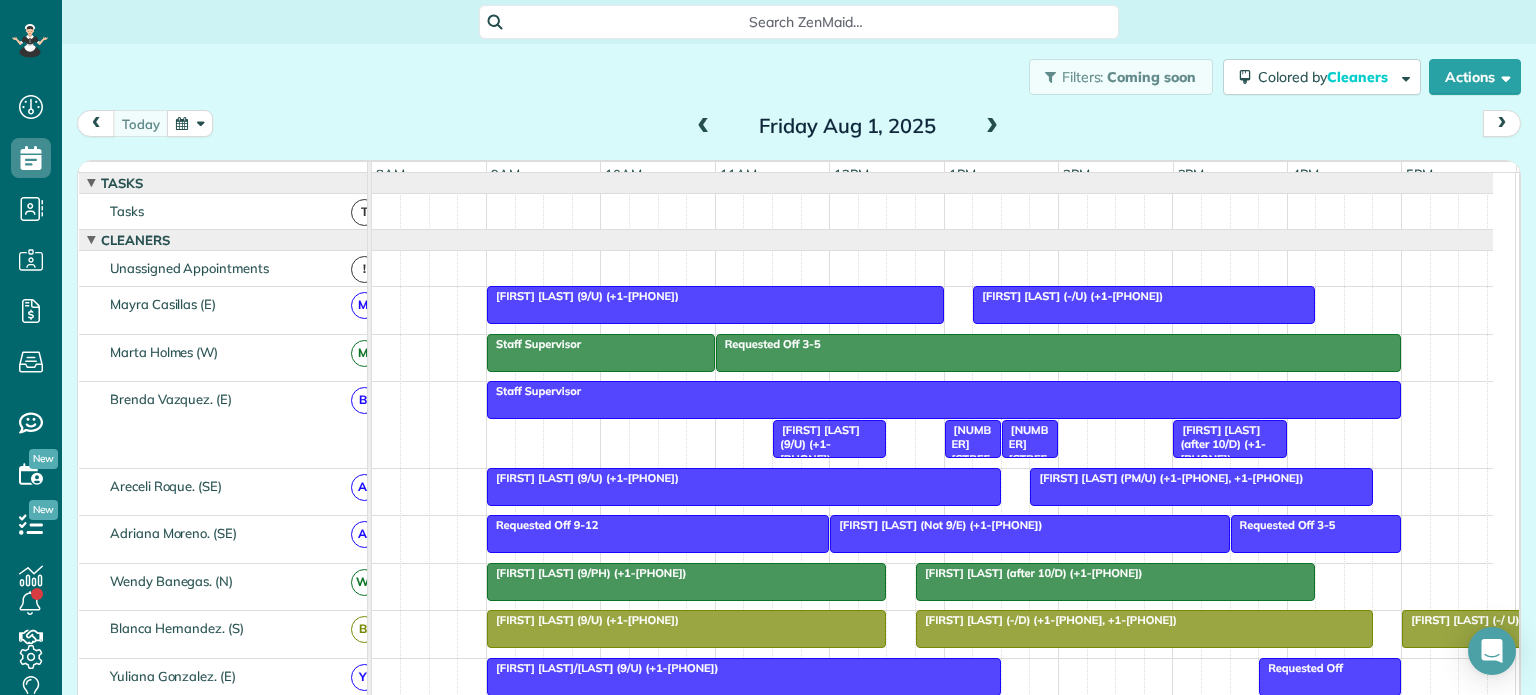 click at bounding box center (190, 123) 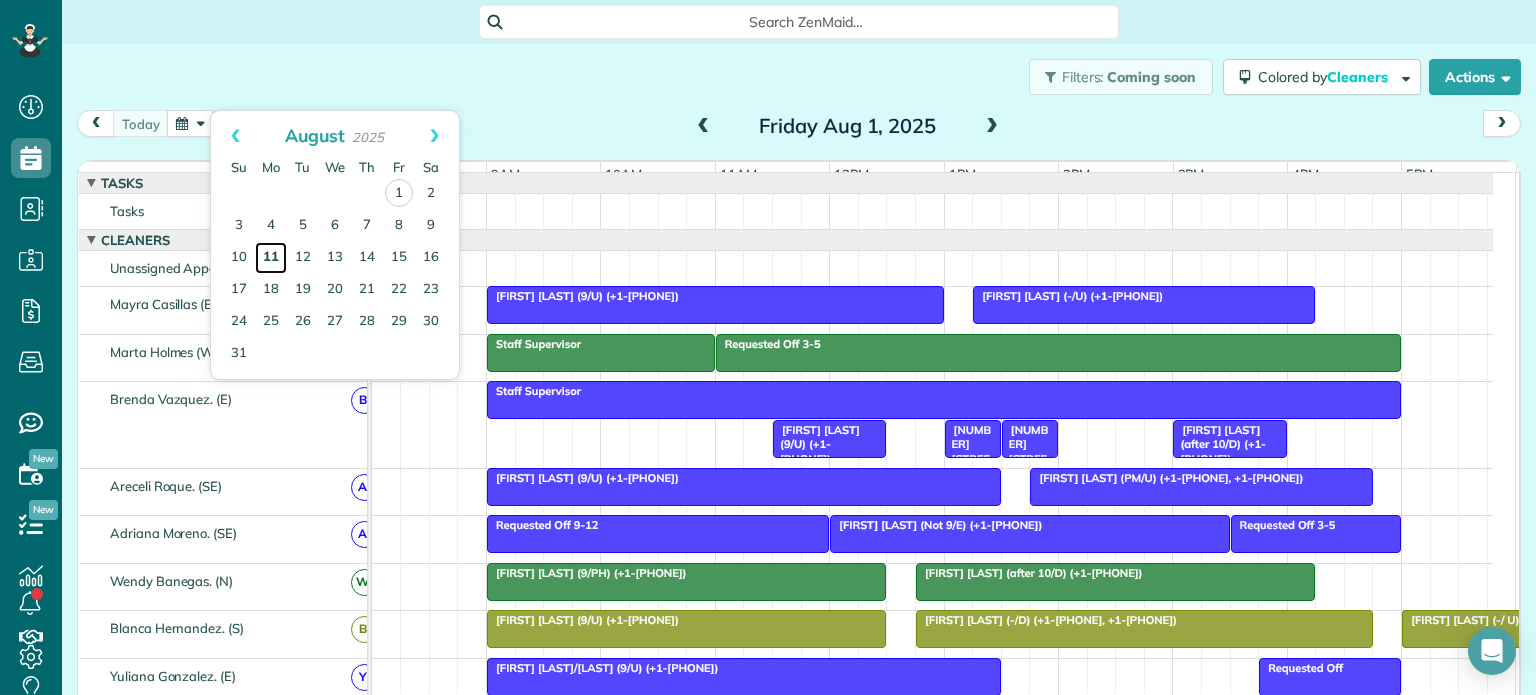 click on "11" at bounding box center [271, 258] 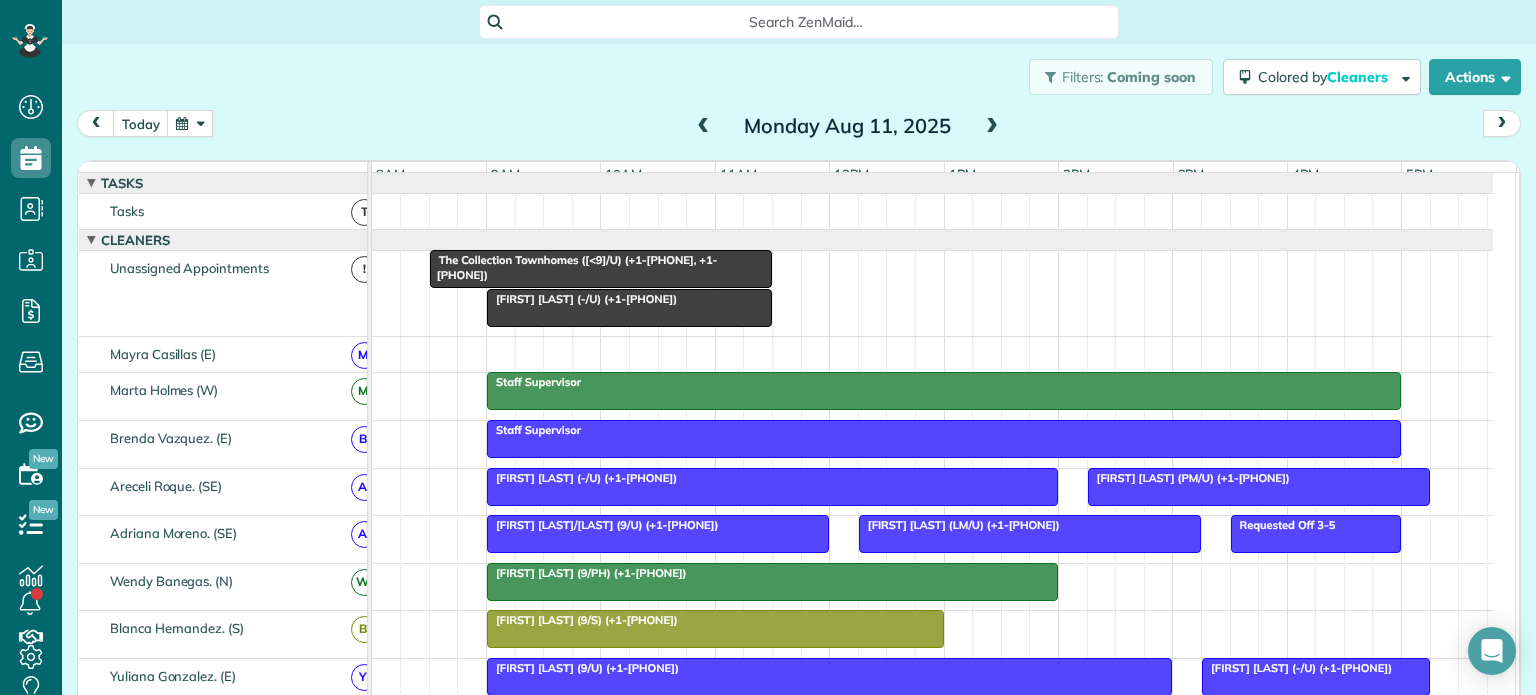 scroll, scrollTop: 157, scrollLeft: 0, axis: vertical 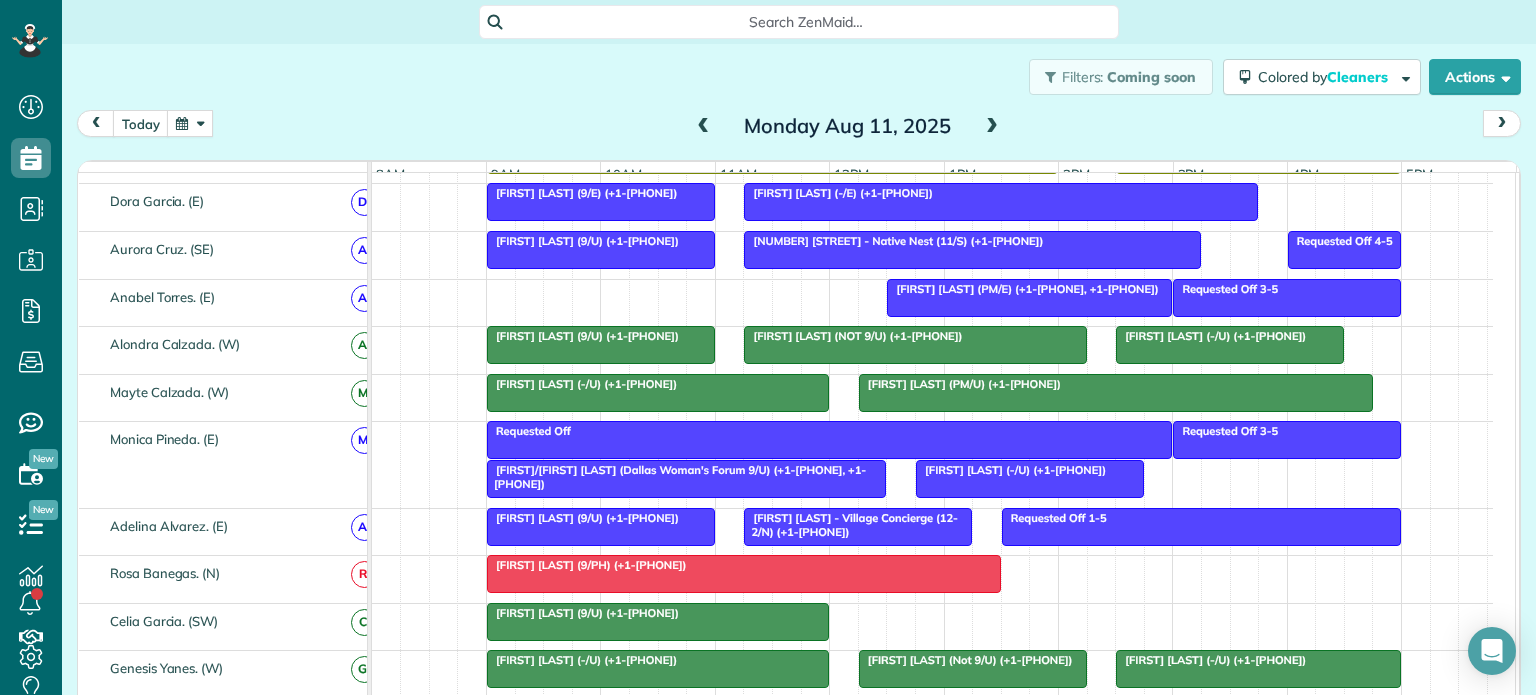 click at bounding box center (992, 127) 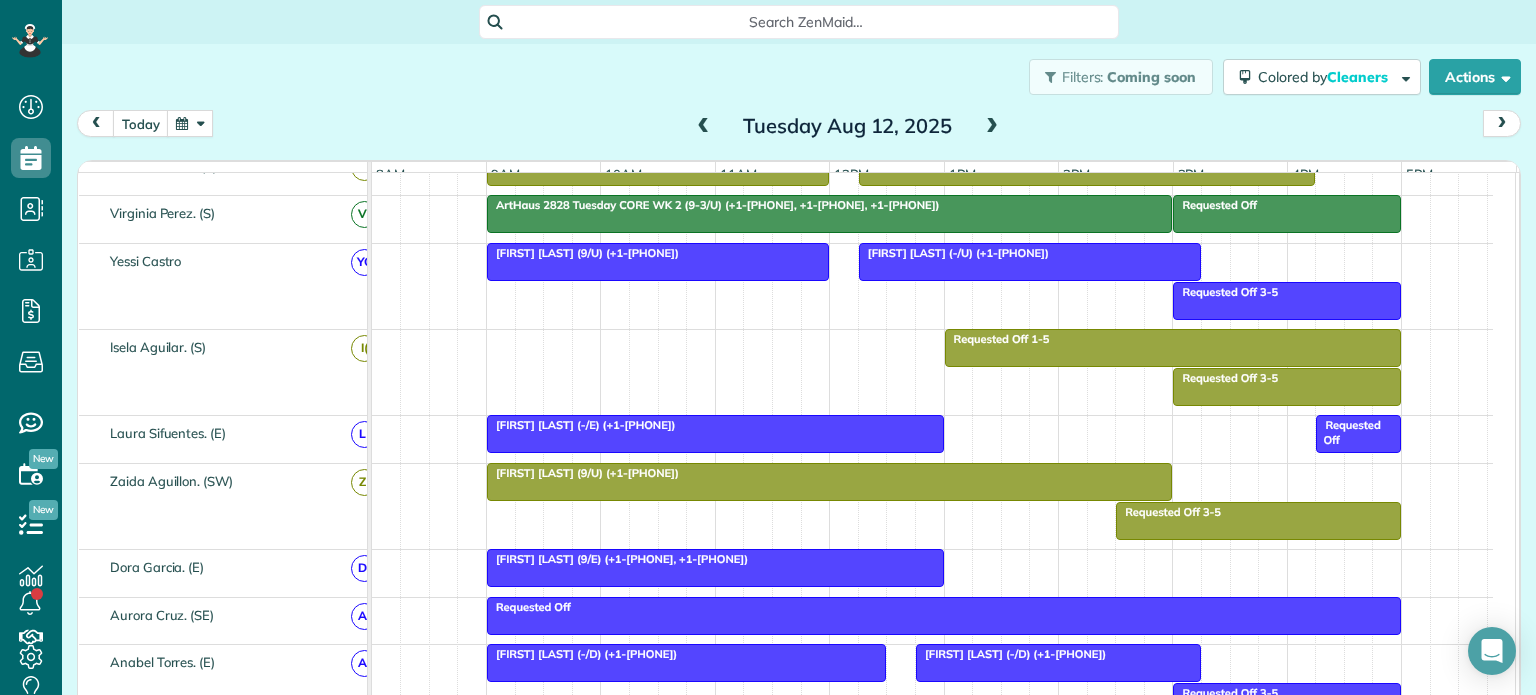 scroll, scrollTop: 1010, scrollLeft: 0, axis: vertical 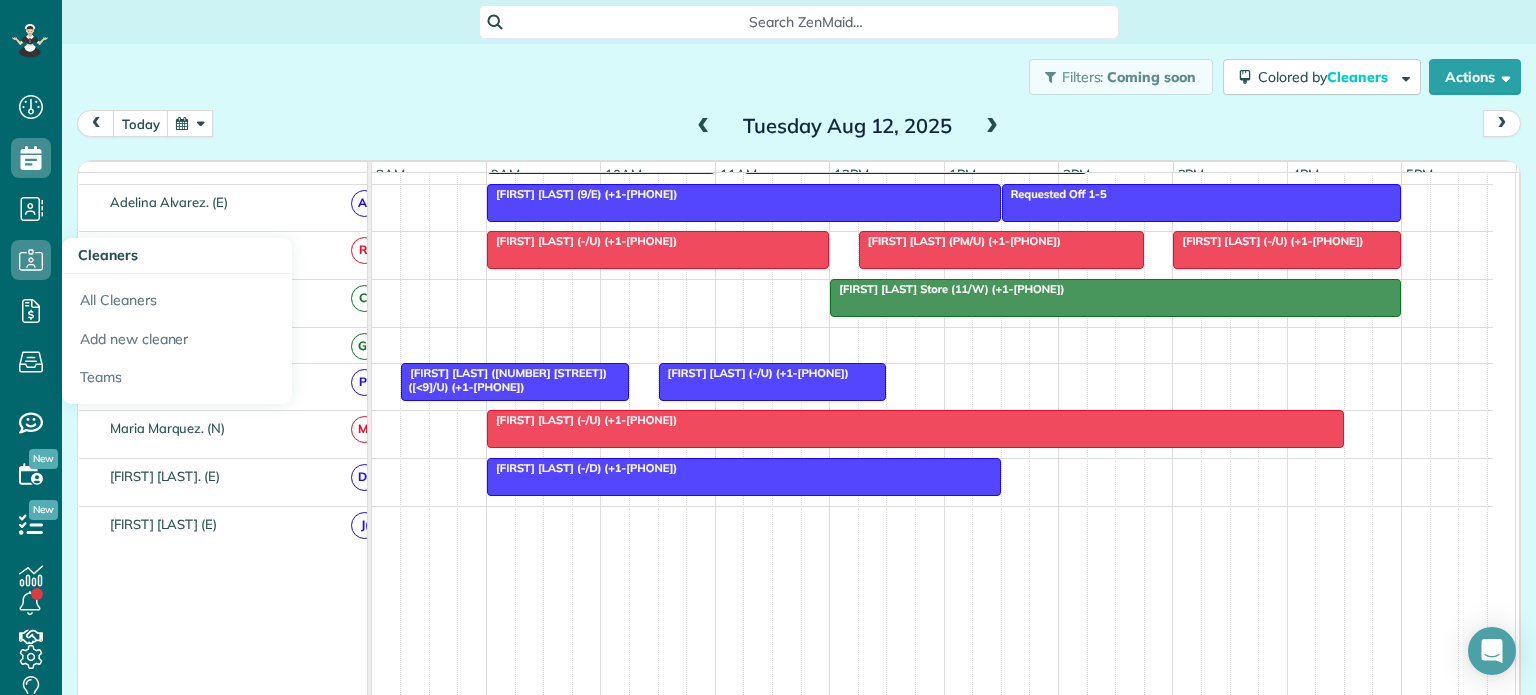 click on "Cleaners" at bounding box center (108, 255) 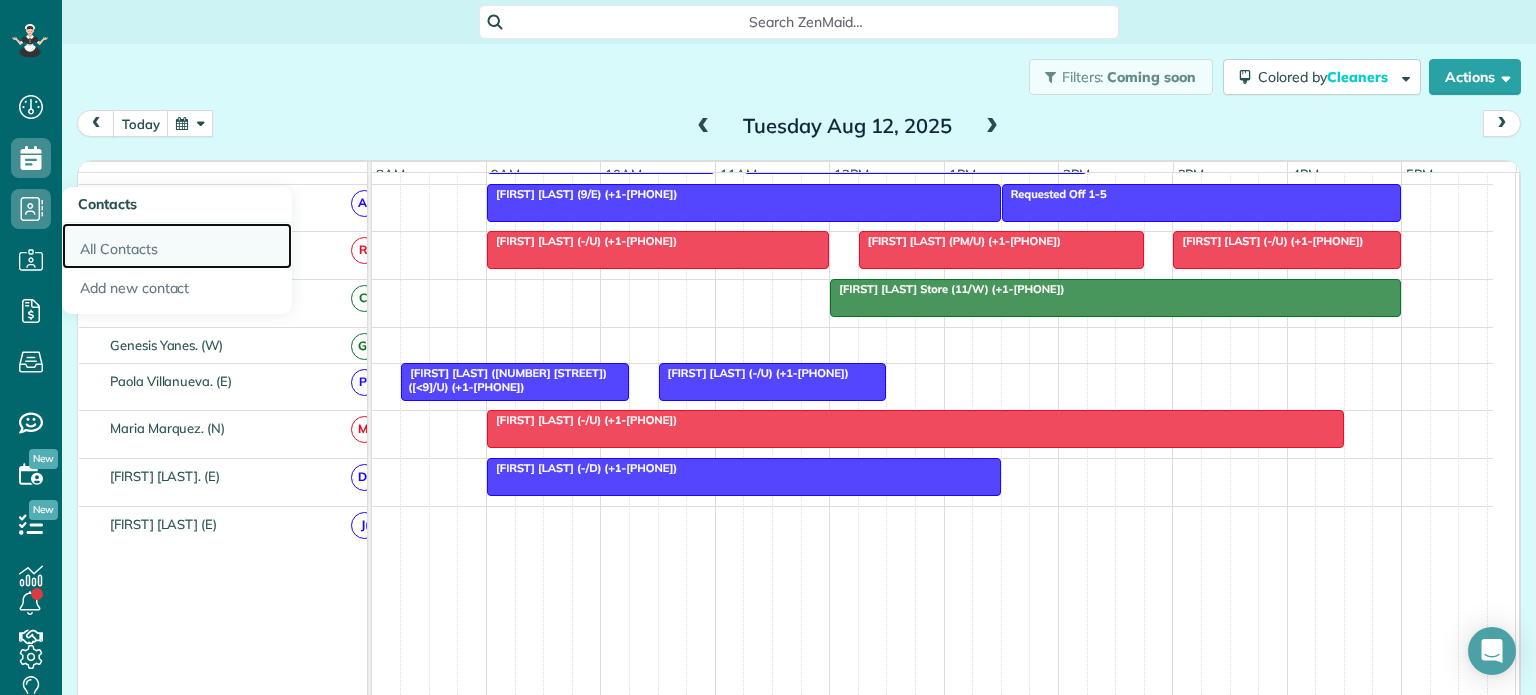 click on "All Contacts" at bounding box center (177, 246) 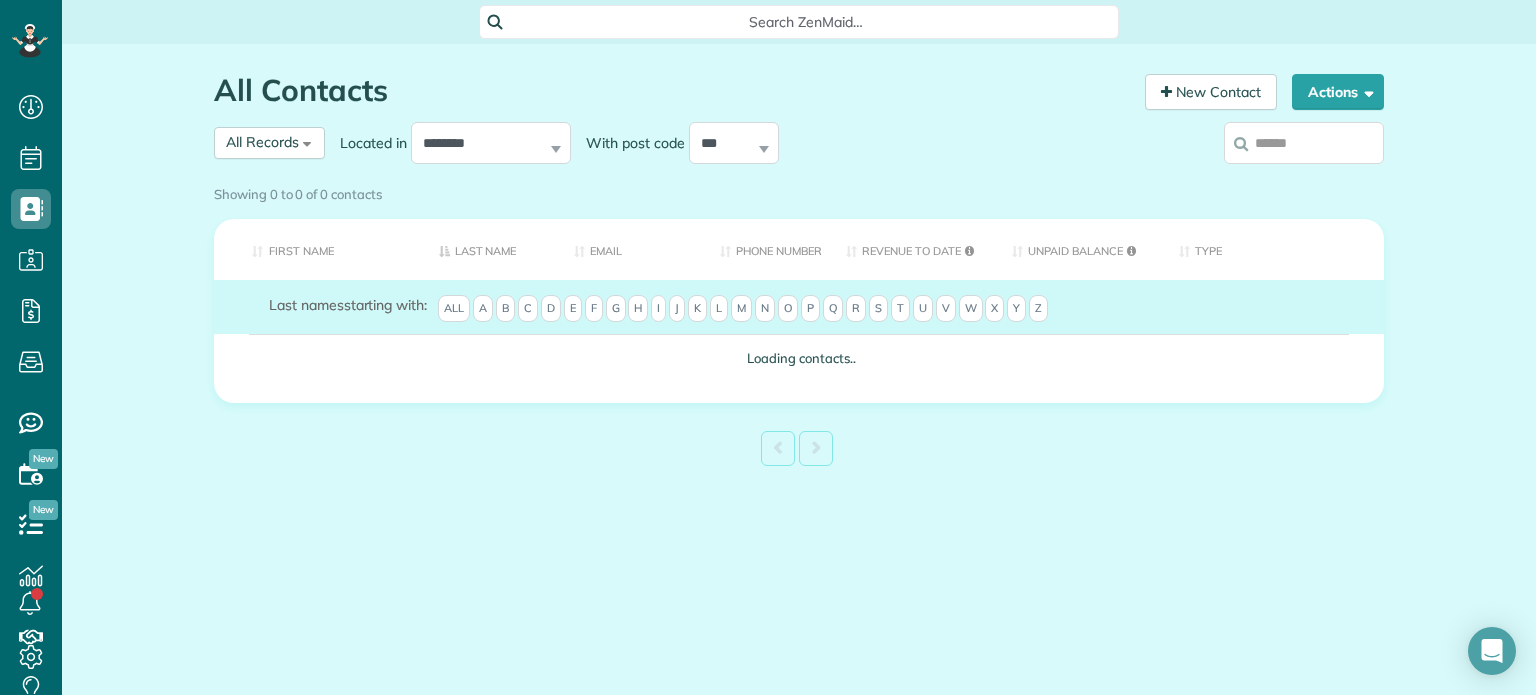 click on "Showing 0 to 0 of 0 contacts" at bounding box center [799, 190] 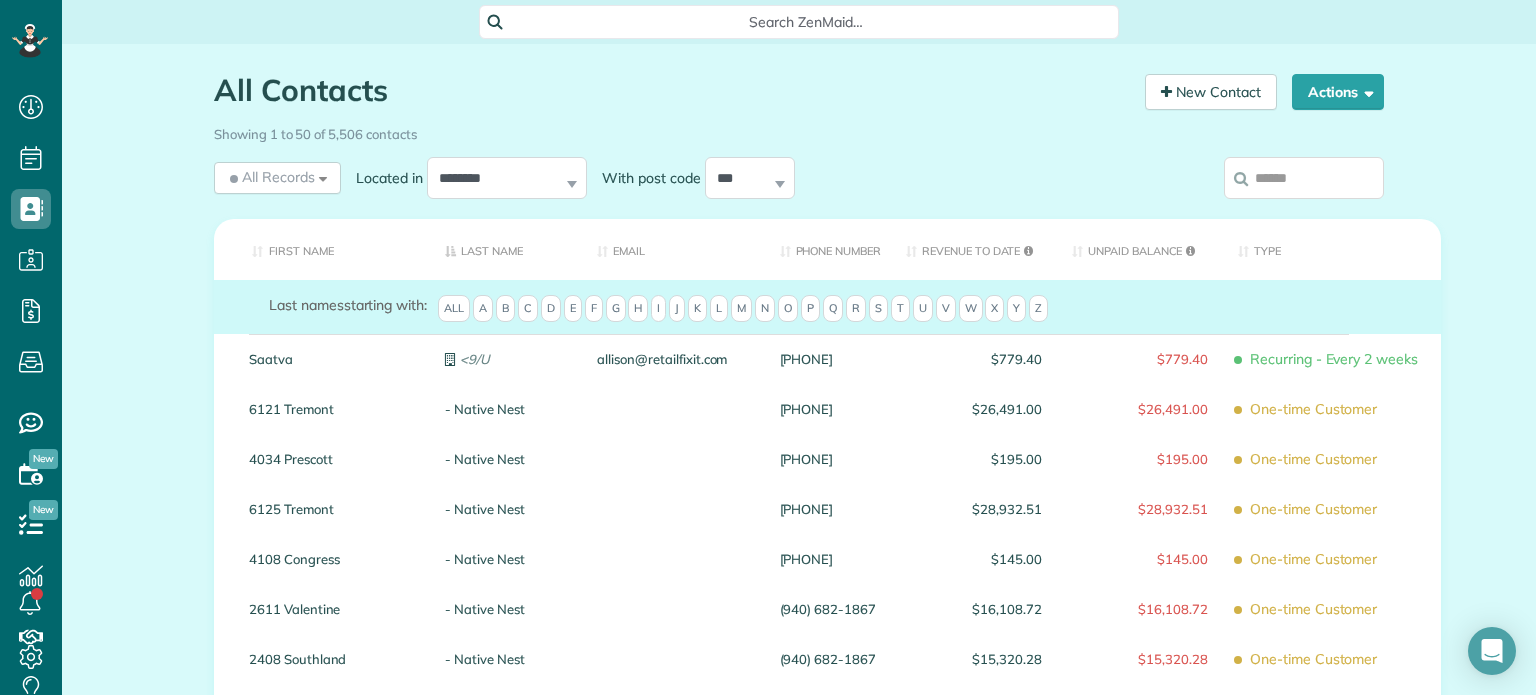 scroll, scrollTop: 0, scrollLeft: 0, axis: both 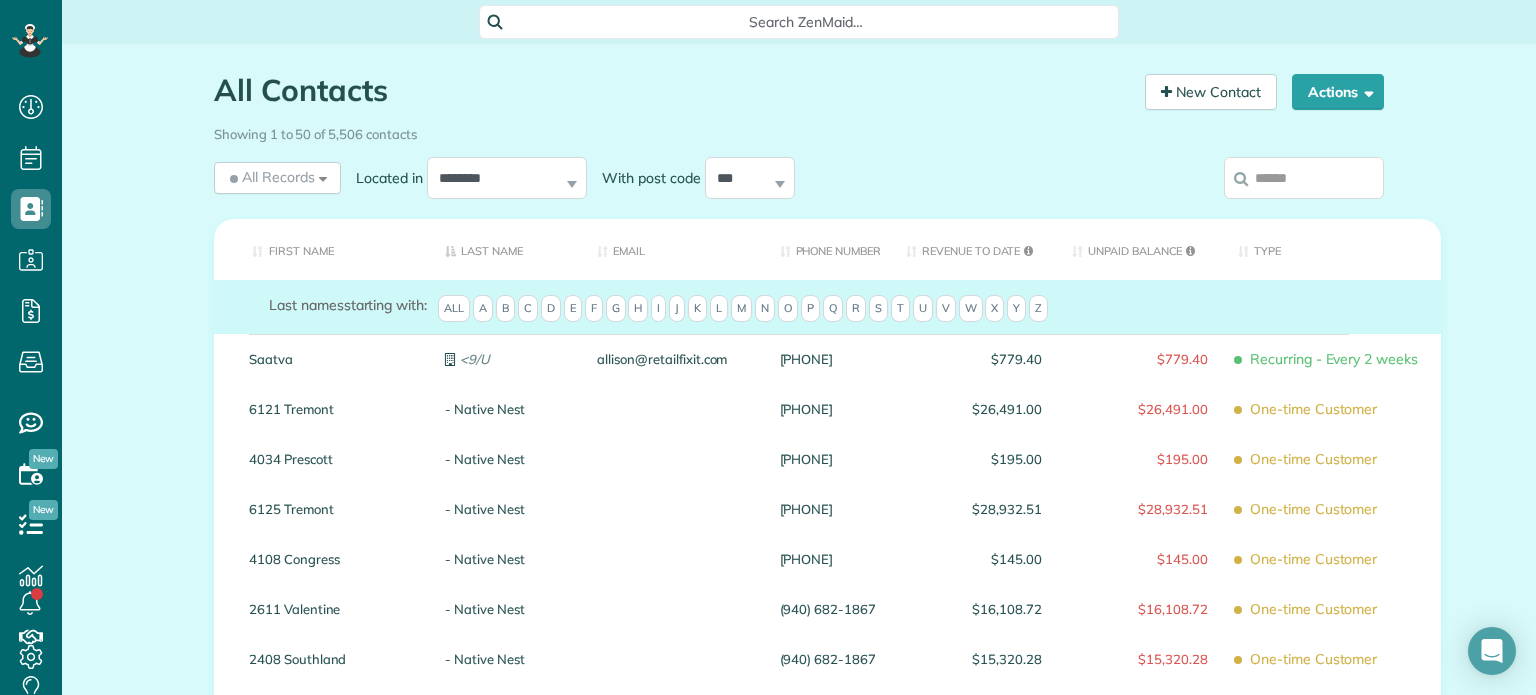 click at bounding box center [1304, 178] 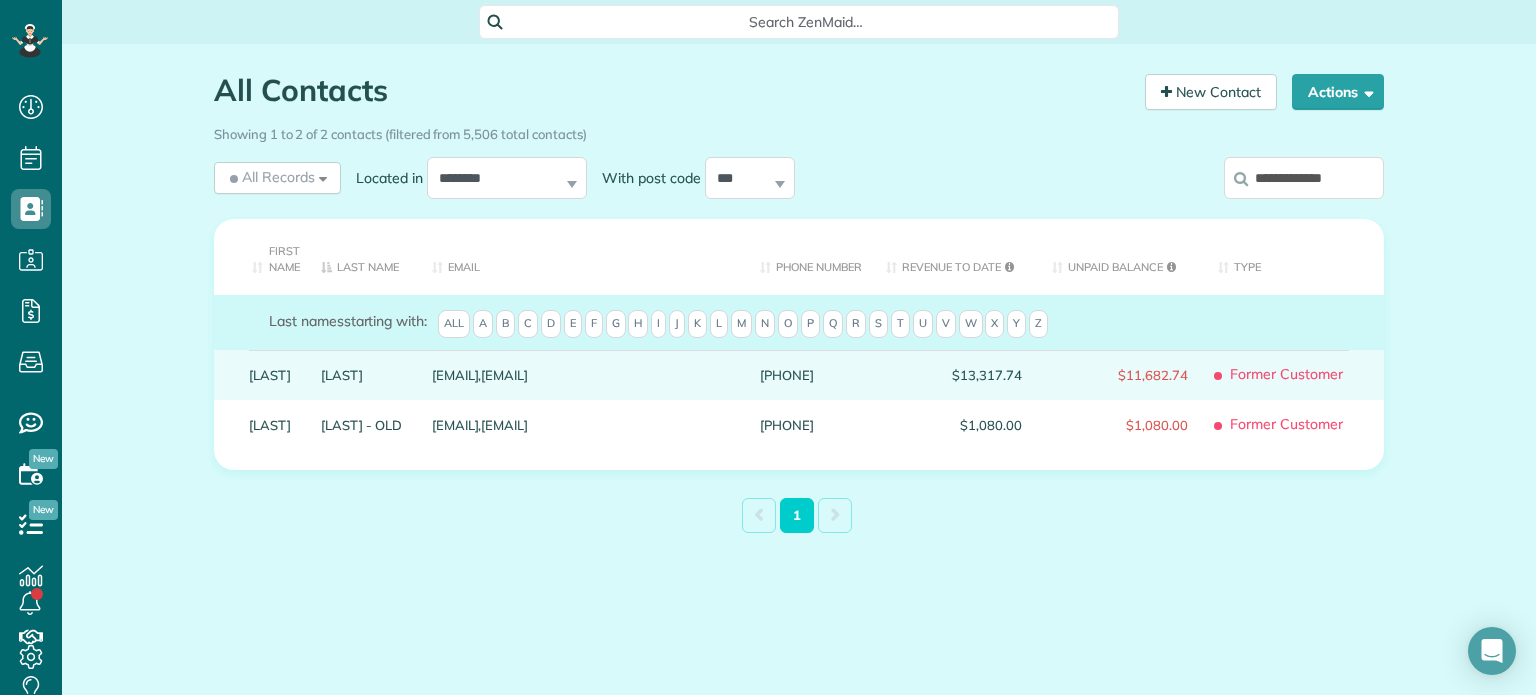 type on "**********" 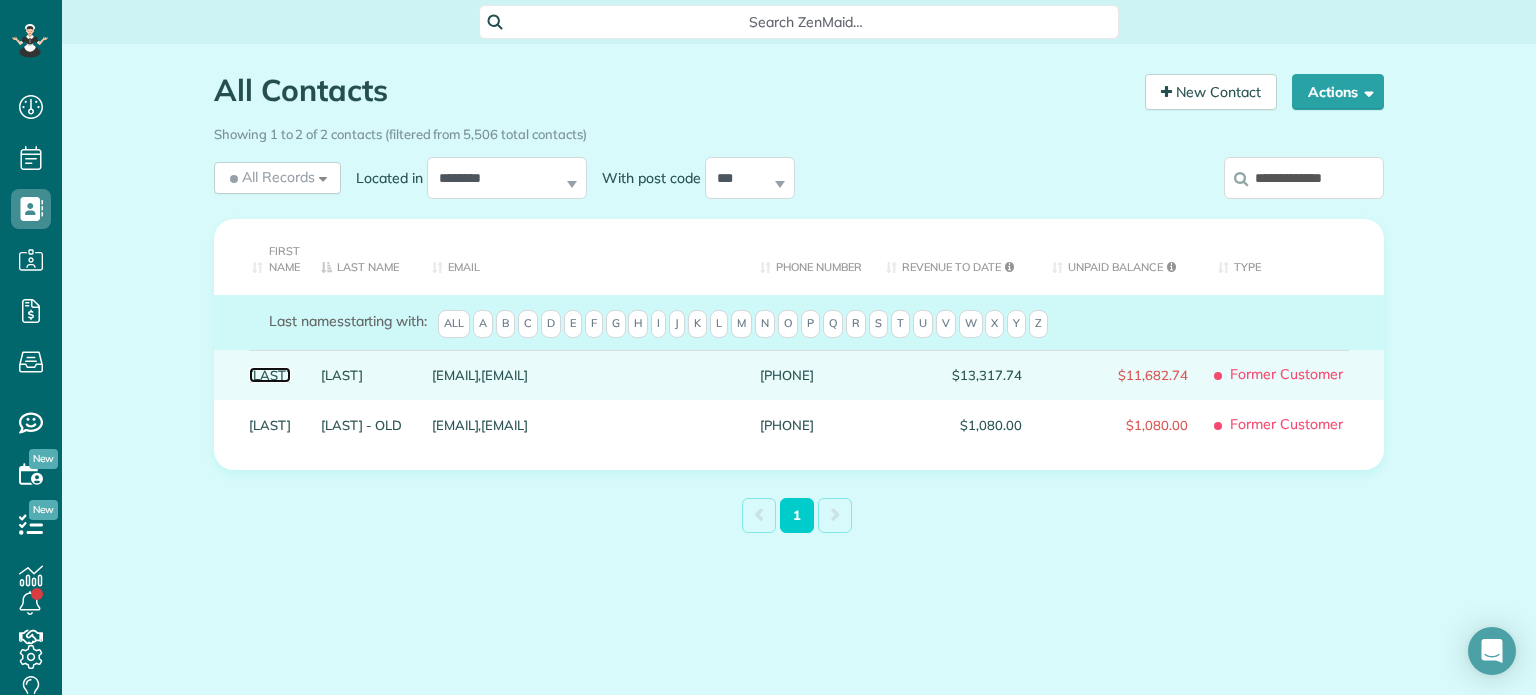 click on "Barbara" at bounding box center [270, 375] 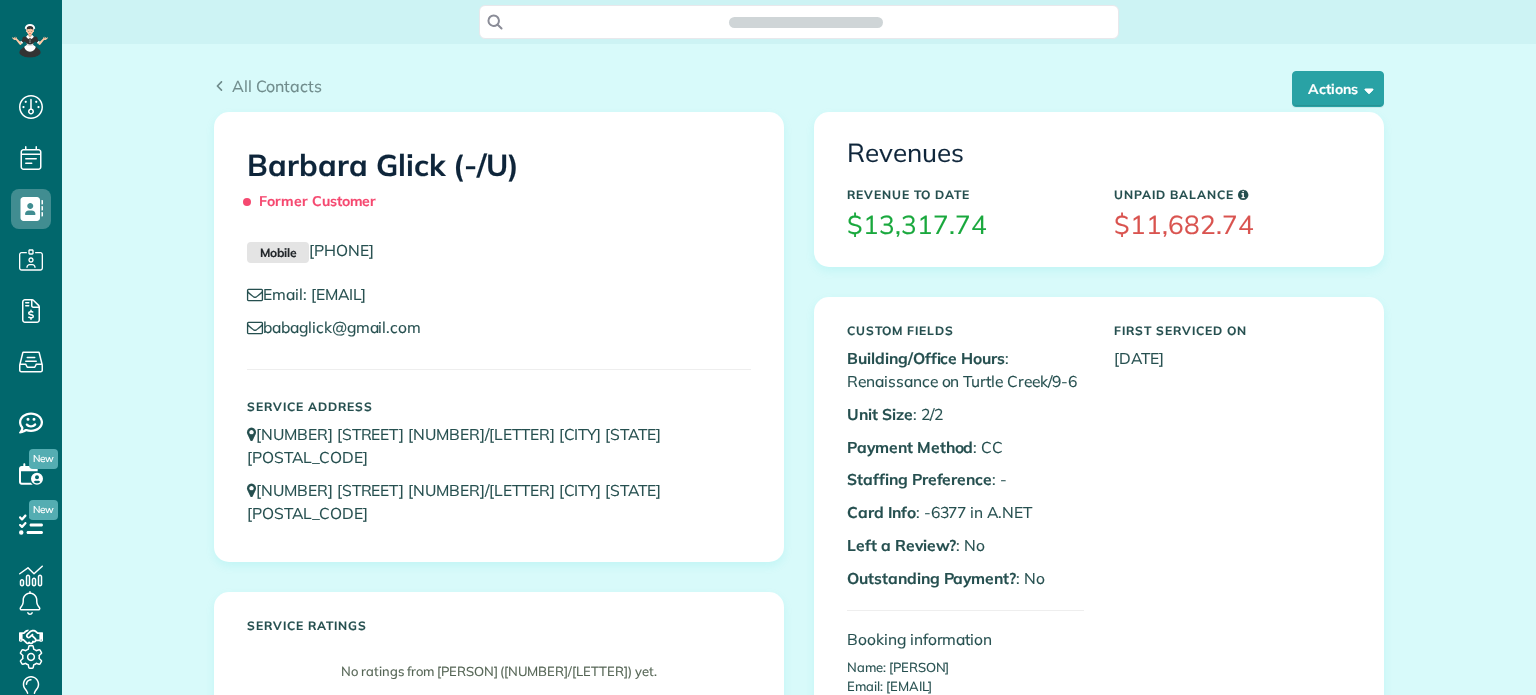 scroll, scrollTop: 0, scrollLeft: 0, axis: both 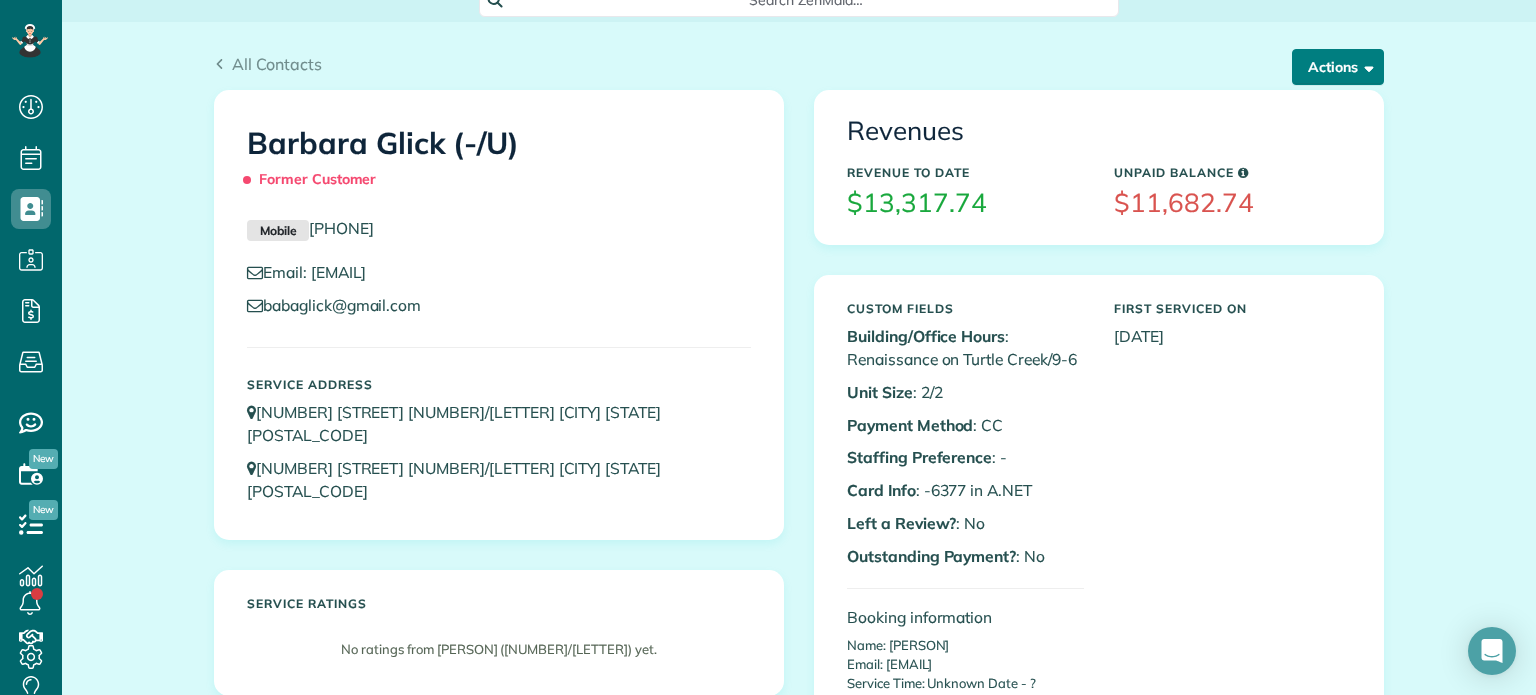 click on "Actions" at bounding box center (1338, 67) 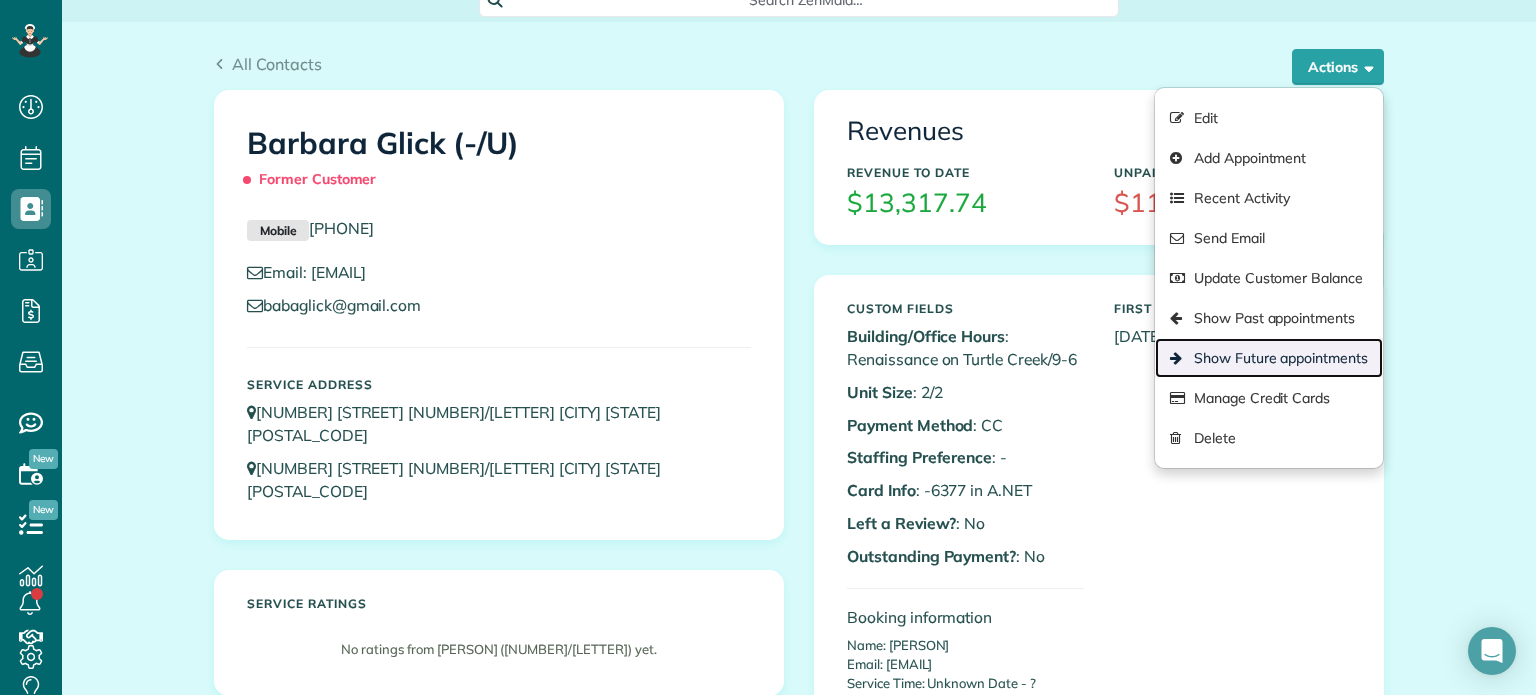 click on "Show Future appointments" at bounding box center [1269, 358] 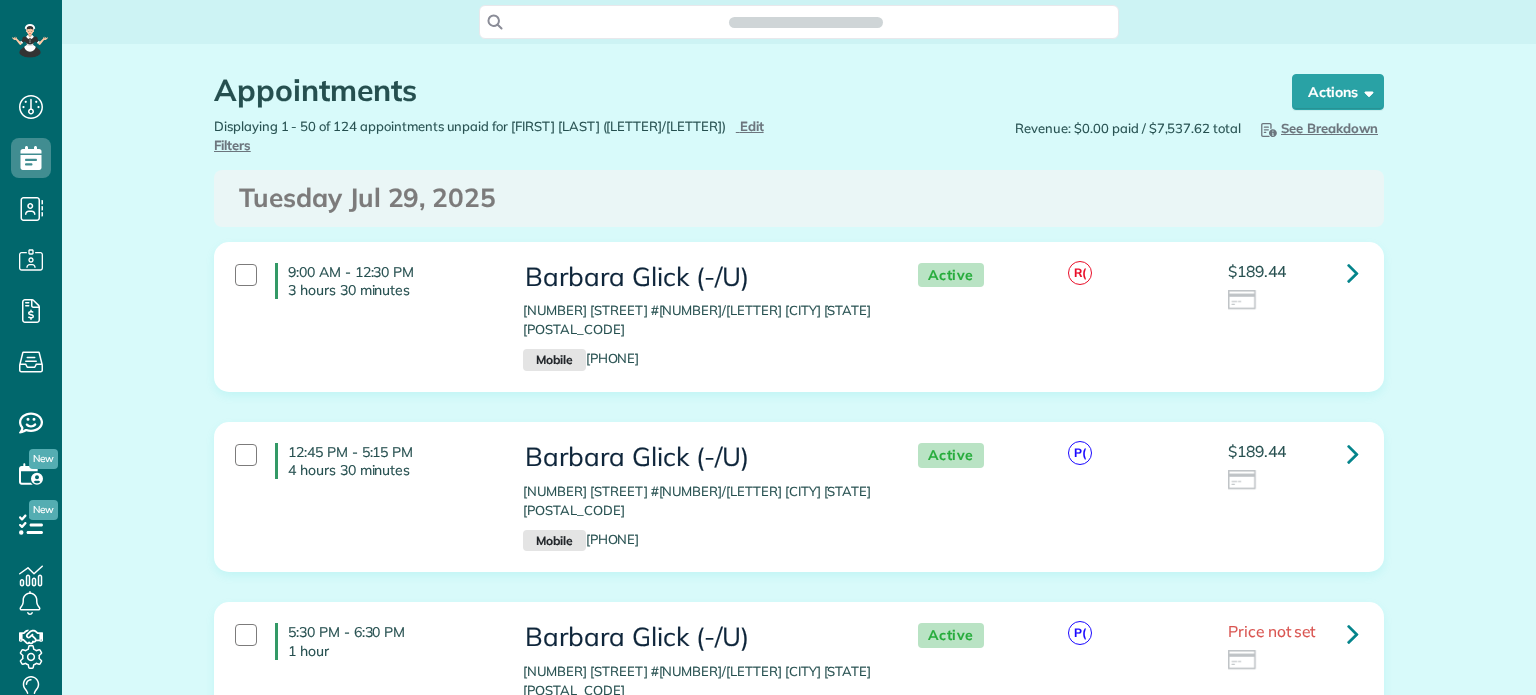 scroll, scrollTop: 0, scrollLeft: 0, axis: both 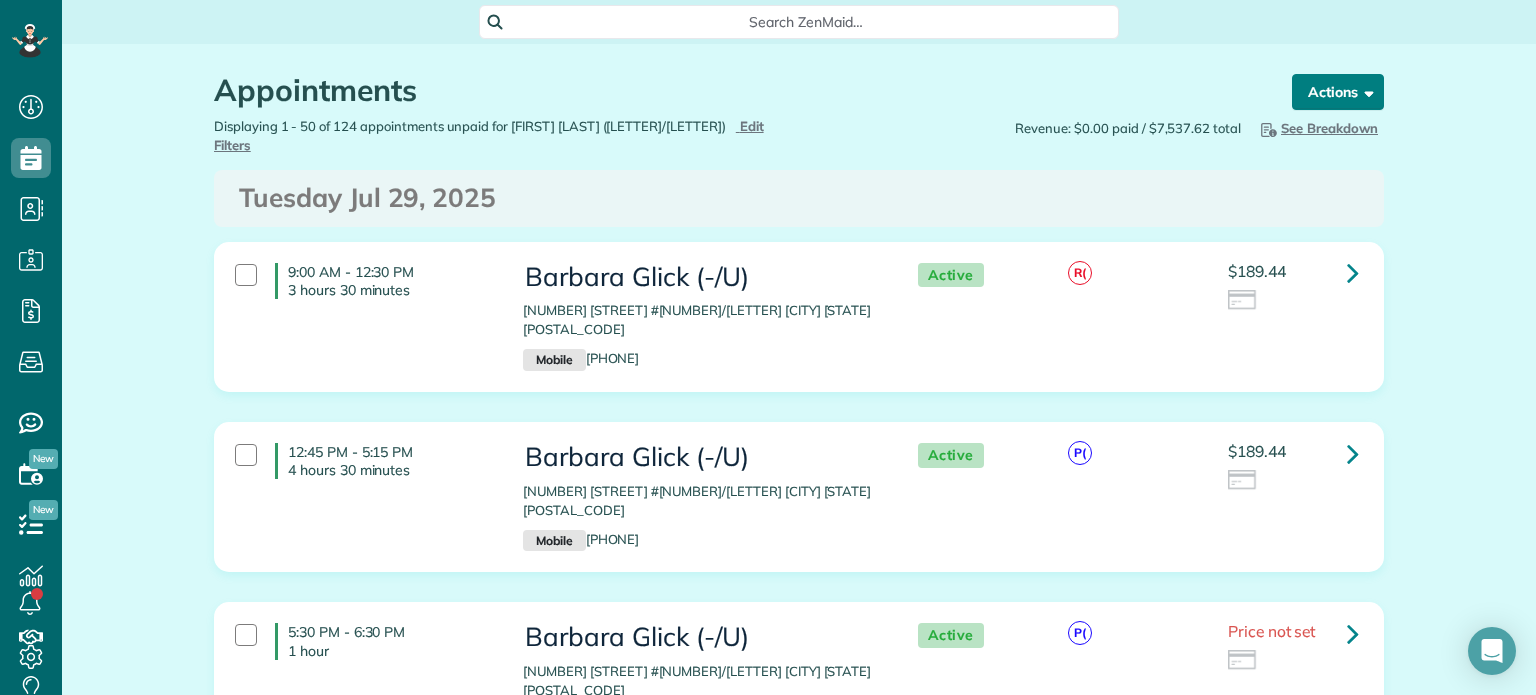click on "Actions" at bounding box center [1338, 92] 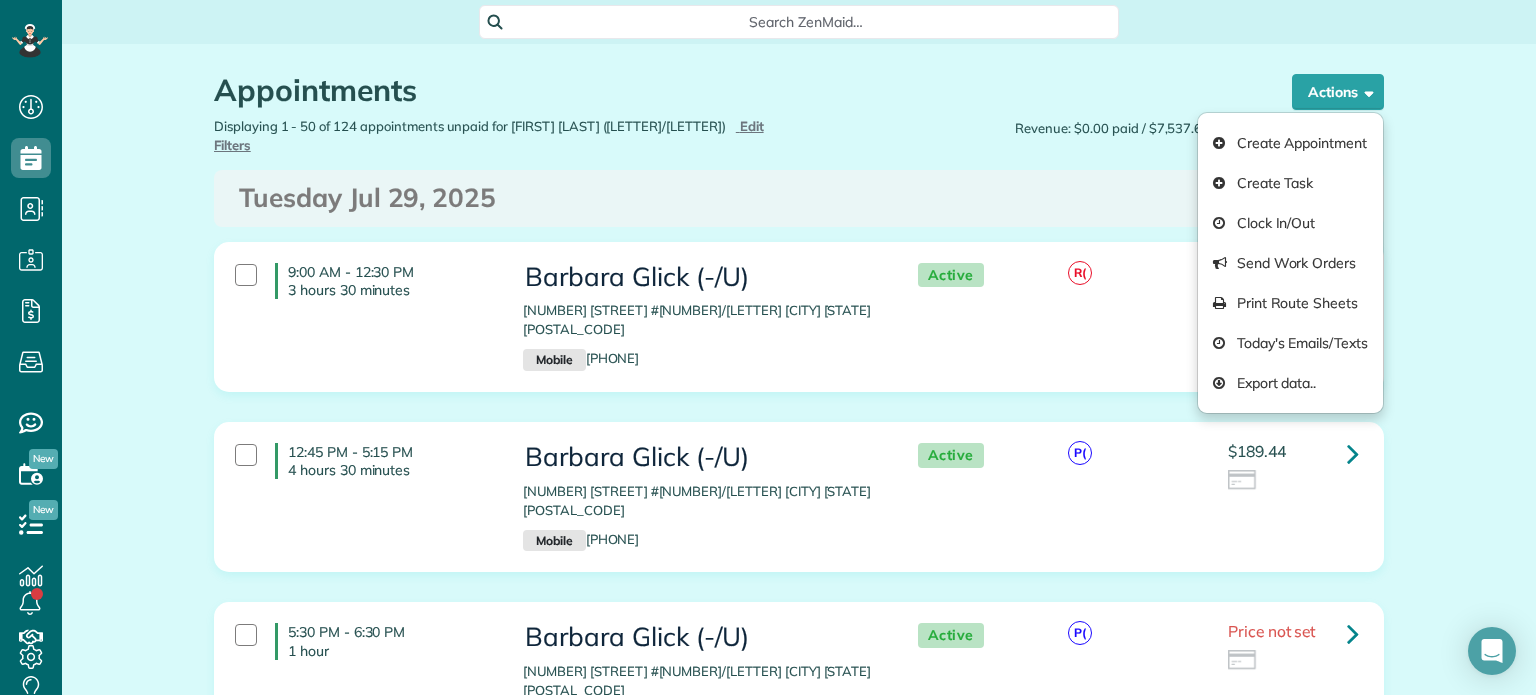 click on "Tuesday Jul 29, 2025" at bounding box center [799, 198] 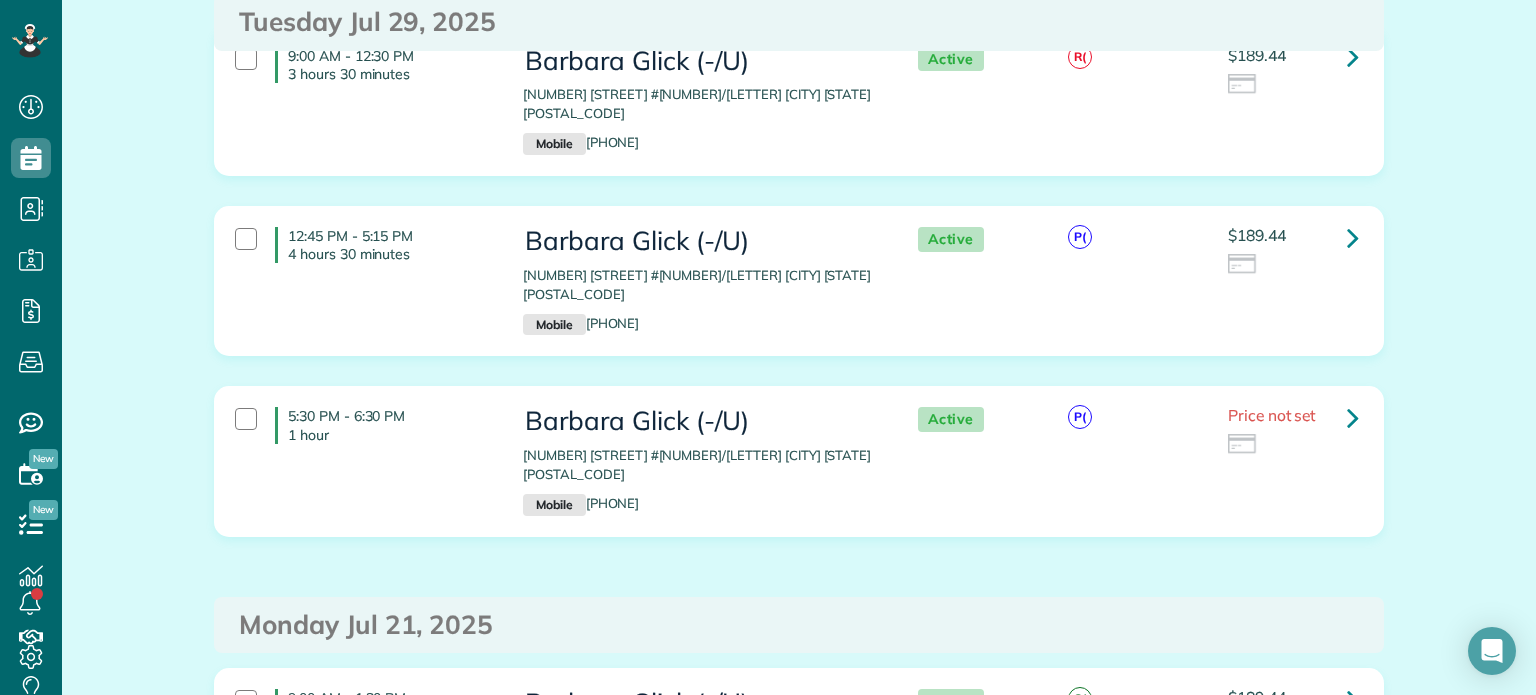 scroll, scrollTop: 163, scrollLeft: 0, axis: vertical 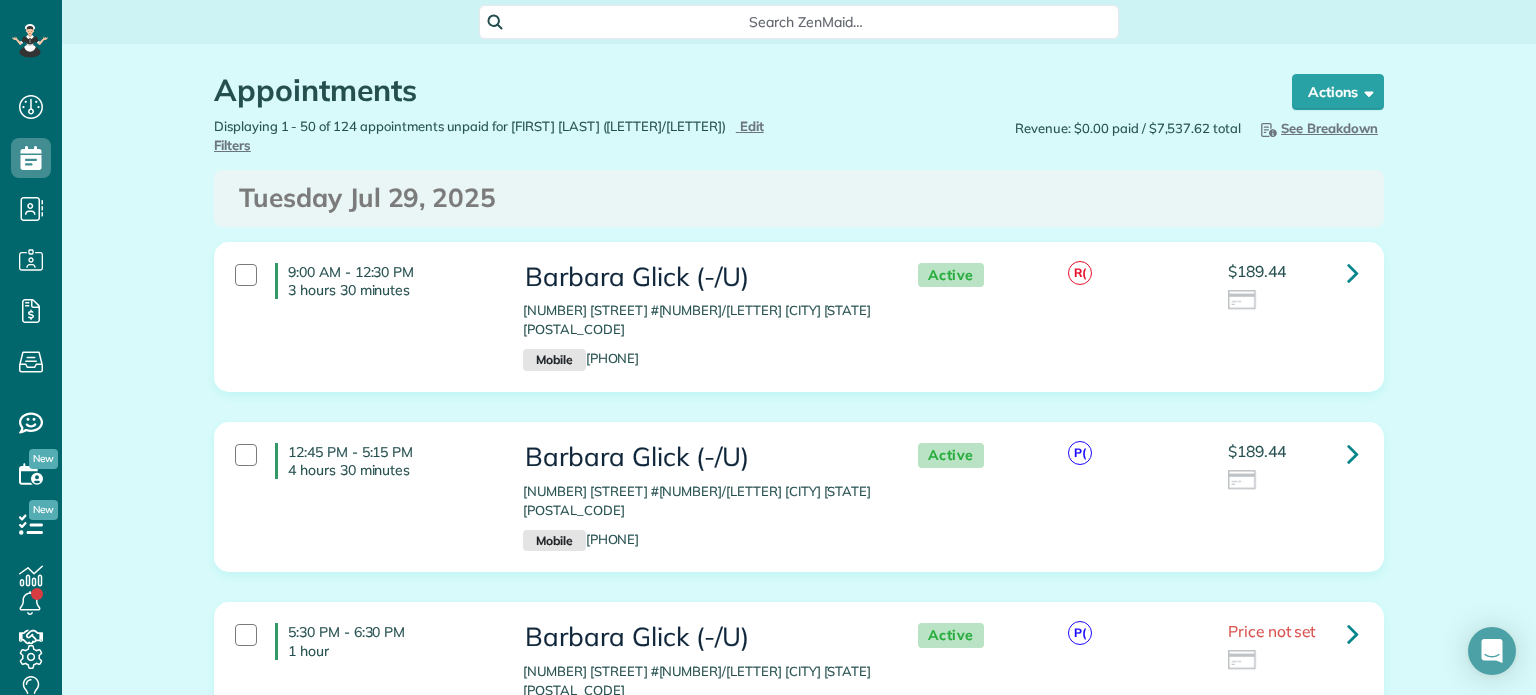click on "Appointments
Schedule Changes
Actions
Create Appointment
Create Task
Clock In/Out
Send Work Orders
Print Route Sheets
Today's Emails/Texts
Export data..
Bulk Actions
Set status to: Active
Set status to: Cancelled
Set status to: Cancelled and Paid
Select All" at bounding box center (799, 6004) 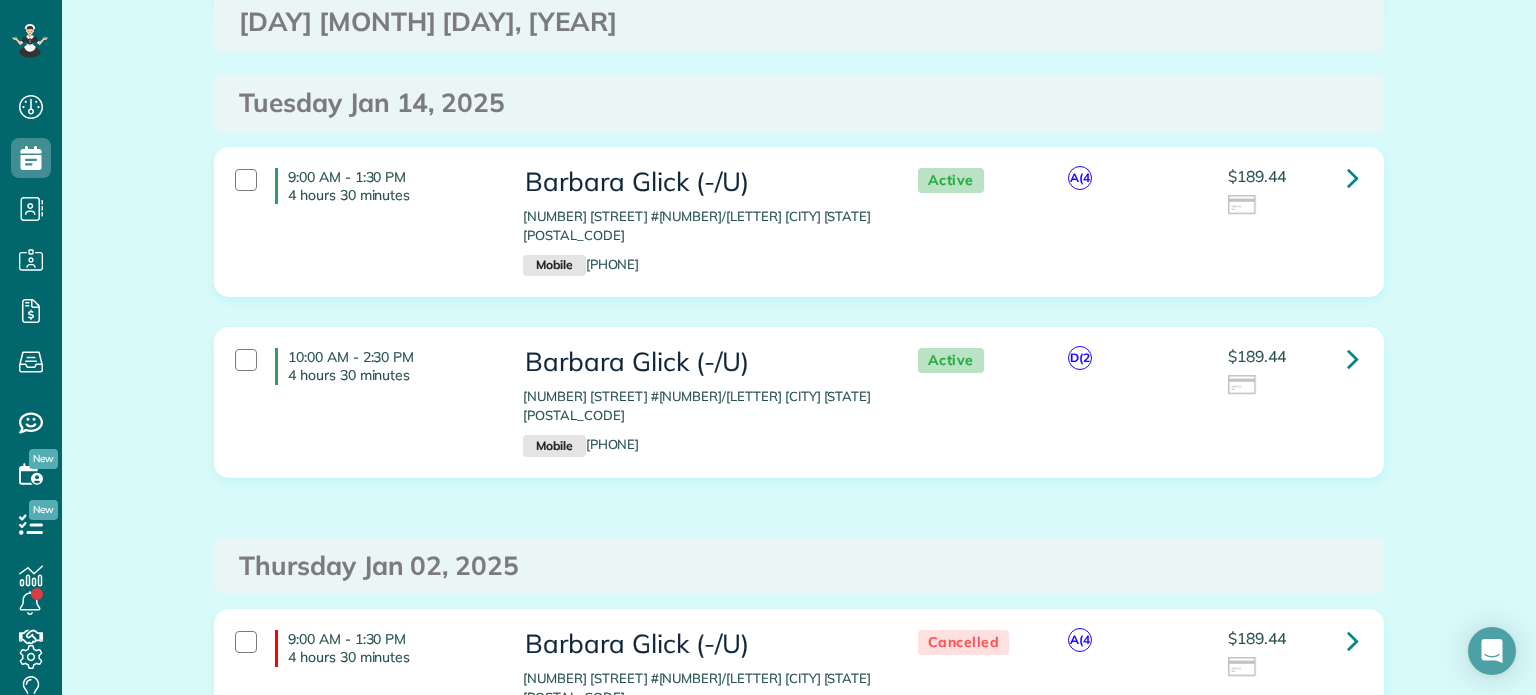 scroll, scrollTop: 4443, scrollLeft: 0, axis: vertical 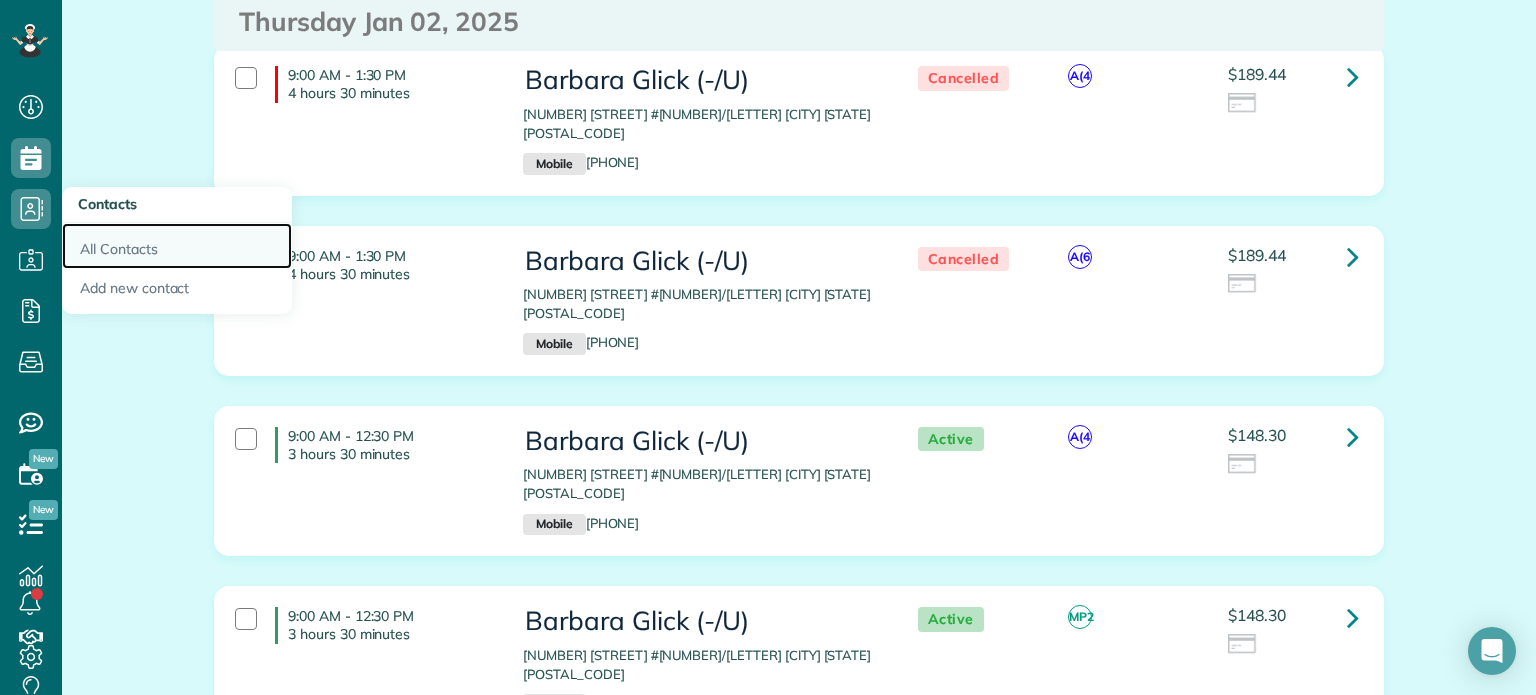 click on "All Contacts" at bounding box center (177, 246) 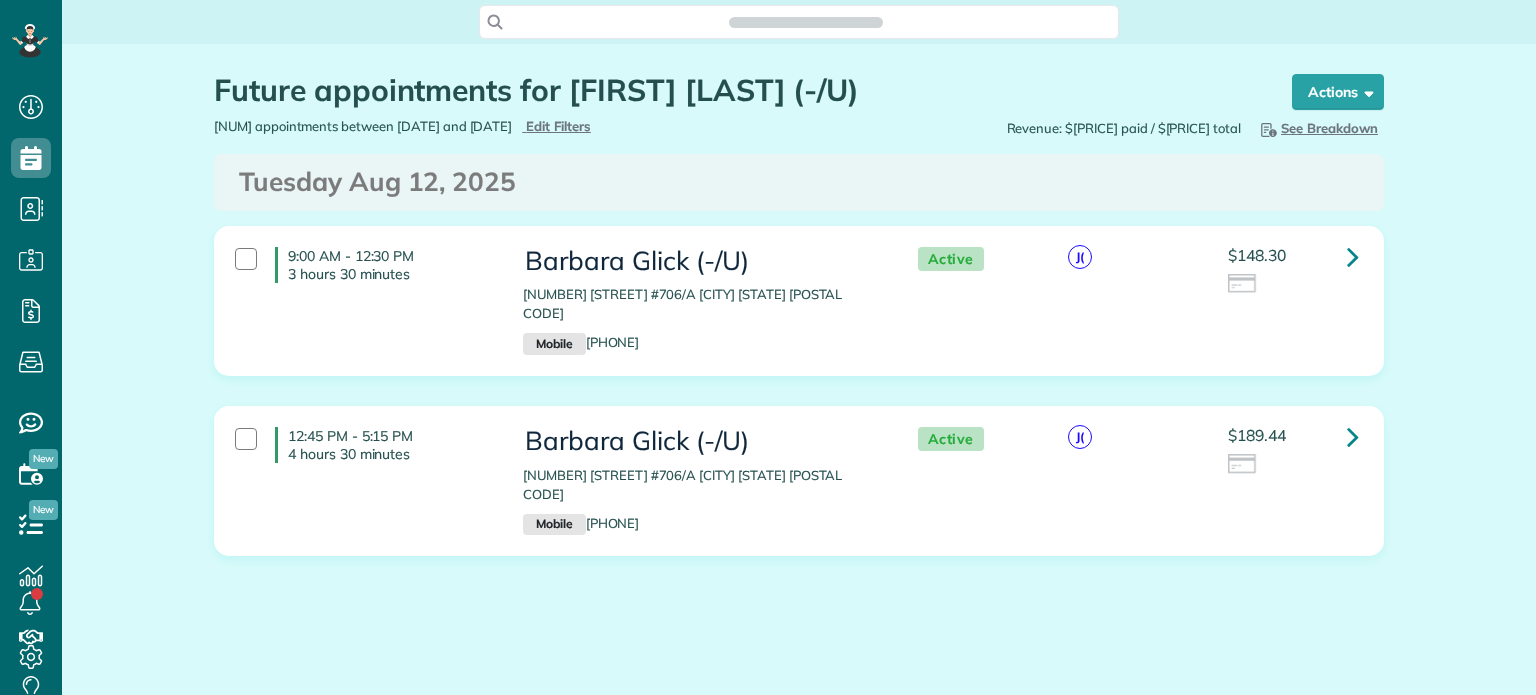 scroll, scrollTop: 0, scrollLeft: 0, axis: both 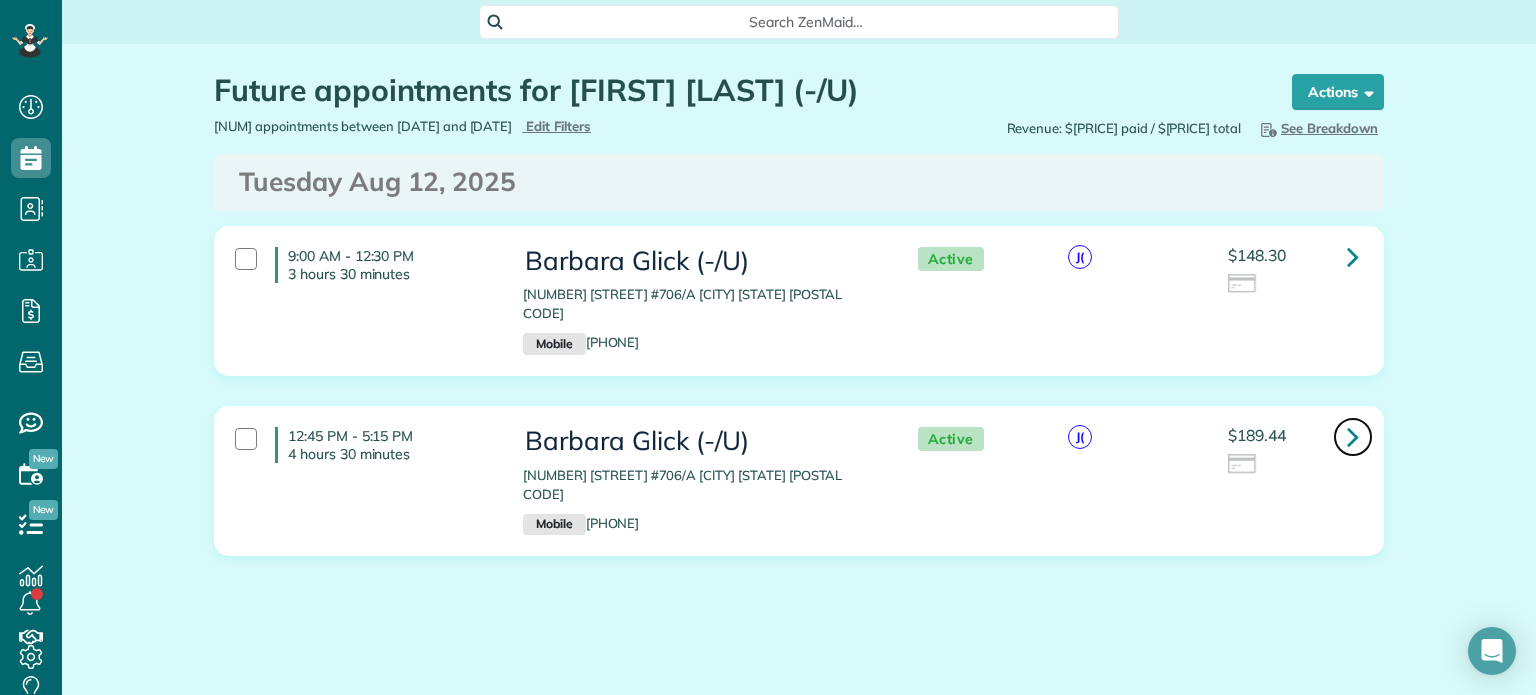 click at bounding box center (1353, 436) 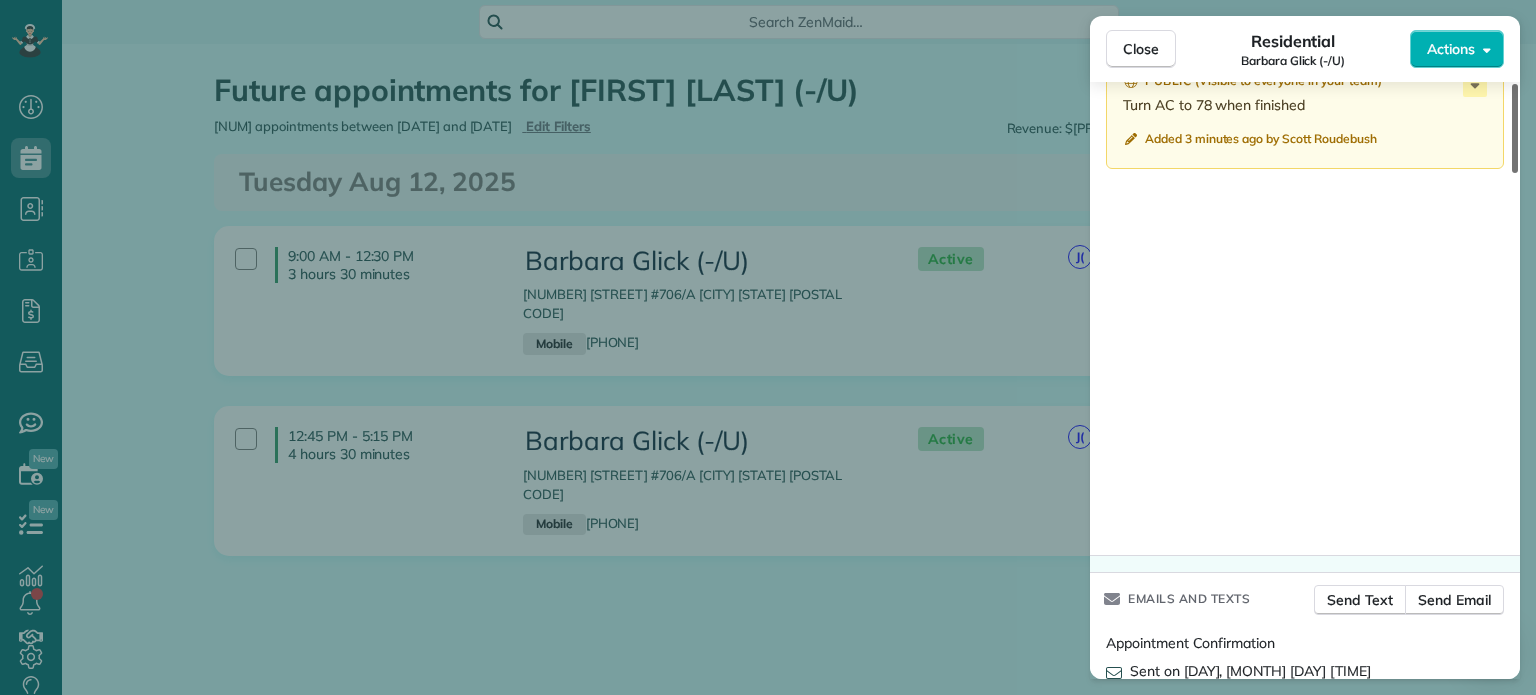 scroll, scrollTop: 3381, scrollLeft: 0, axis: vertical 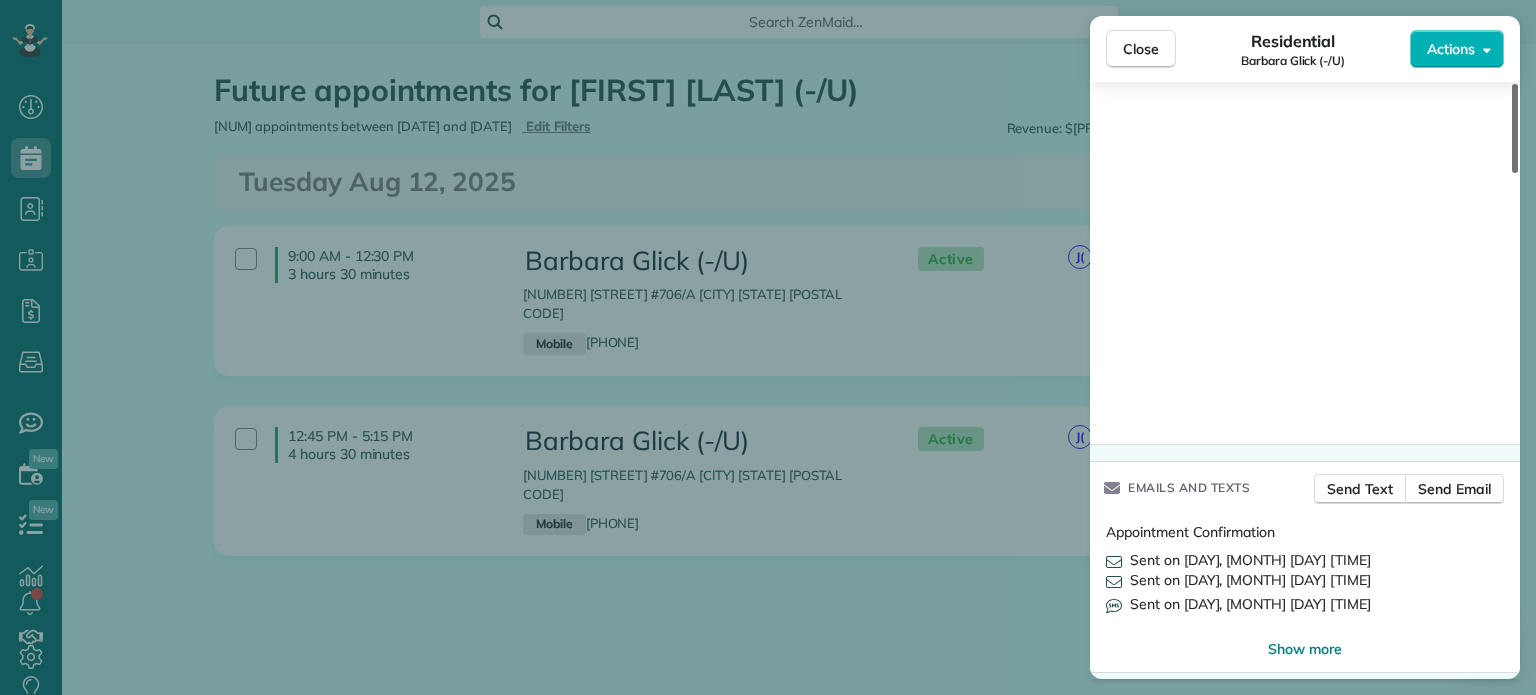 drag, startPoint x: 1512, startPoint y: 114, endPoint x: 1511, endPoint y: 620, distance: 506.00098 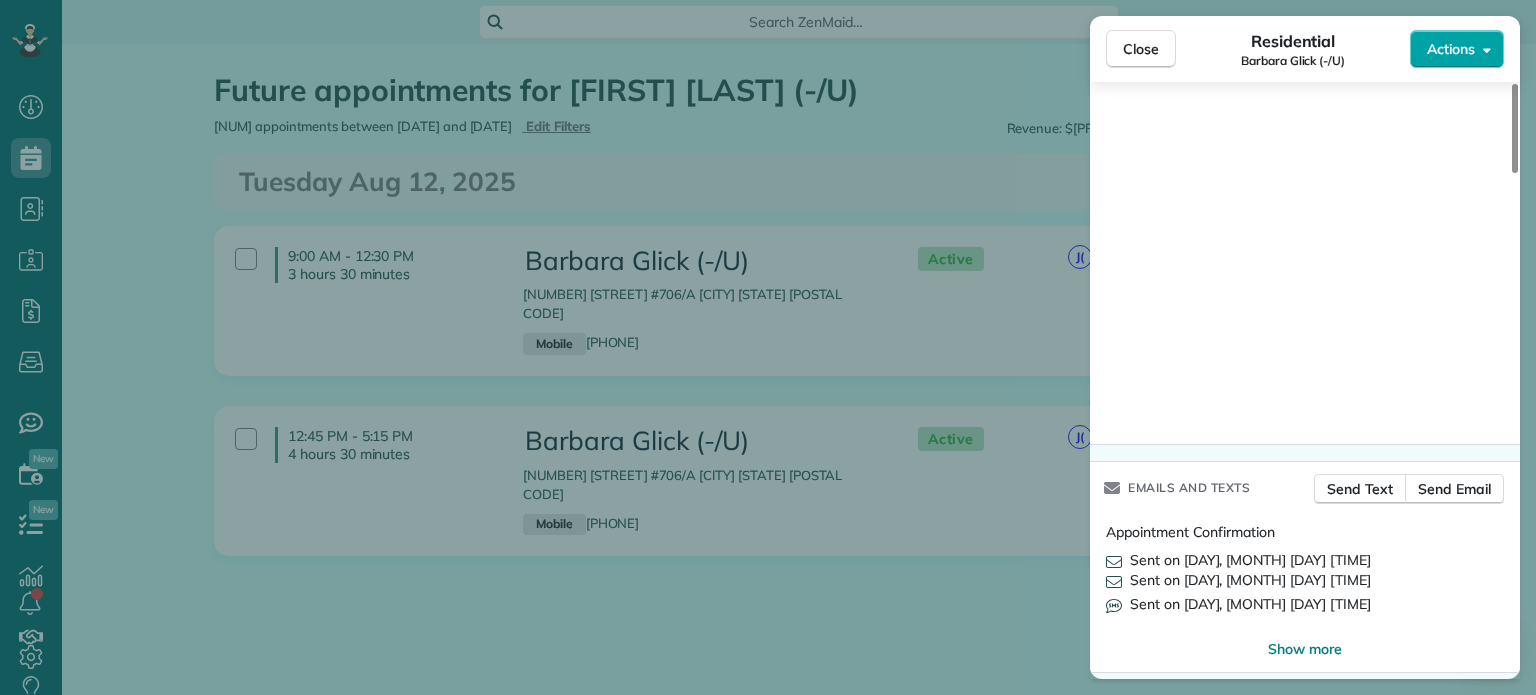 click on "Actions" at bounding box center [1457, 49] 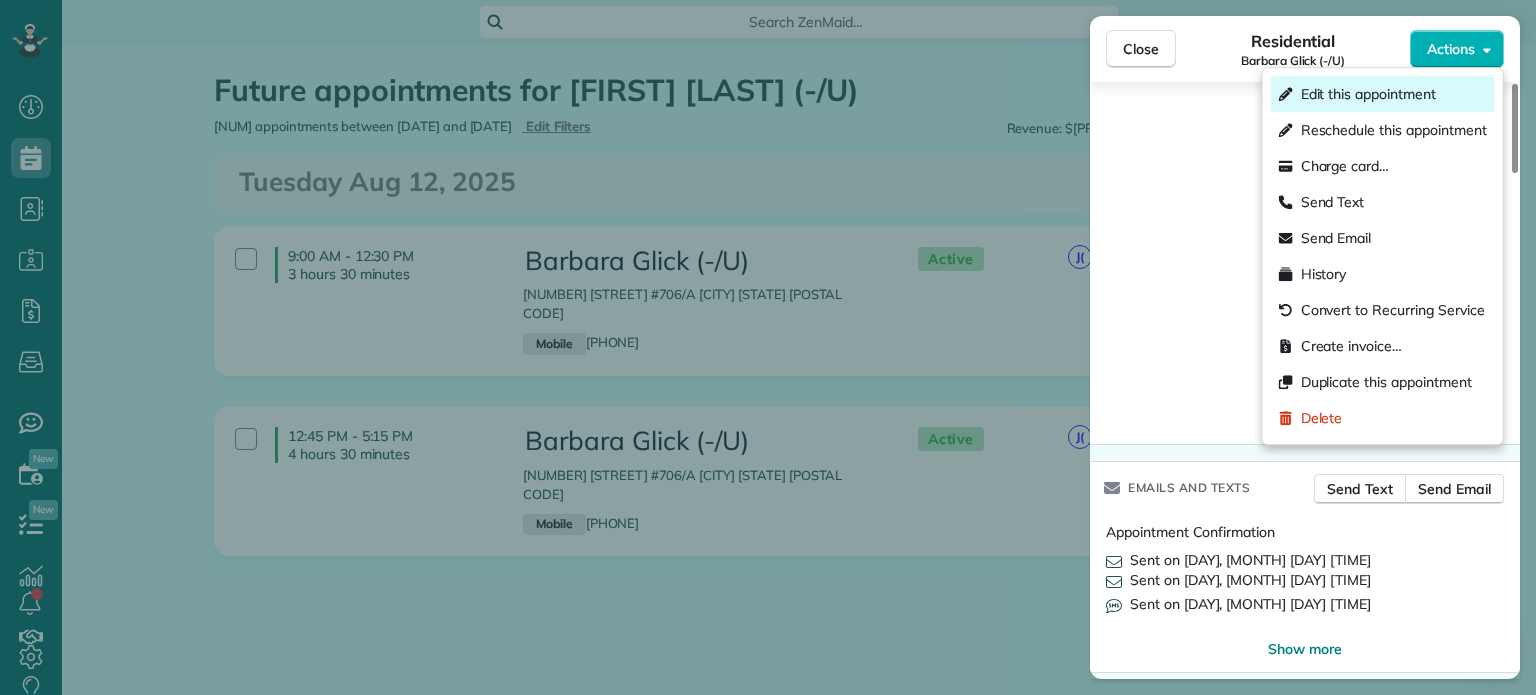click on "Edit this appointment" at bounding box center (1368, 94) 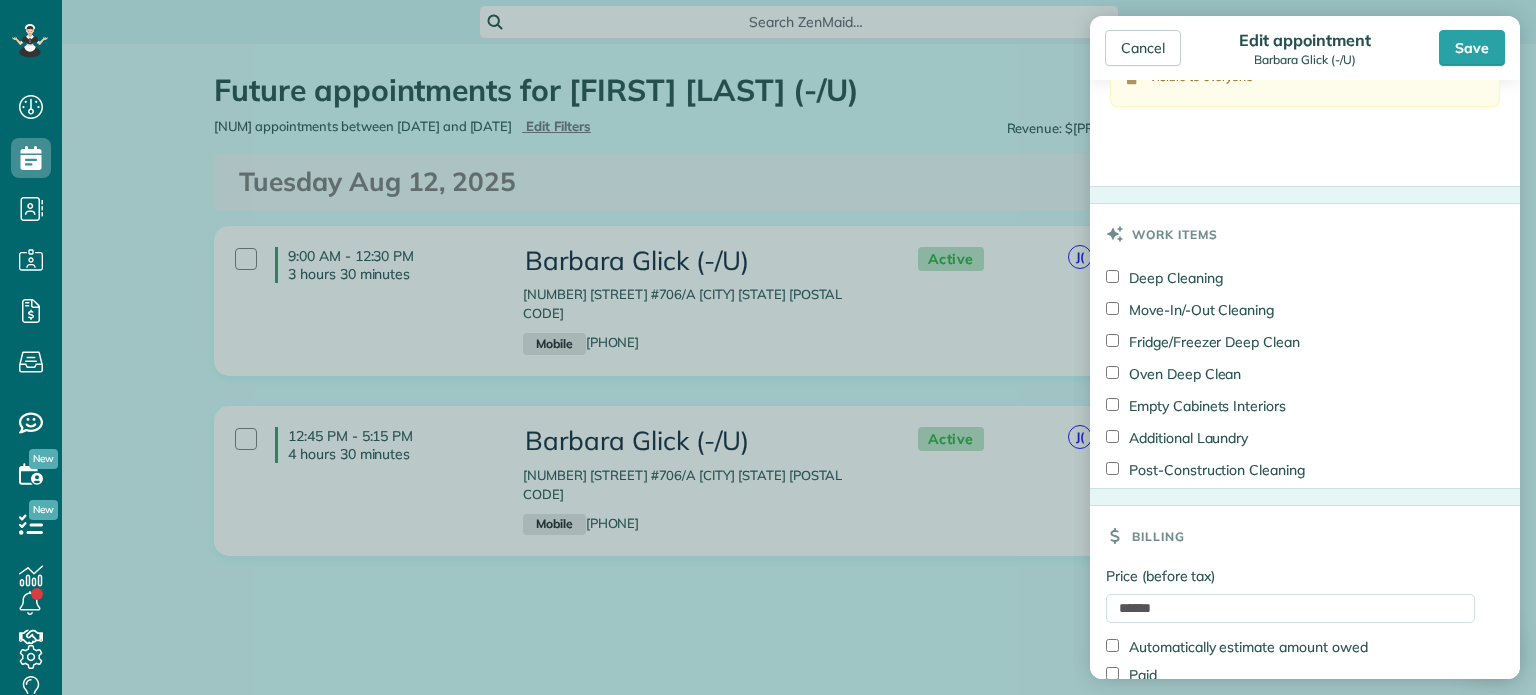 scroll, scrollTop: 2324, scrollLeft: 0, axis: vertical 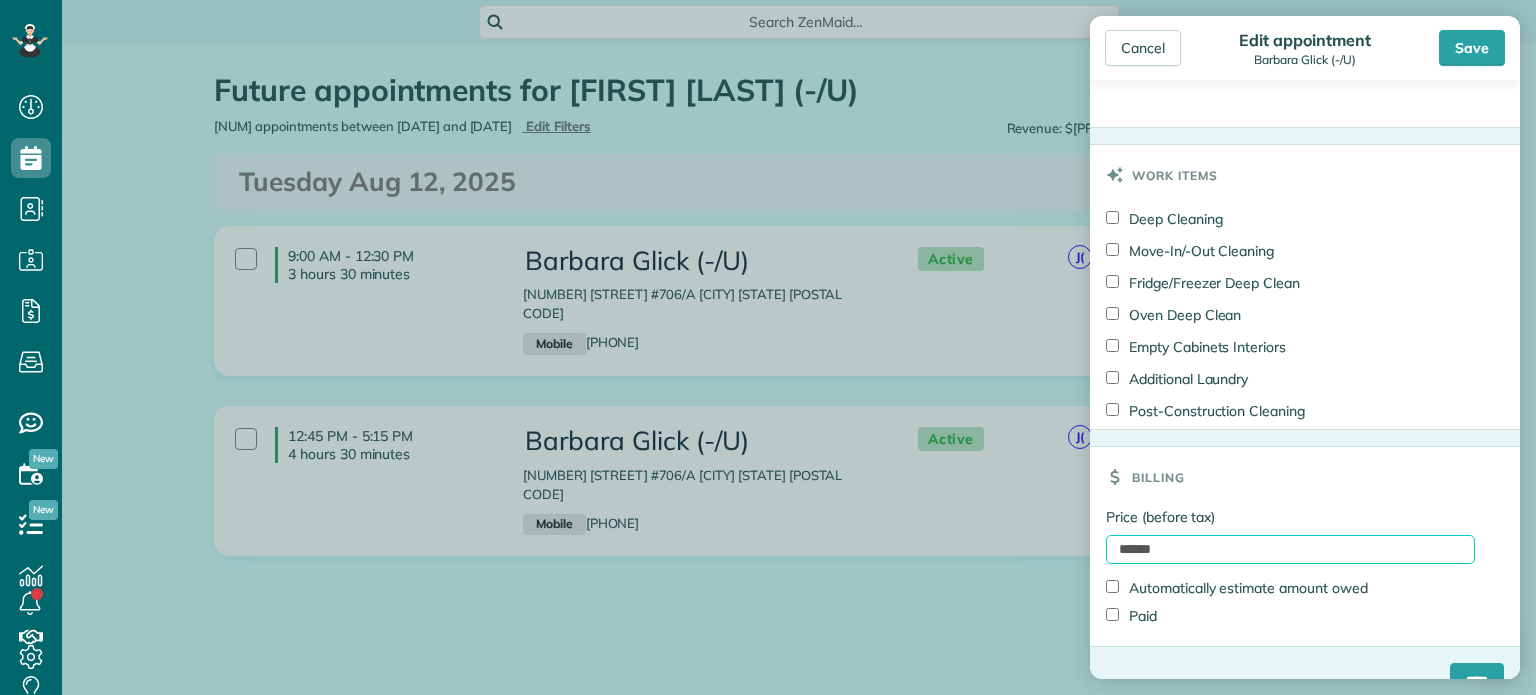 drag, startPoint x: 1177, startPoint y: 540, endPoint x: 1077, endPoint y: 539, distance: 100.005 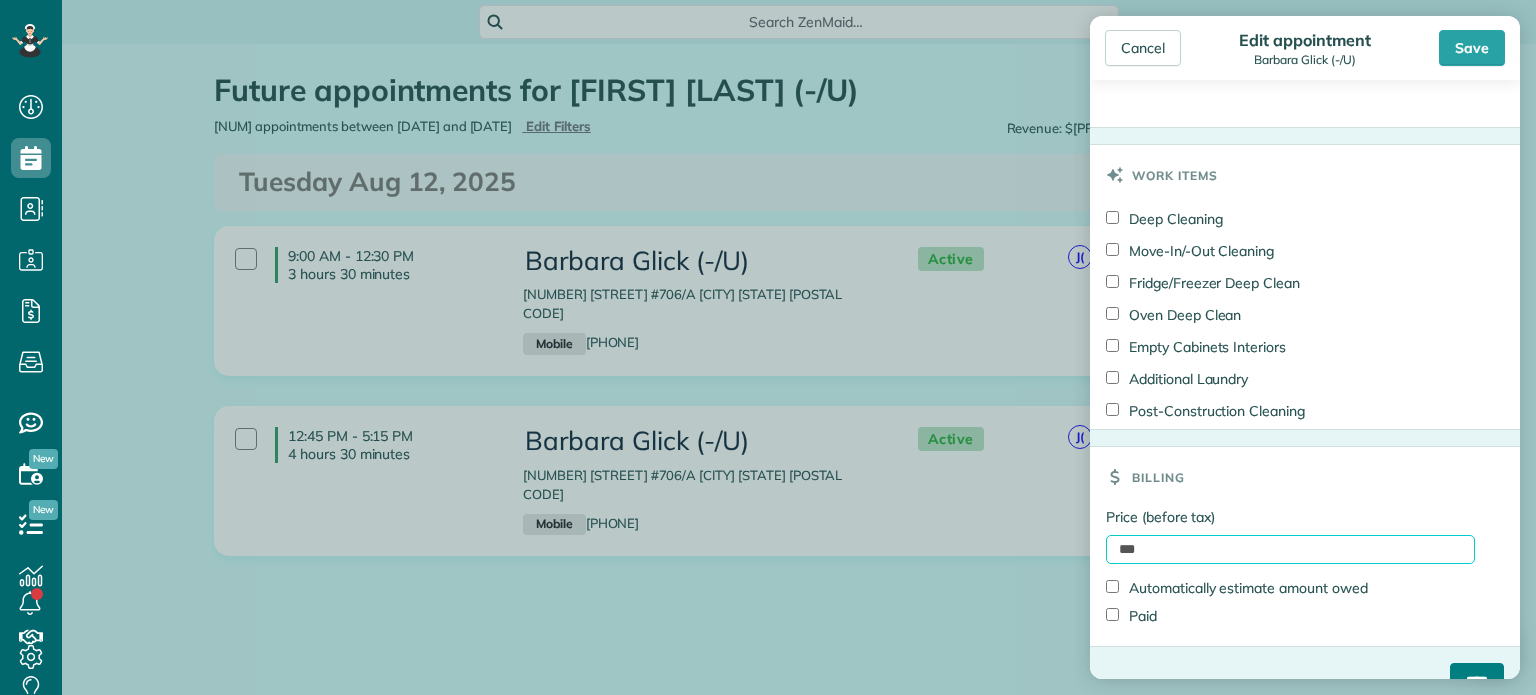 type on "***" 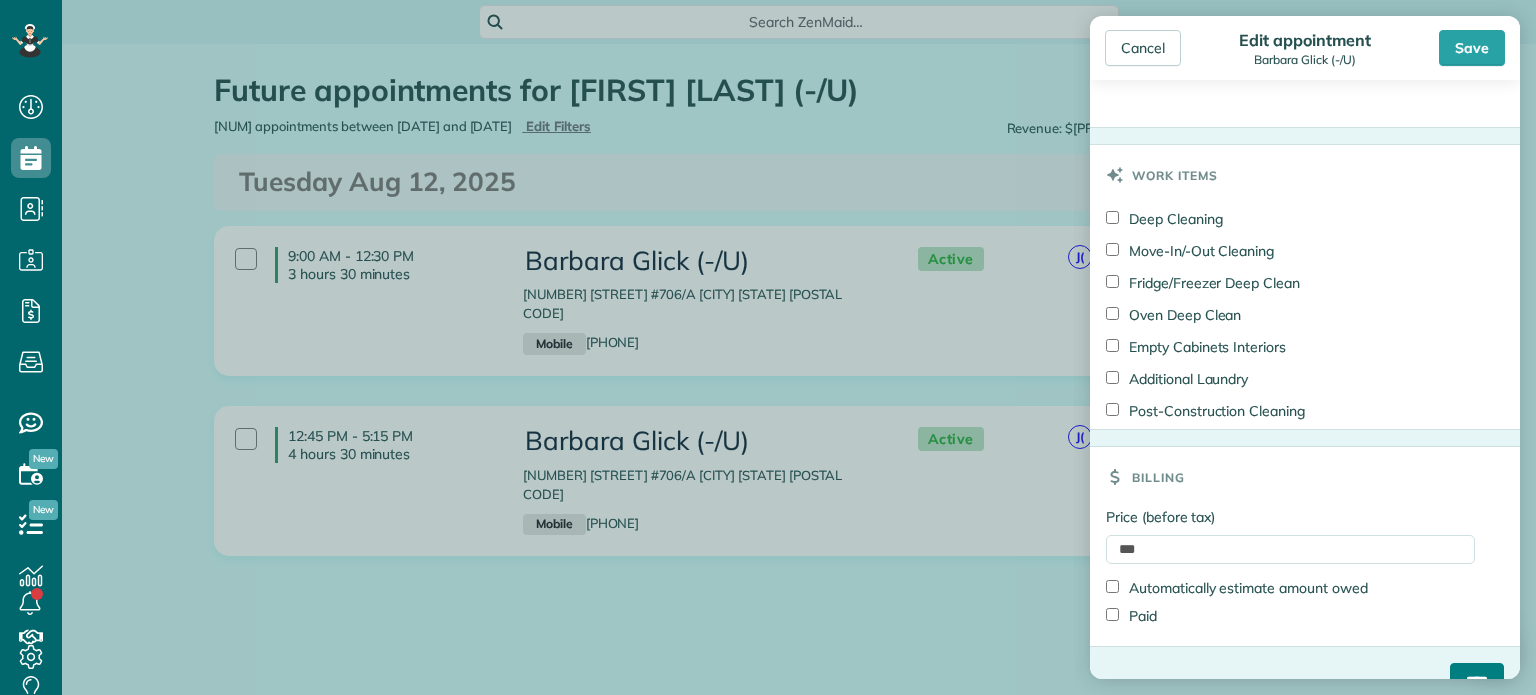 click on "****" at bounding box center [1477, 681] 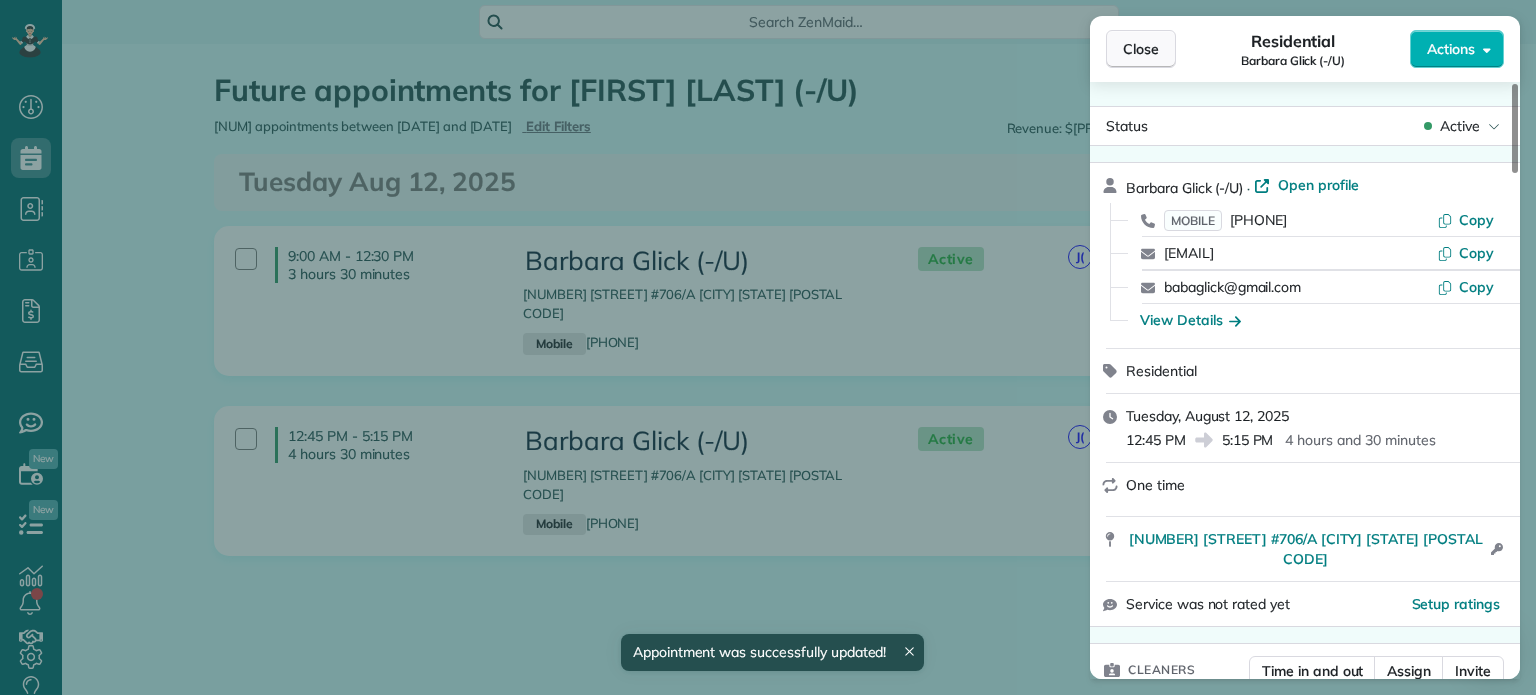 click on "Close" at bounding box center (1141, 49) 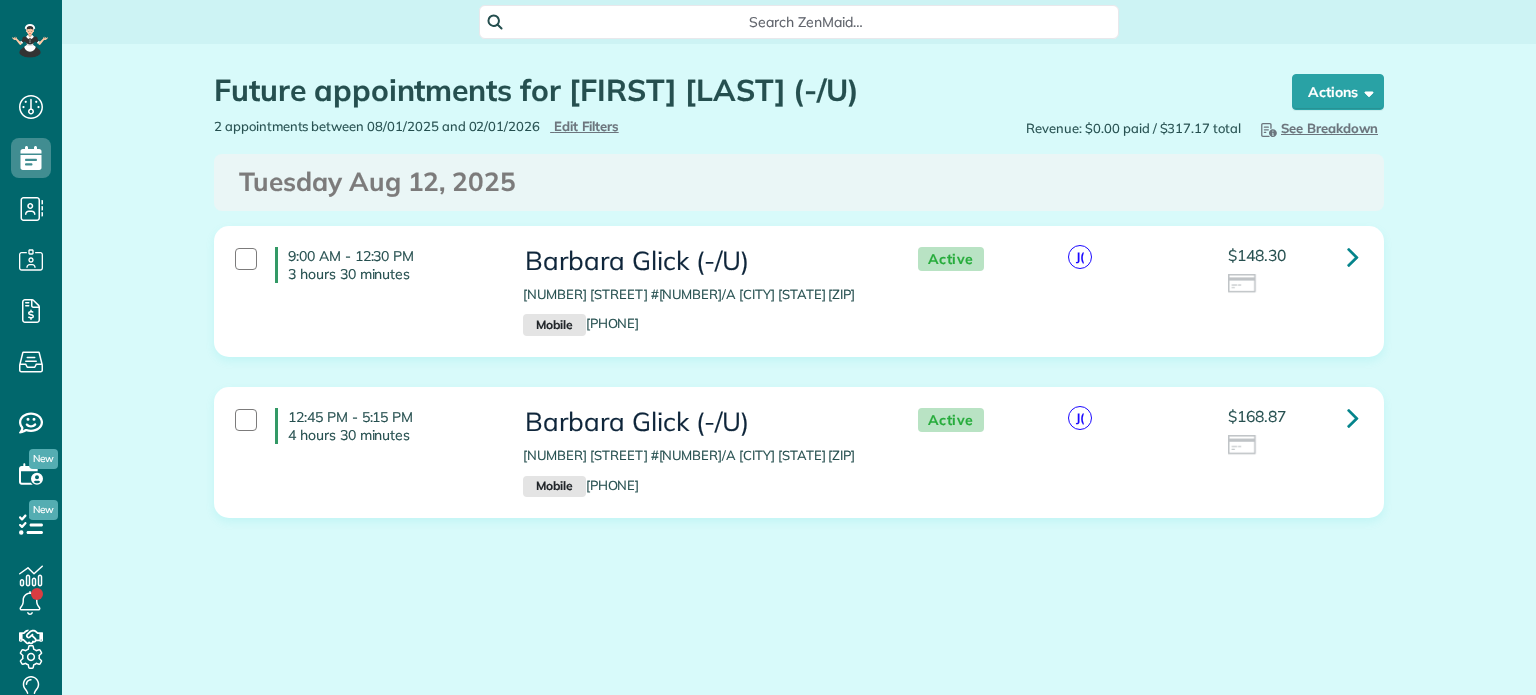 scroll, scrollTop: 0, scrollLeft: 0, axis: both 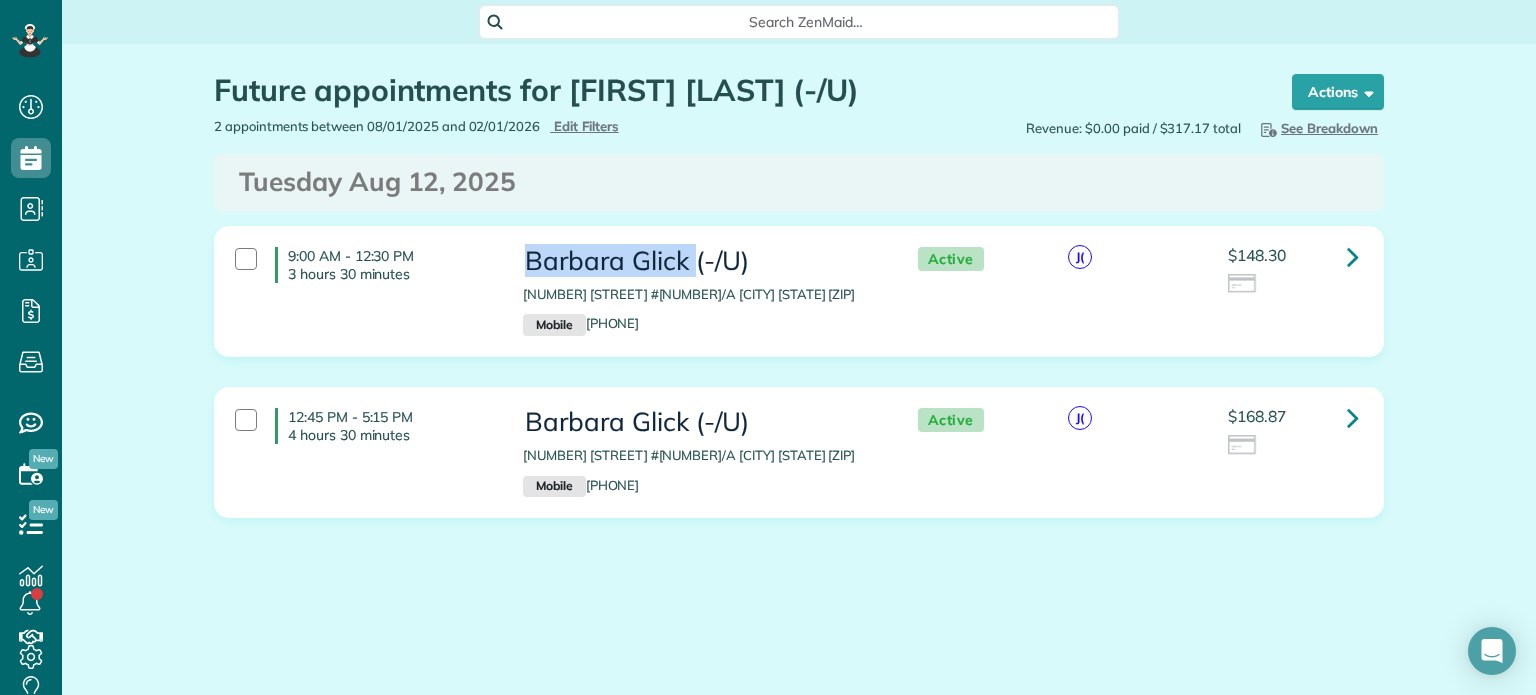 drag, startPoint x: 515, startPoint y: 260, endPoint x: 676, endPoint y: 251, distance: 161.25136 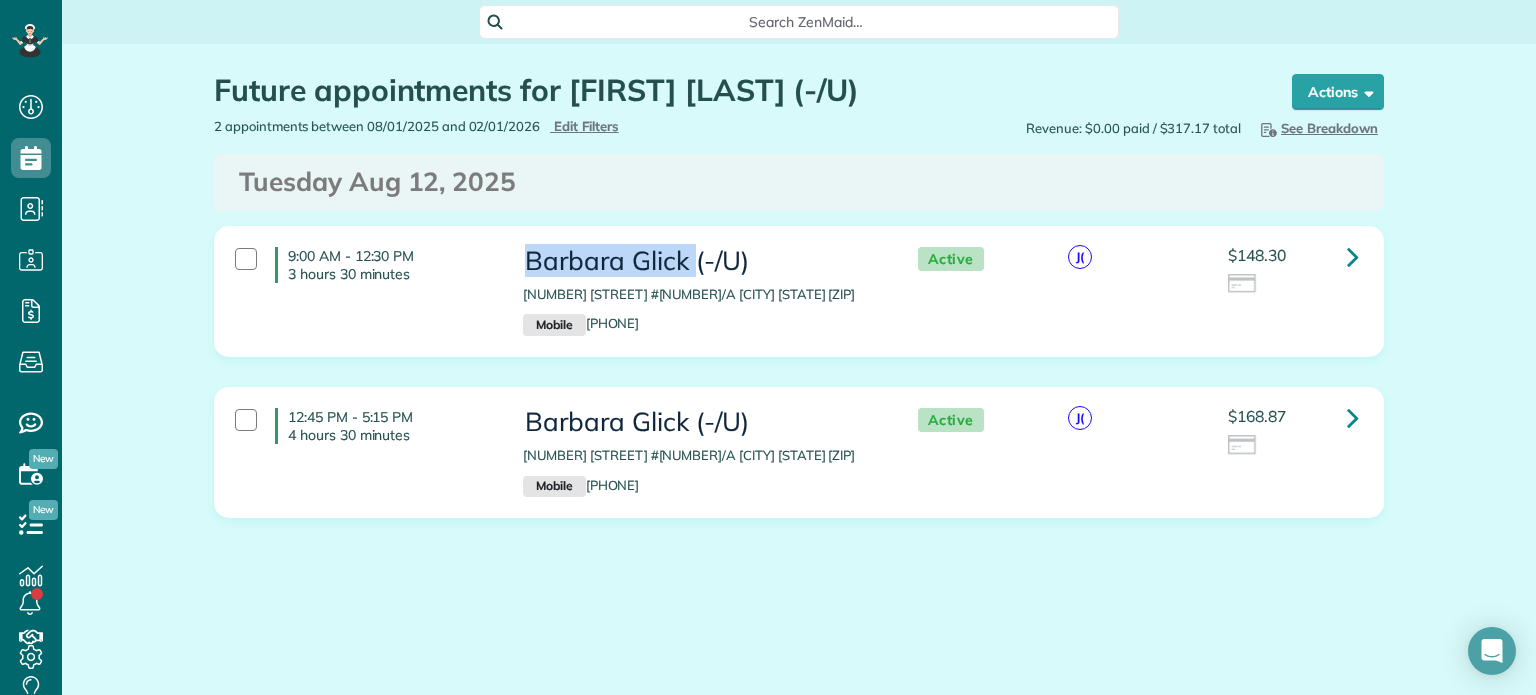 click on "Barbara Glick (-/U)
3225 Turtle Creek Boulevard #706/A Dallas TX 75219
Mobile
(903) 277-4340" at bounding box center (700, 291) 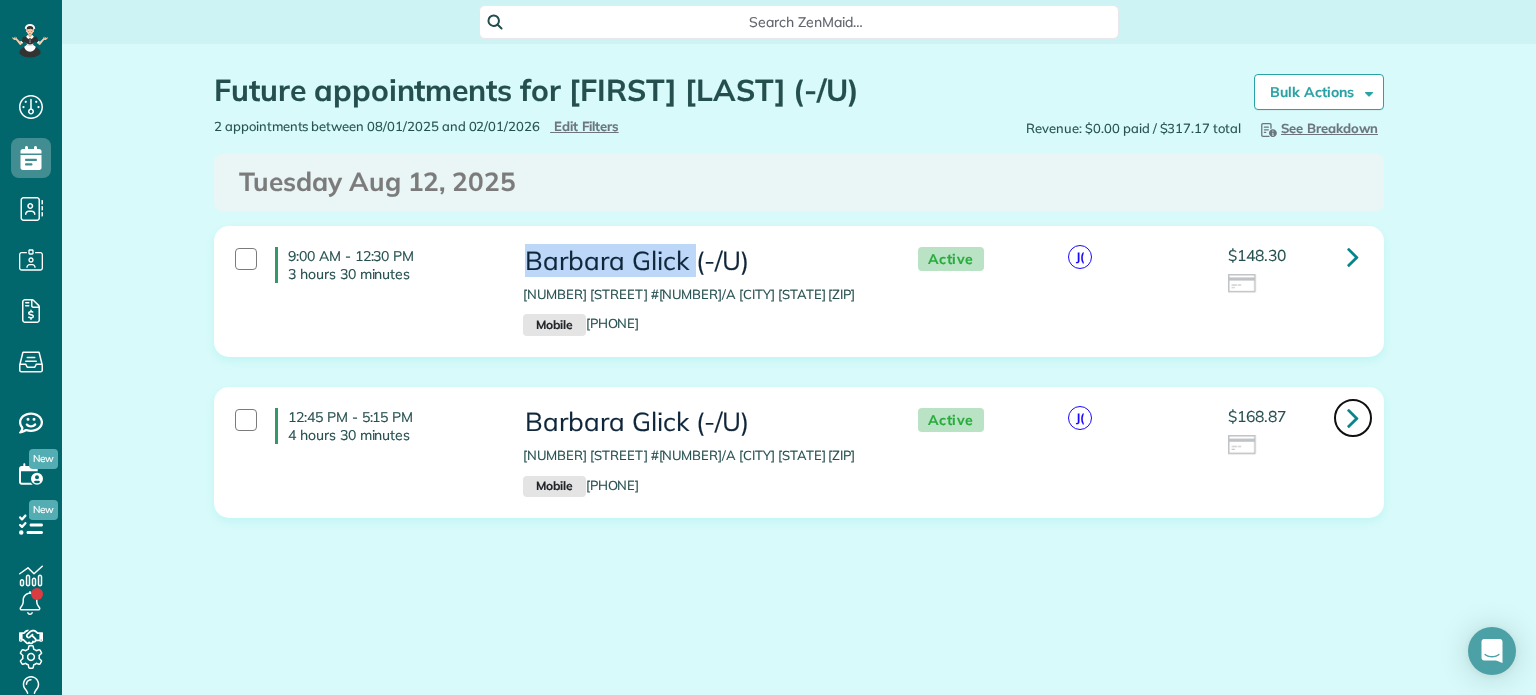 click at bounding box center (1353, 417) 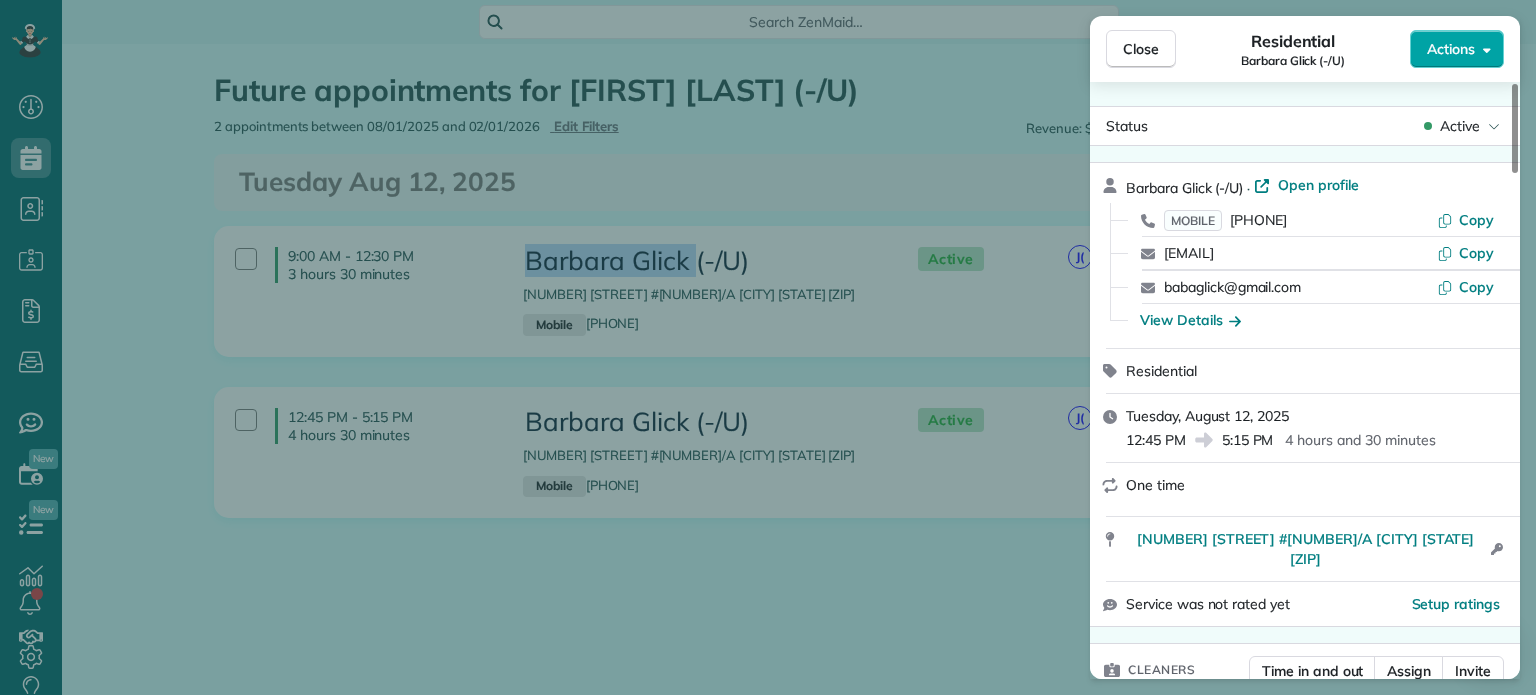 click on "Actions" at bounding box center [1451, 49] 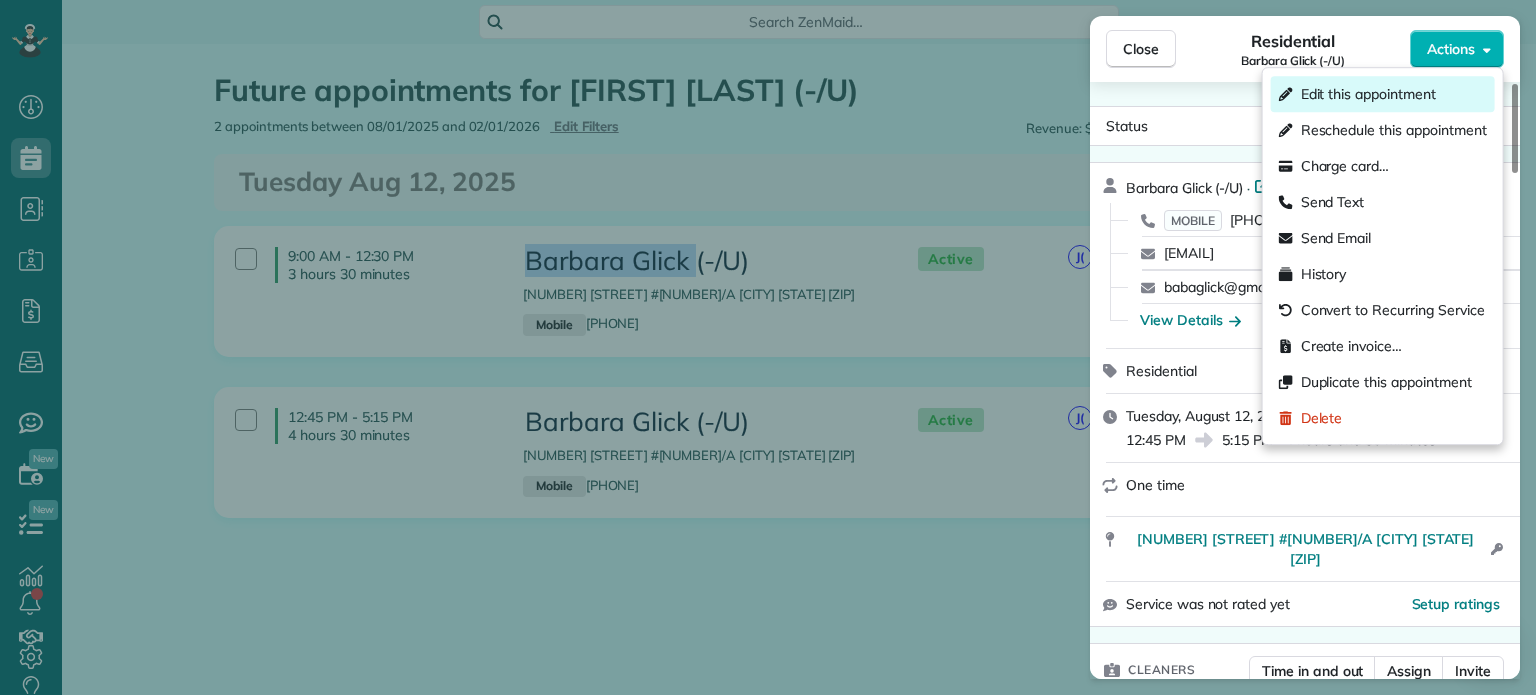 click on "Edit this appointment" at bounding box center (1368, 94) 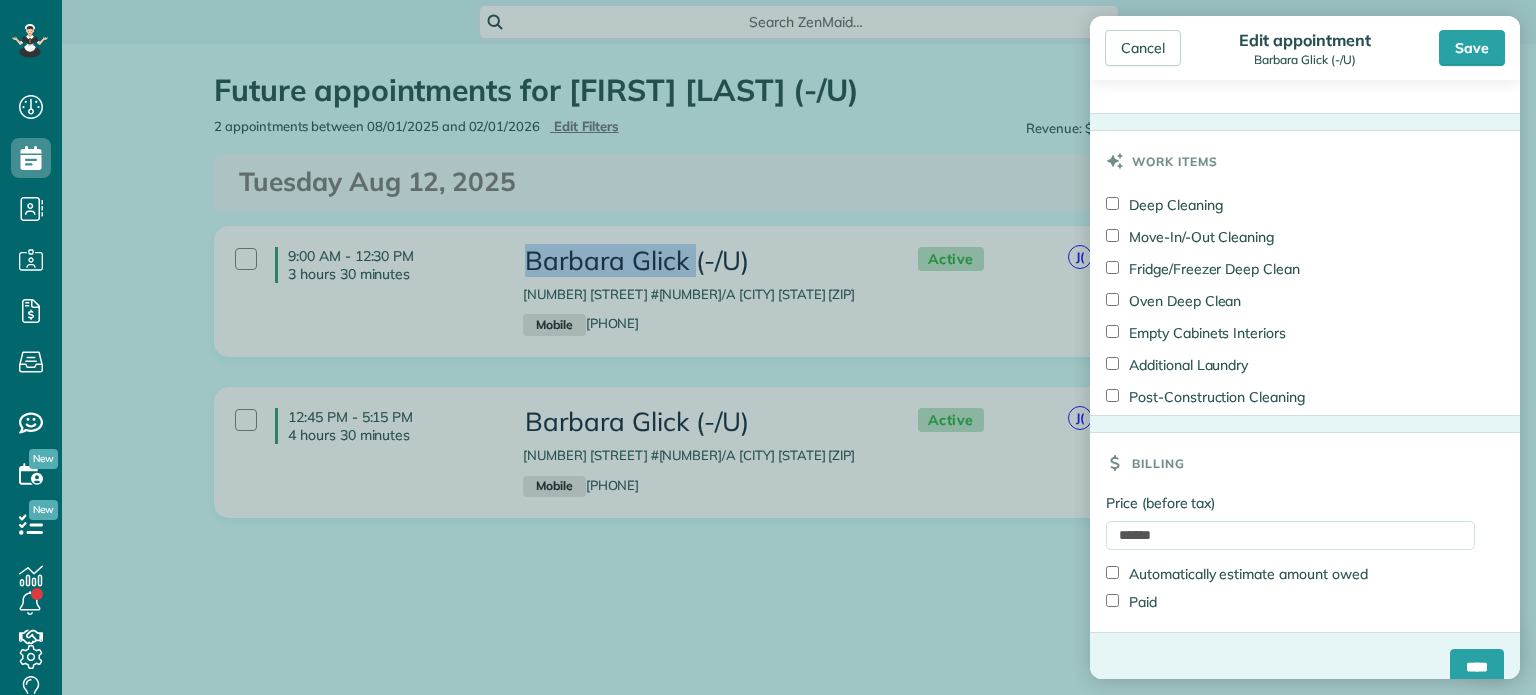 scroll, scrollTop: 2358, scrollLeft: 0, axis: vertical 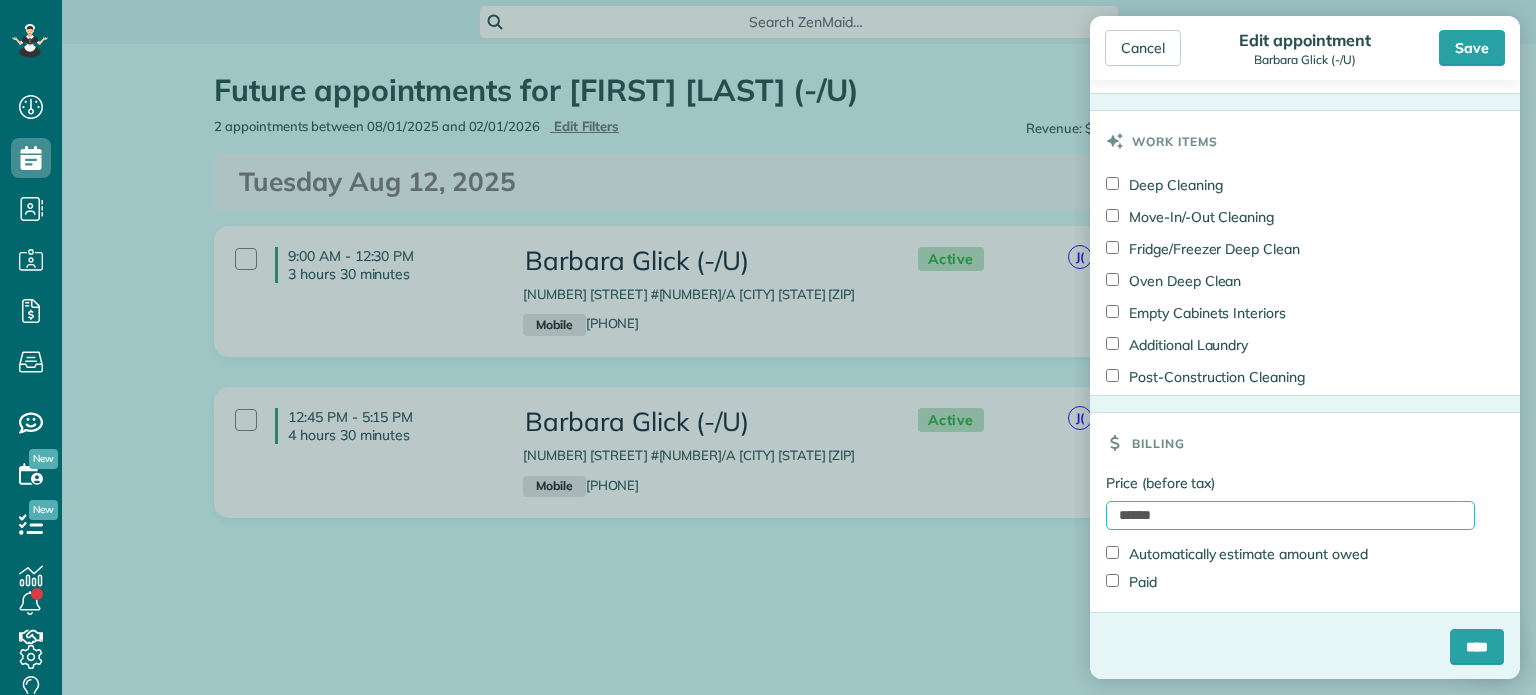drag, startPoint x: 1188, startPoint y: 507, endPoint x: 1036, endPoint y: 478, distance: 154.74171 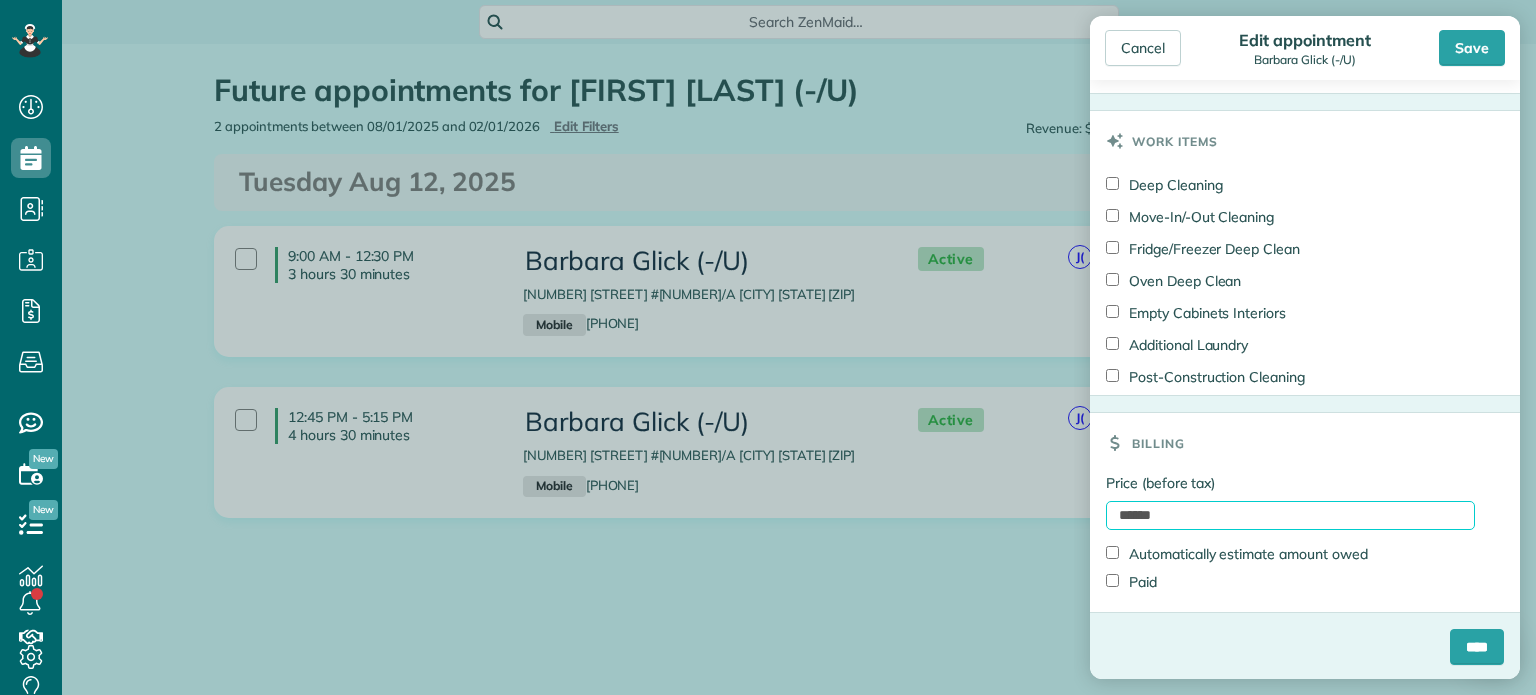 click on "Dashboard
Scheduling
Calendar View
List View
Dispatch View - Weekly scheduling (Beta)" at bounding box center (768, 347) 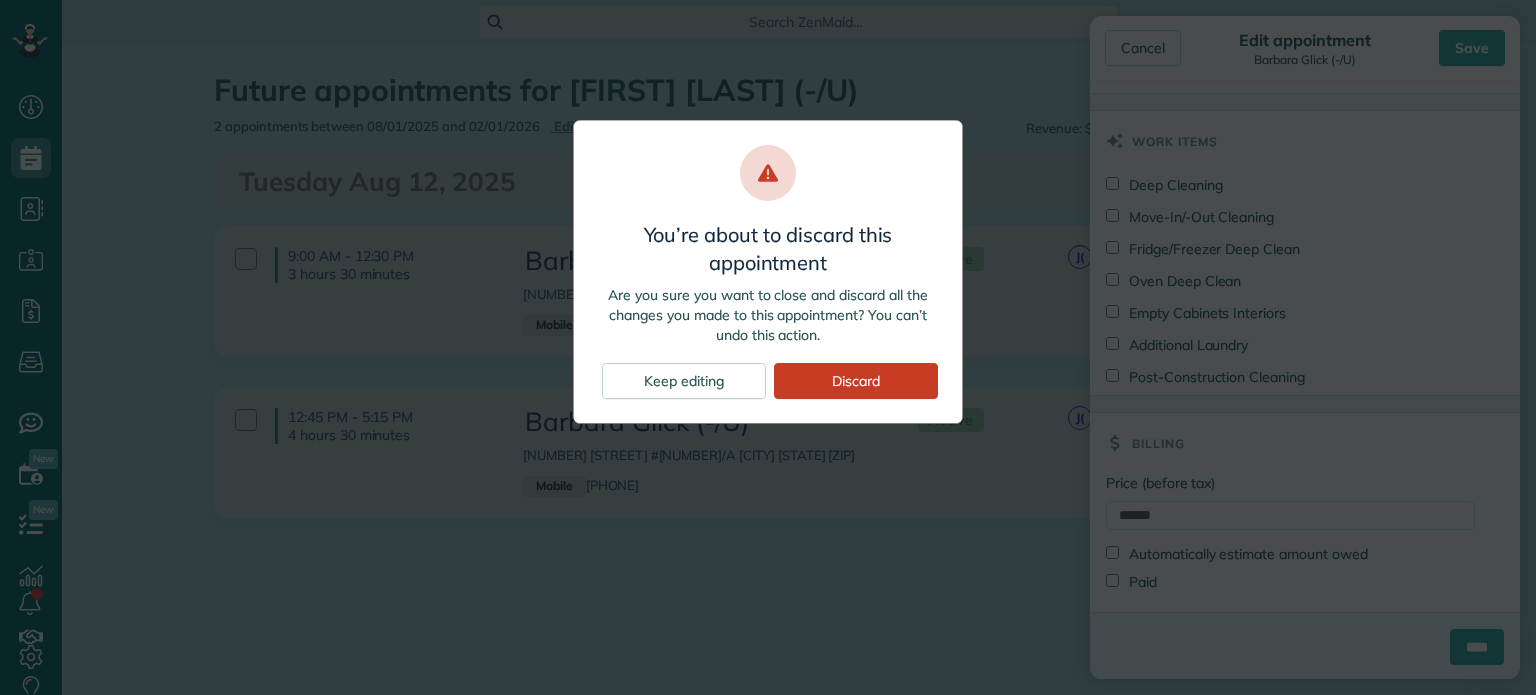 click on "You’re about to discard this appointment
Are you sure you want to close and discard all the changes you made to this appointment? You can’t undo this action.
Keep editing
Discard" at bounding box center [768, 347] 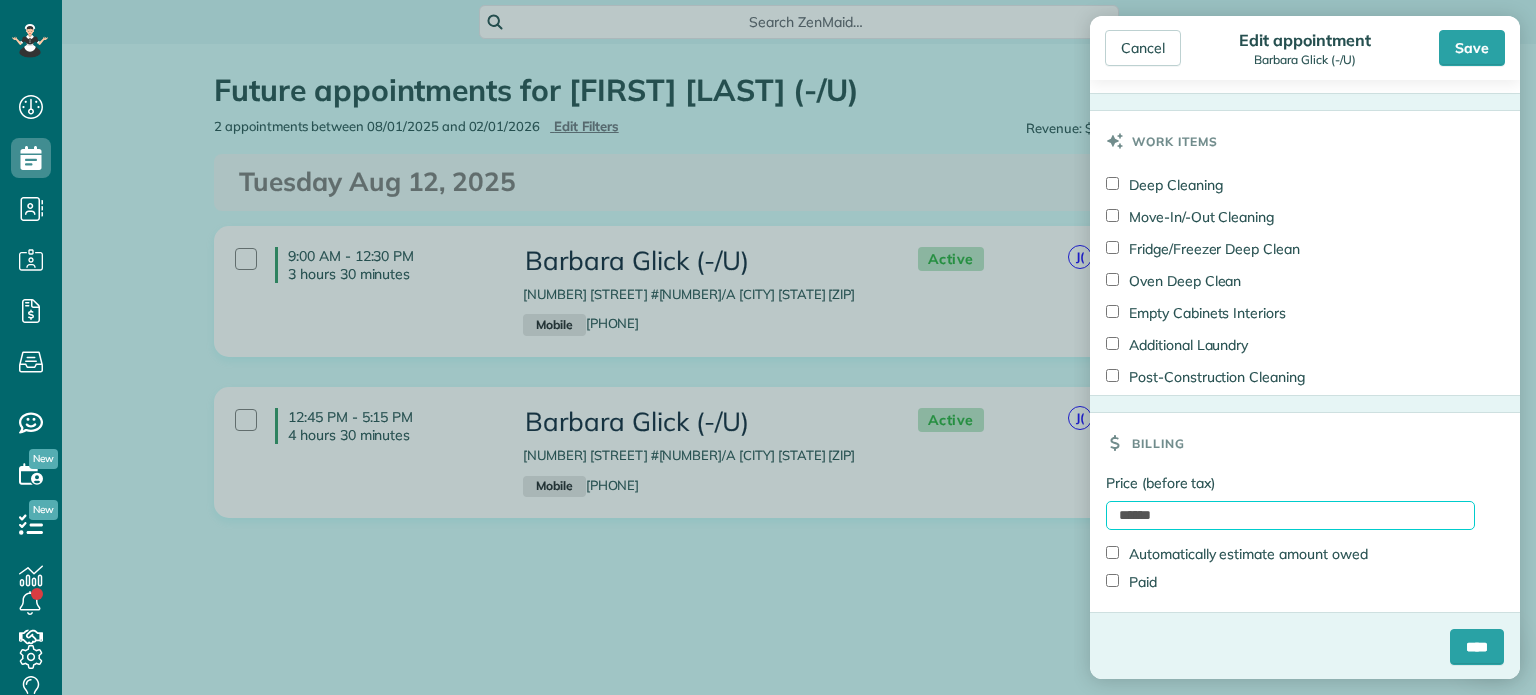 drag, startPoint x: 1189, startPoint y: 511, endPoint x: 1081, endPoint y: 509, distance: 108.01852 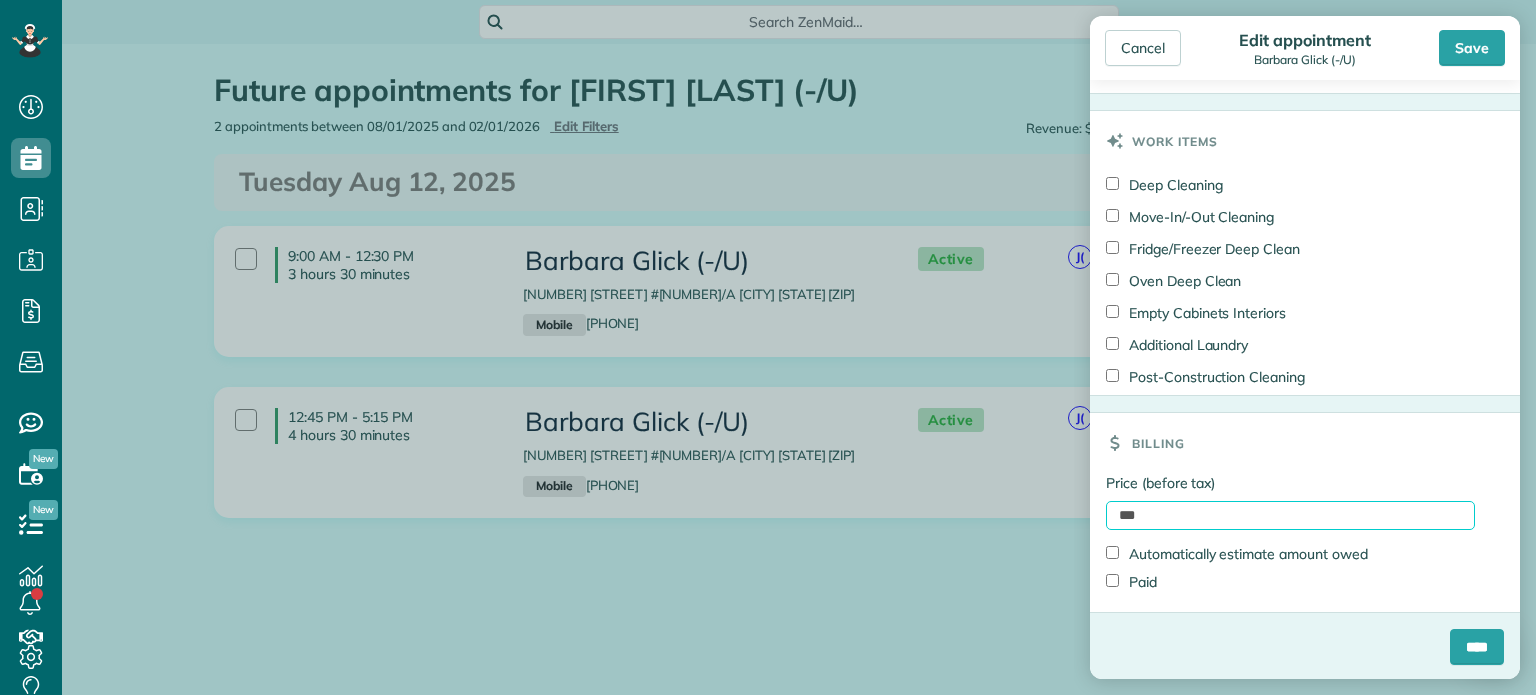type on "******" 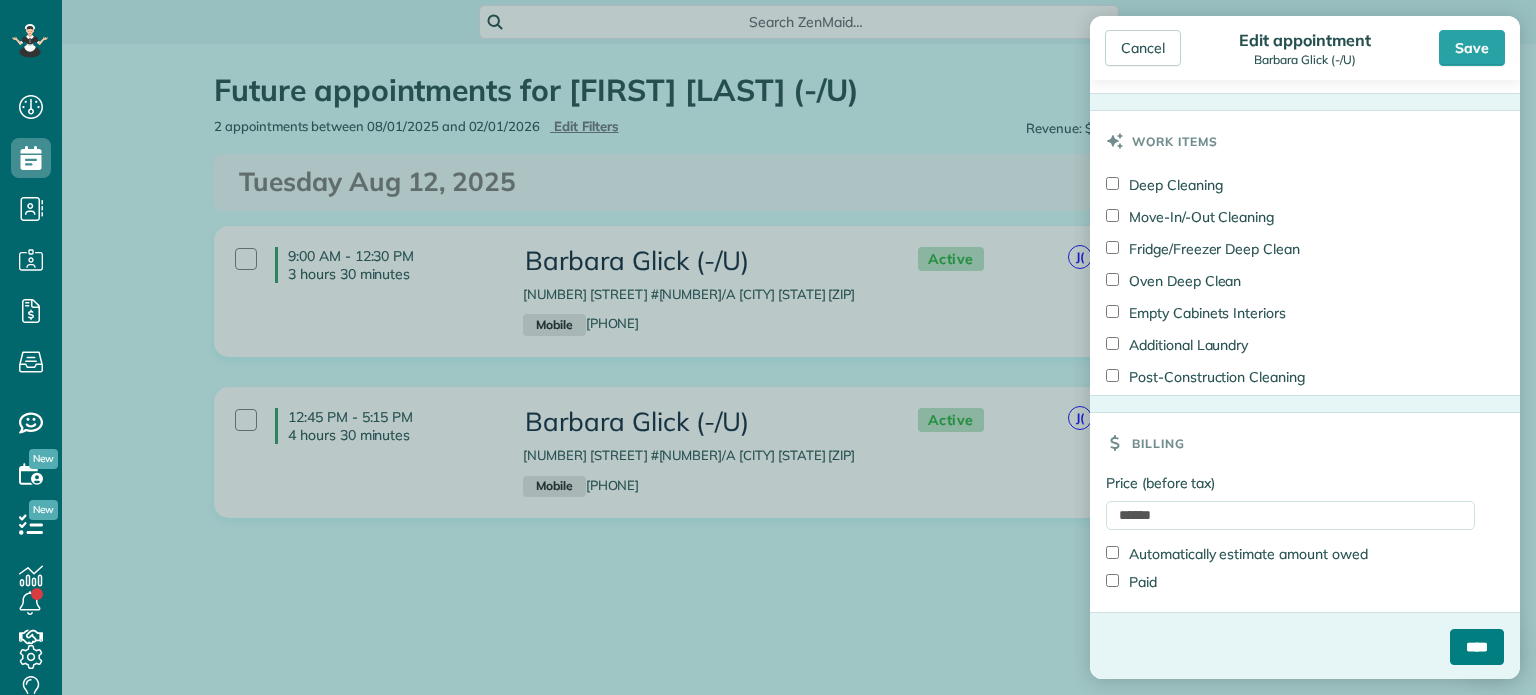 click on "****" at bounding box center (1477, 647) 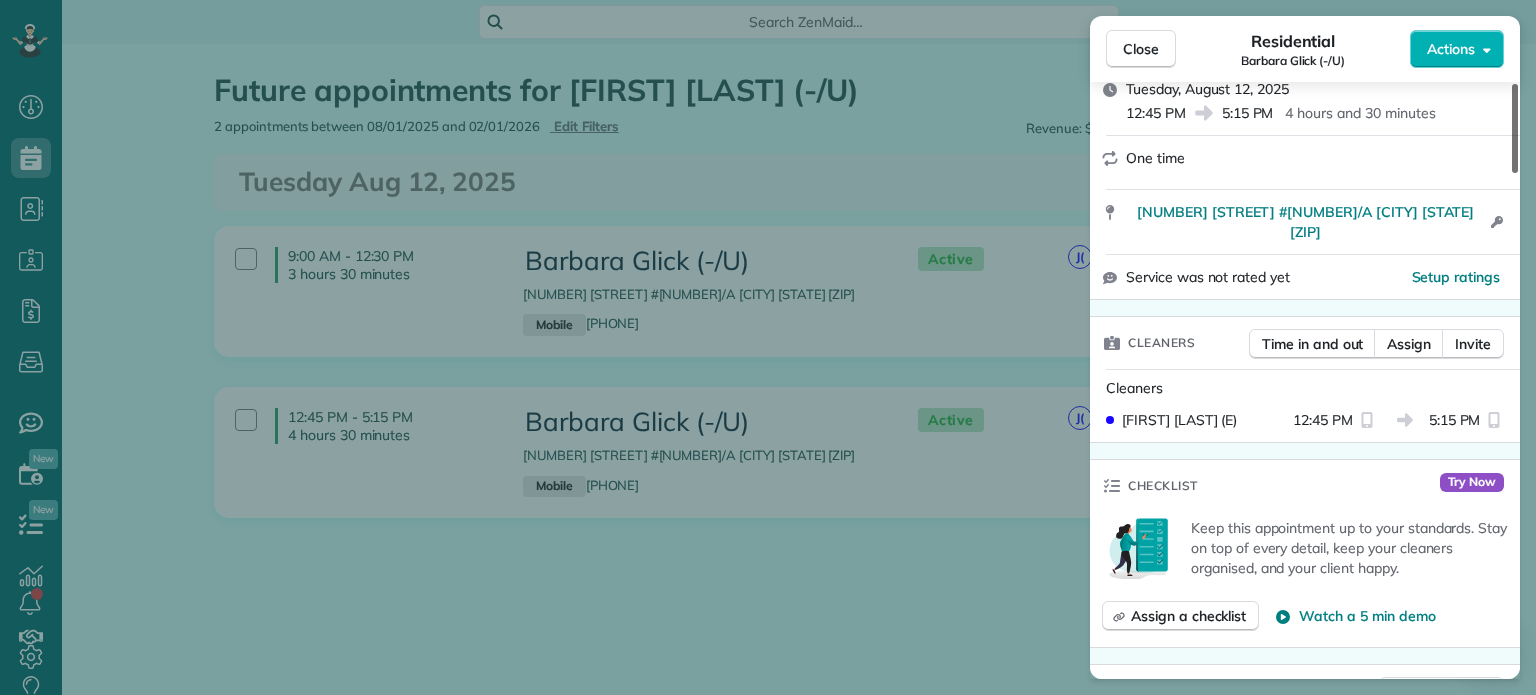 scroll, scrollTop: 284, scrollLeft: 0, axis: vertical 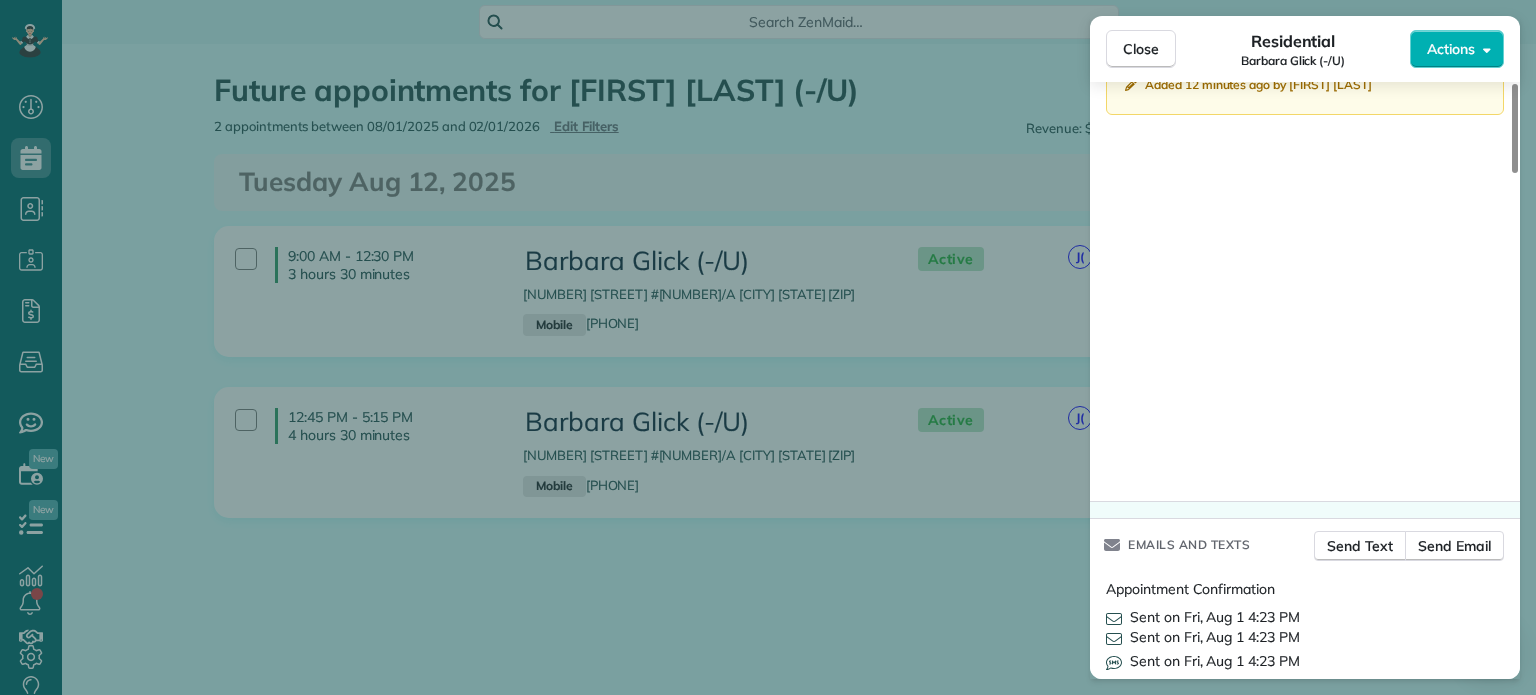 drag, startPoint x: 1518, startPoint y: 107, endPoint x: 1476, endPoint y: 427, distance: 322.74448 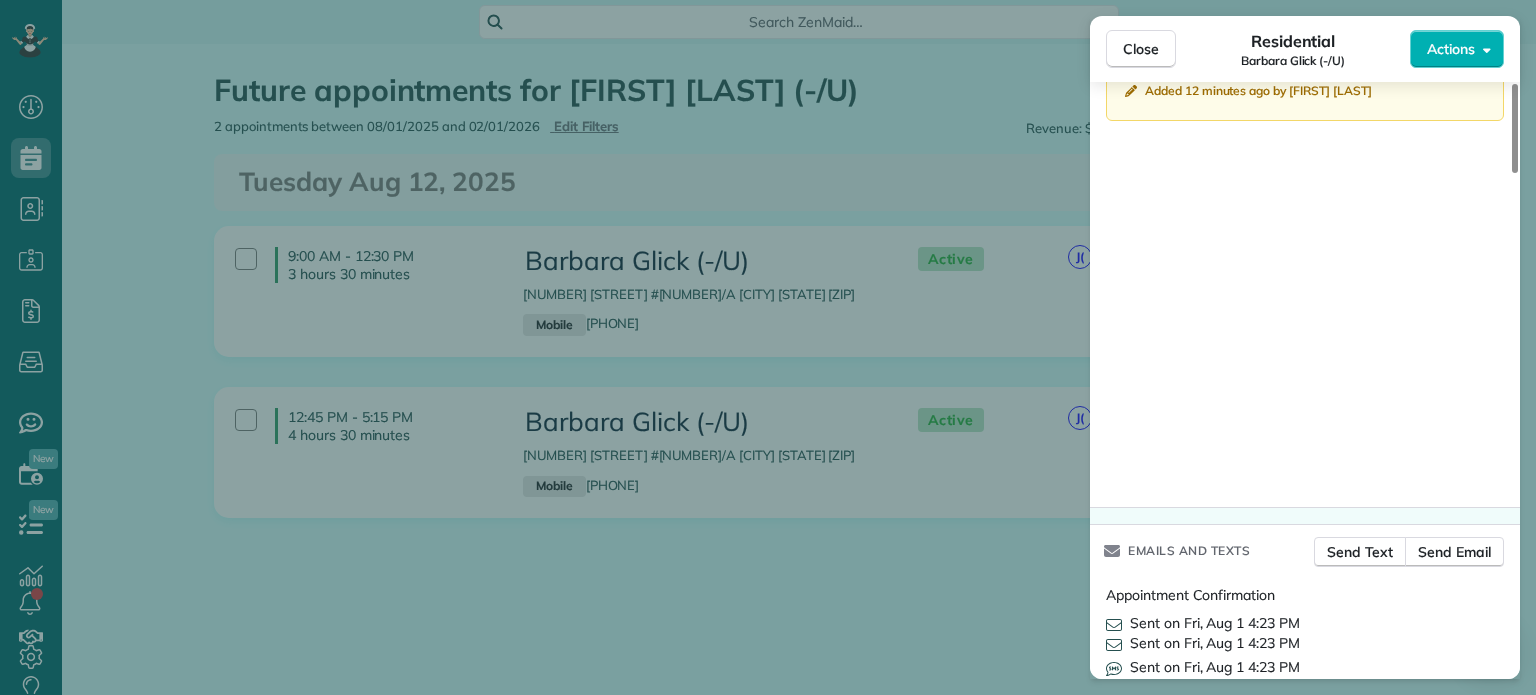 click on "Close Residential Barbara Glick (-/U) Actions Status Active Barbara Glick (-/U) · Open profile MOBILE (903) 277-4340 Copy bfglick@msn.com Copy babaglick@gmail.com Copy View Details Residential Tuesday, August 12, 2025 12:45 PM 5:15 PM 4 hours and 30 minutes One time 3225 Turtle Creek Boulevard #706/A Dallas TX 75219 Open access information Service was not rated yet Setup ratings Cleaners Time in and out Assign Invite Cleaners Juana   Gonzalez (E) 12:45 PM 5:15 PM Checklist Try Now Keep this appointment up to your standards. Stay on top of every detail, keep your cleaners organised, and your client happy. Assign a checklist Watch a 5 min demo Billing Billing actions Service Service Price (1x $175.00) $175.00 Add an item Overcharge $0.00 Discount $0.00 Coupon discount - Primary tax Texas State &amp; Local Sales &amp; Use Tax (8.25%) $14.44 Secondary tax - Total appointment price $189.44 Tips collected $0.00 Unpaid Mark as paid Total including tip $189.44 Get paid online in no-time! Charge customer credit card" at bounding box center [768, 347] 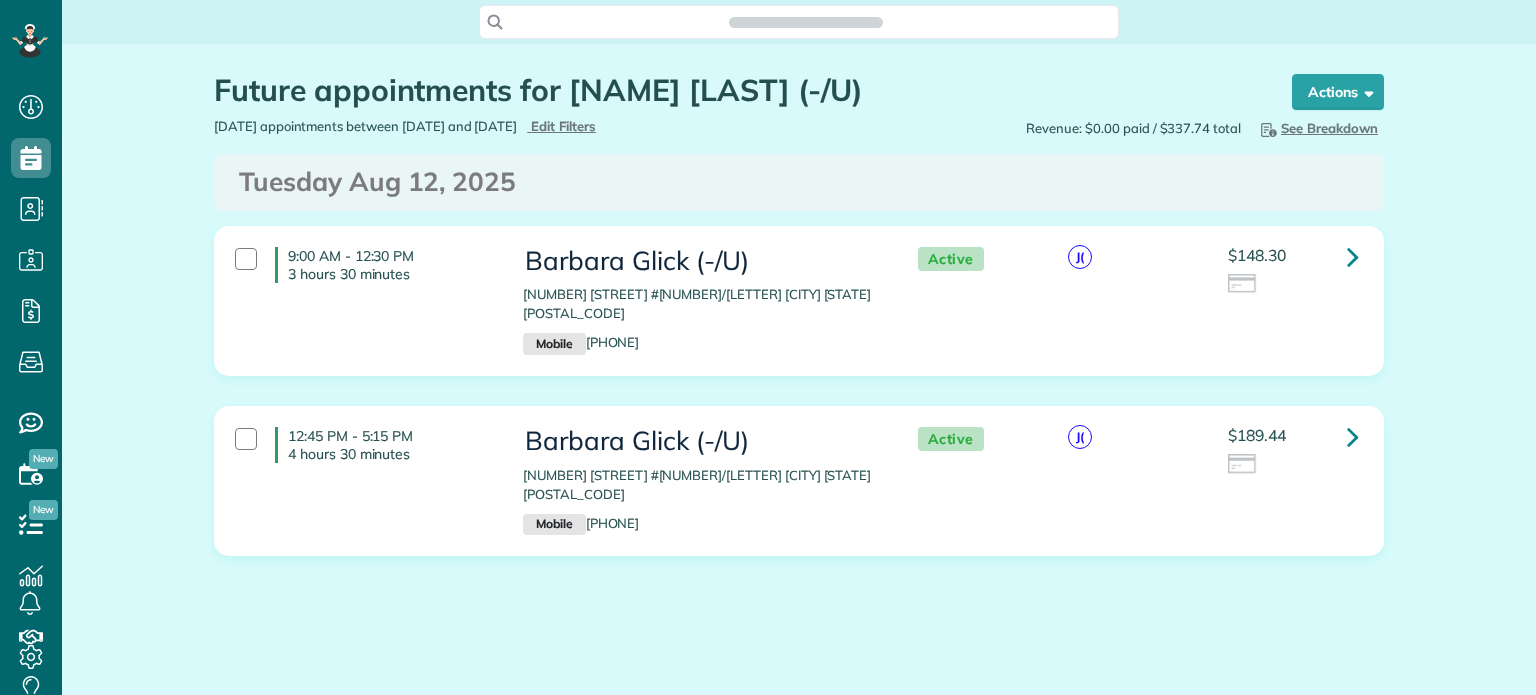 scroll, scrollTop: 0, scrollLeft: 0, axis: both 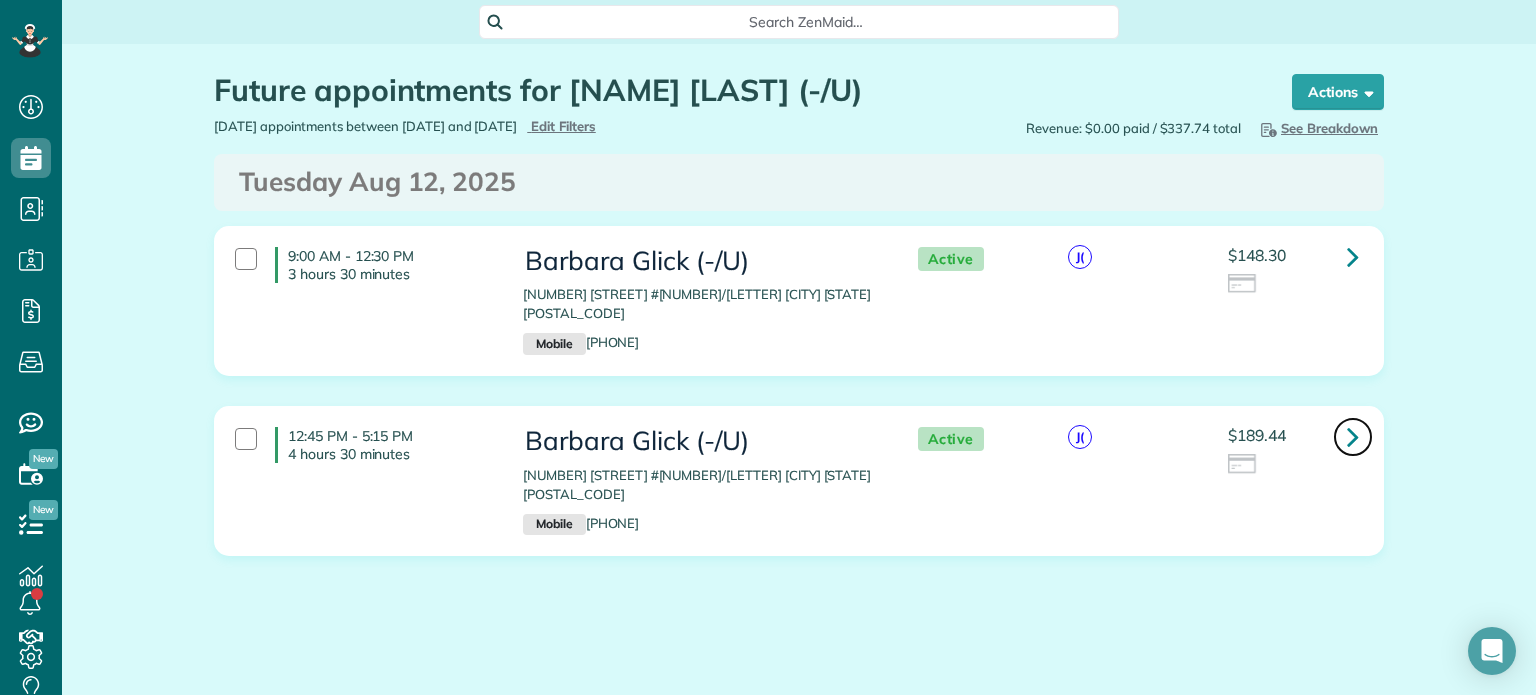 click at bounding box center [1353, 436] 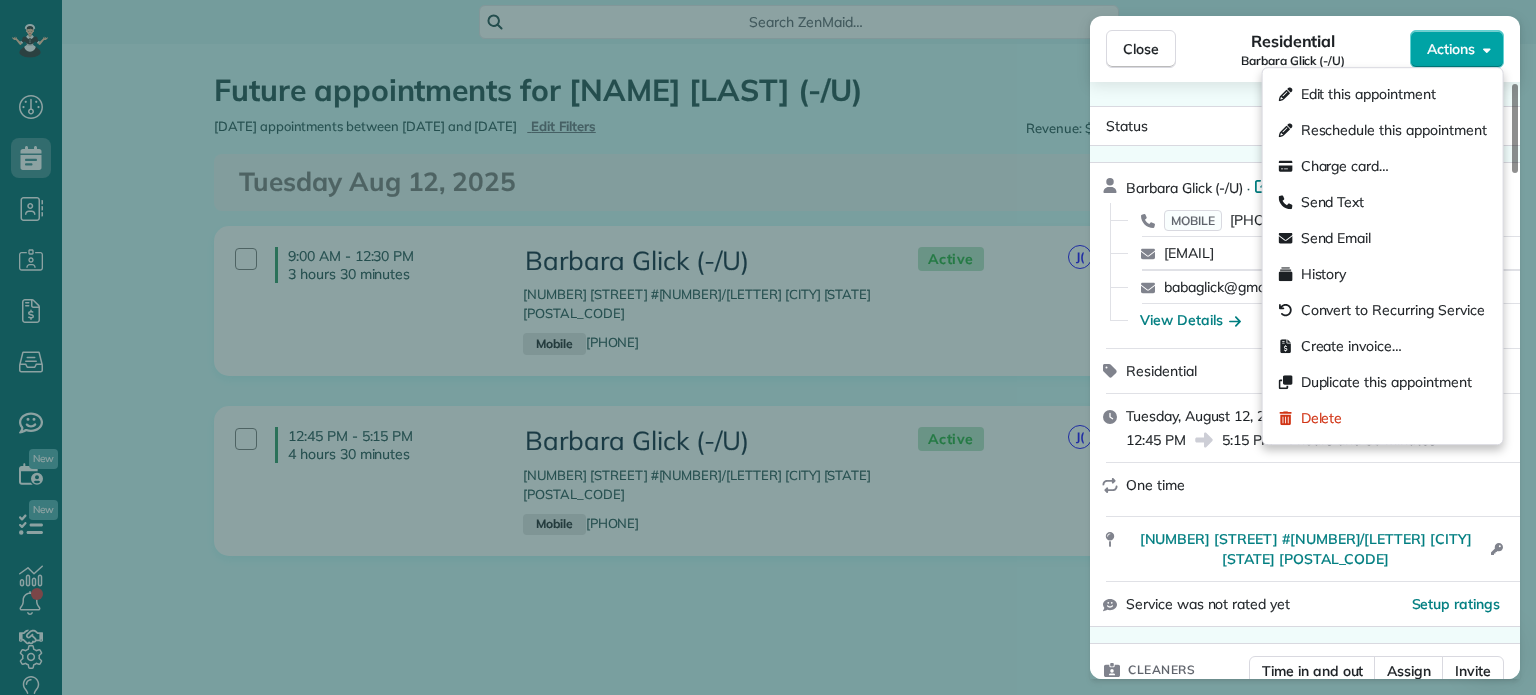 click on "Actions" at bounding box center (1457, 49) 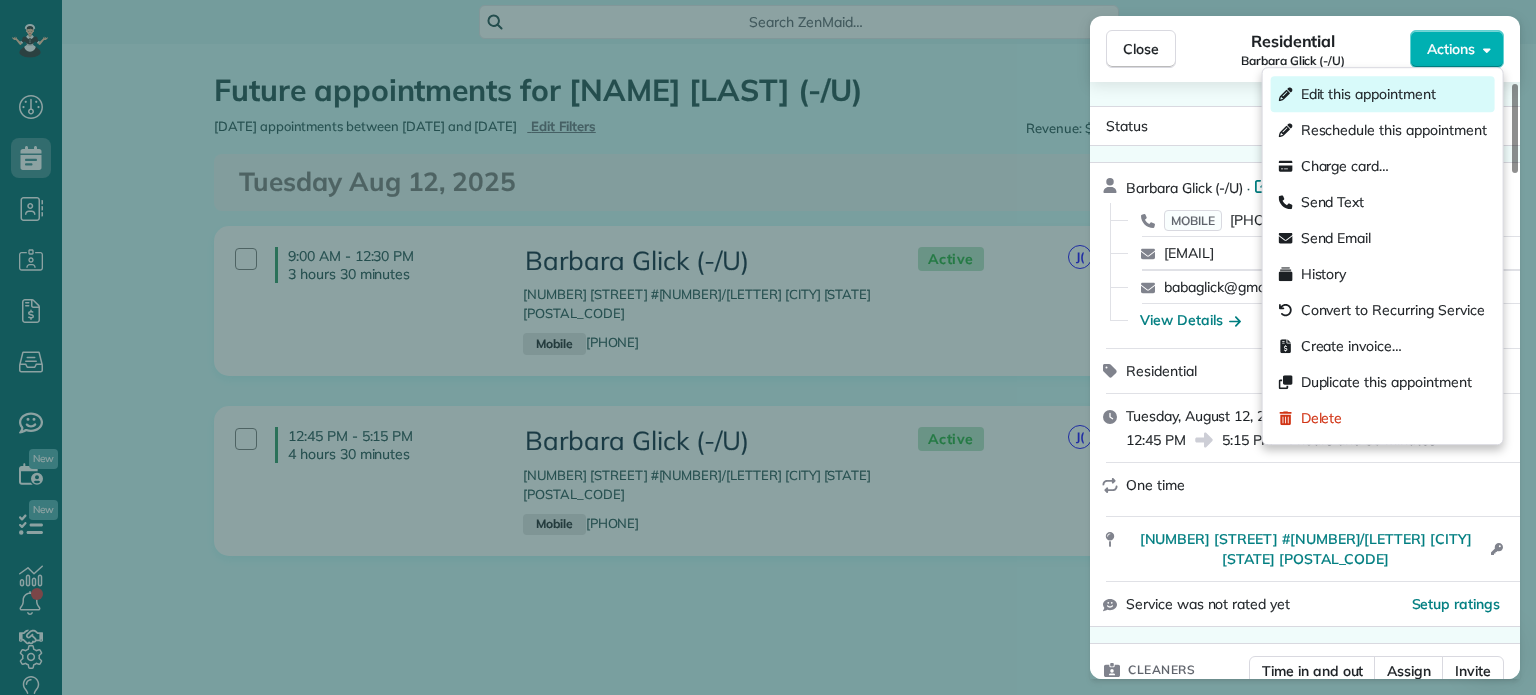 click on "Edit this appointment" at bounding box center (1368, 94) 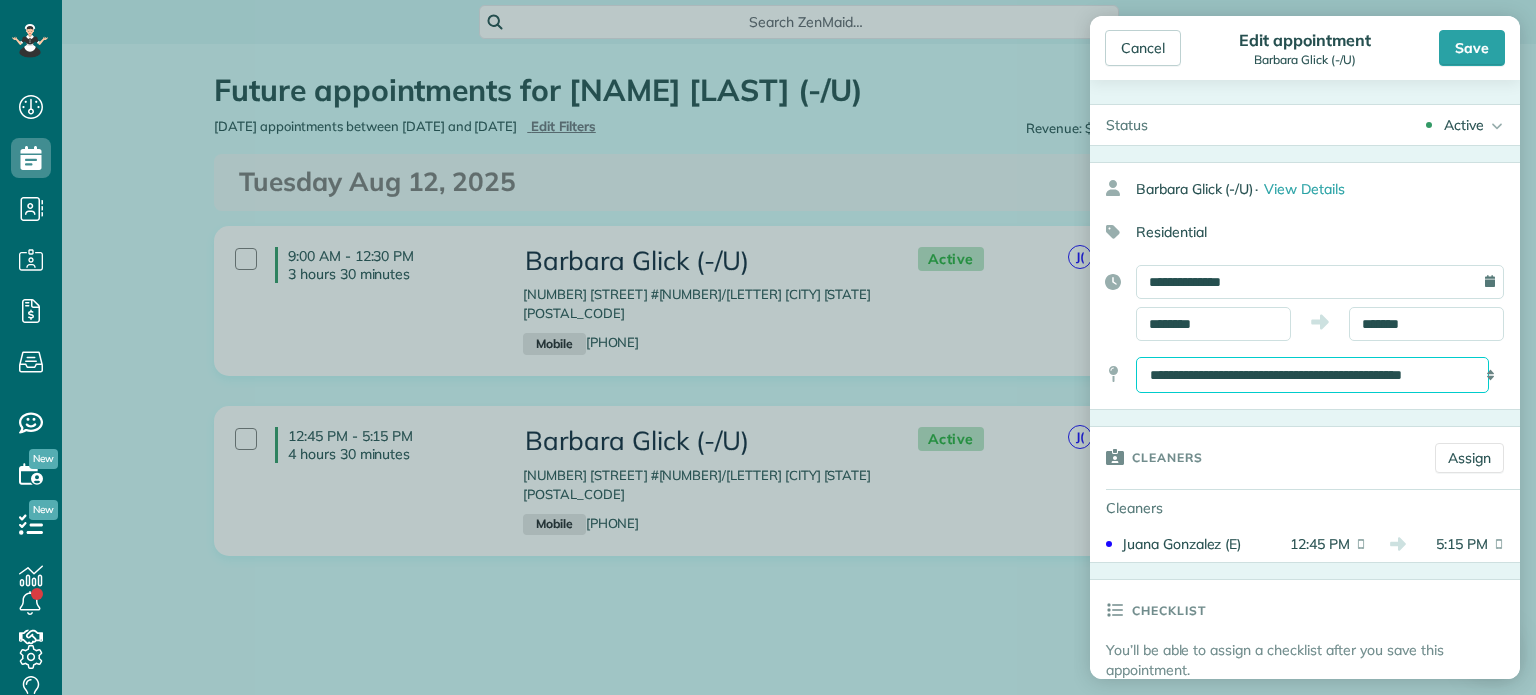 click on "**********" at bounding box center [1312, 375] 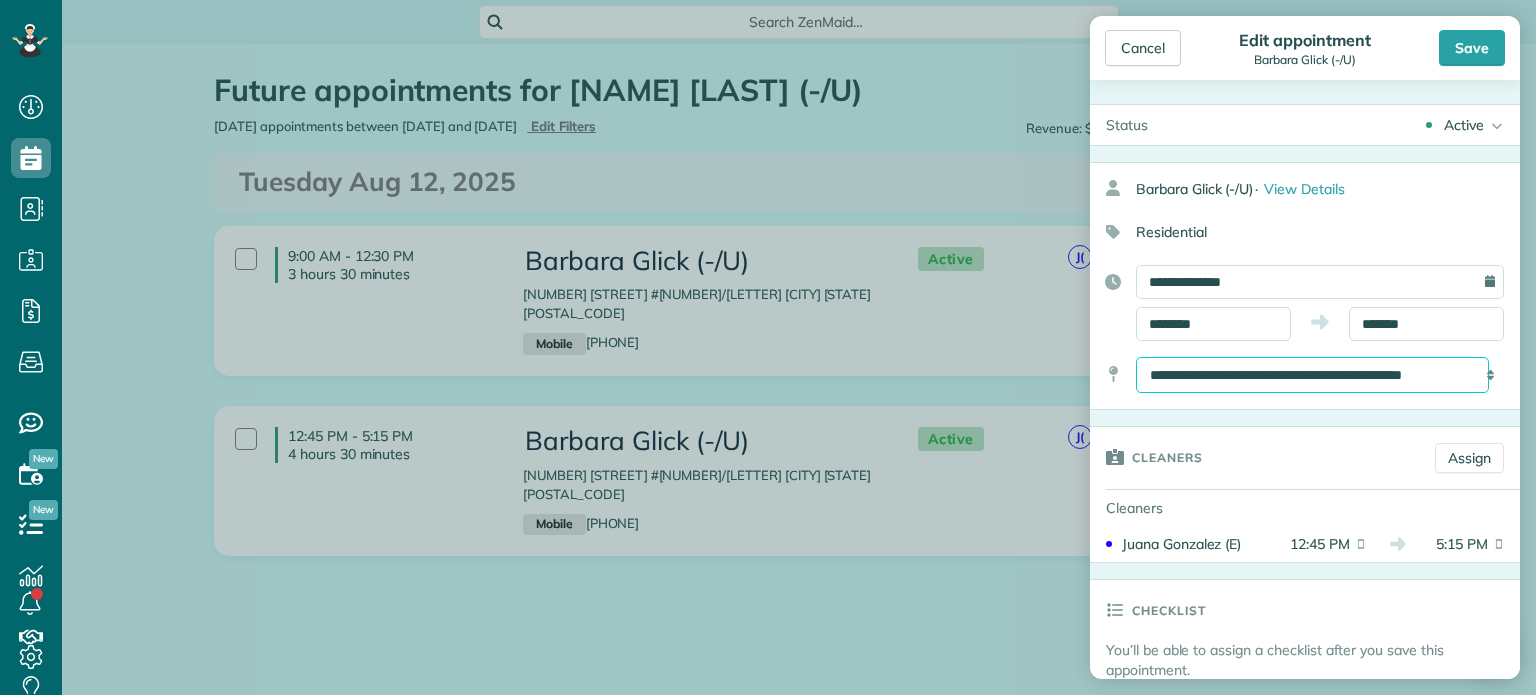select on "*****" 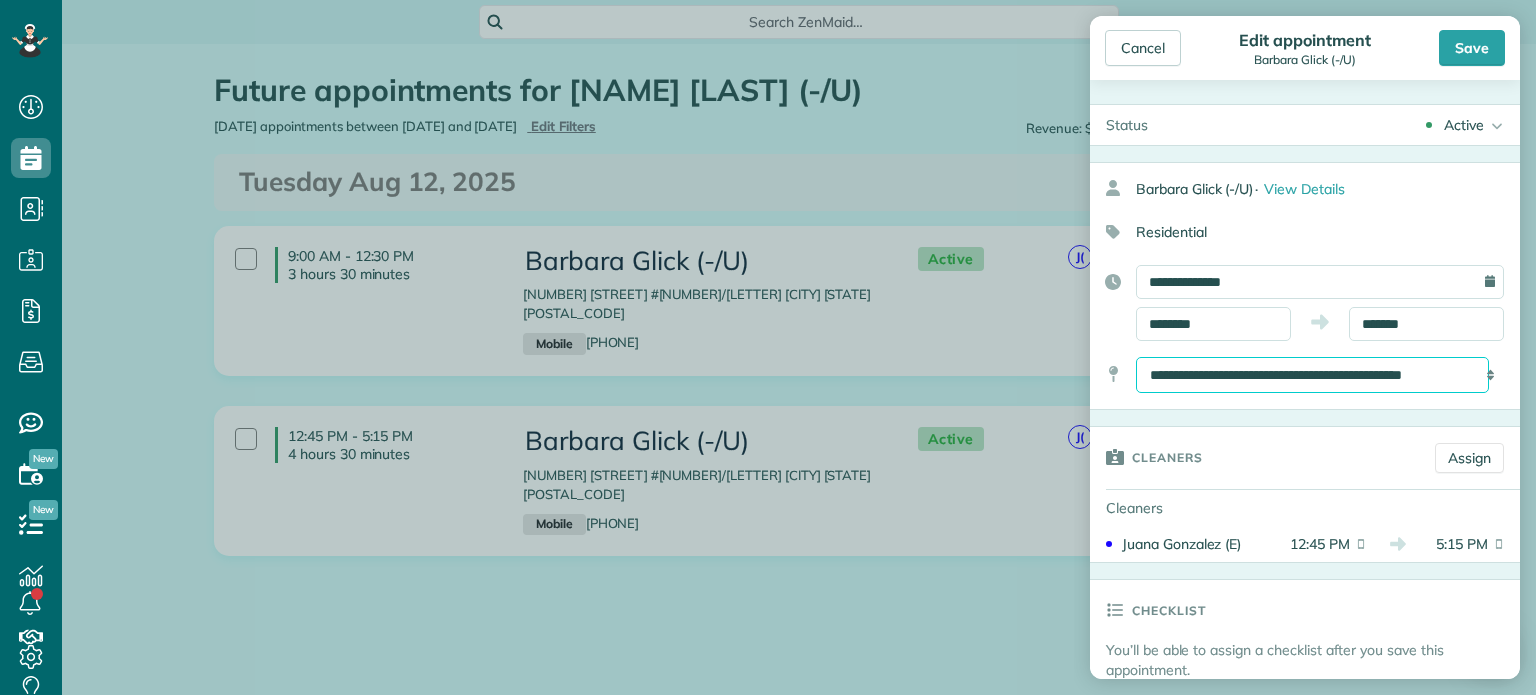 click on "**********" at bounding box center [1312, 375] 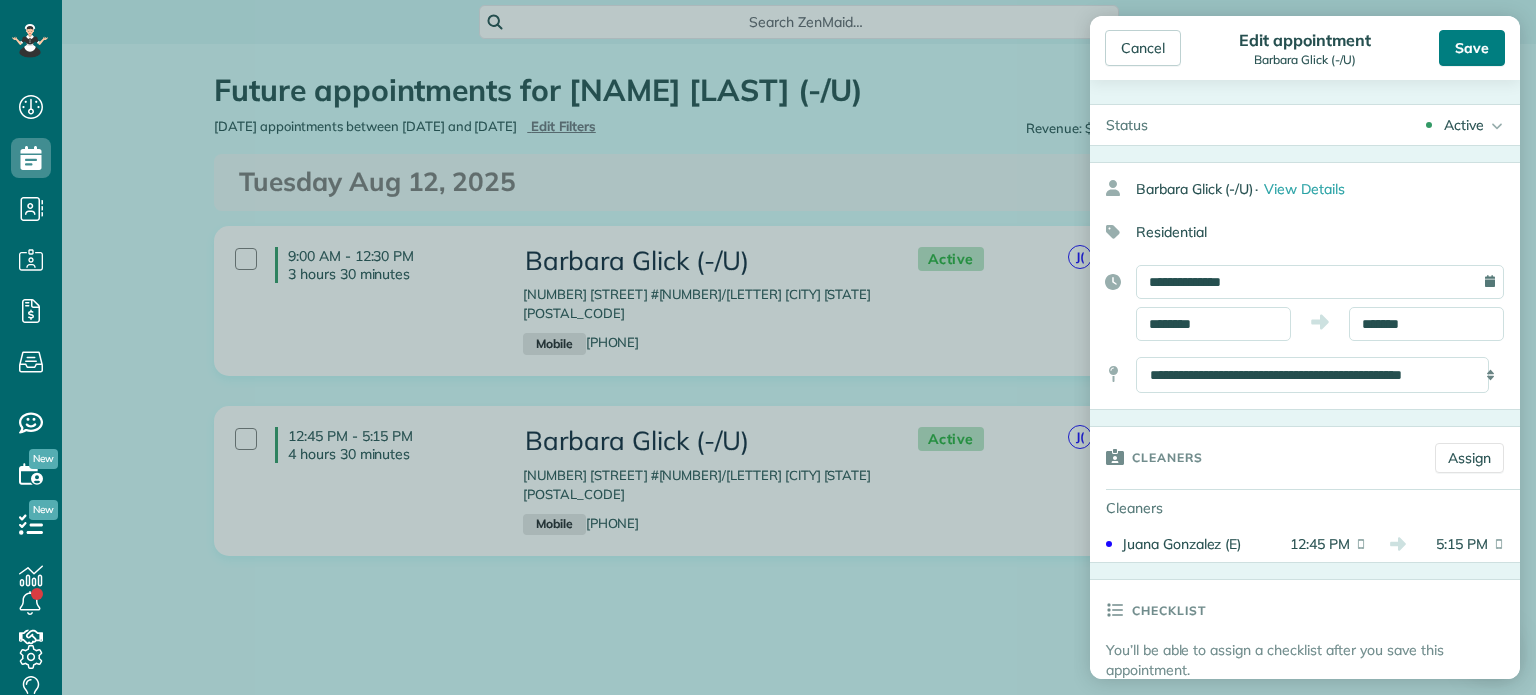 click on "Save" at bounding box center (1472, 48) 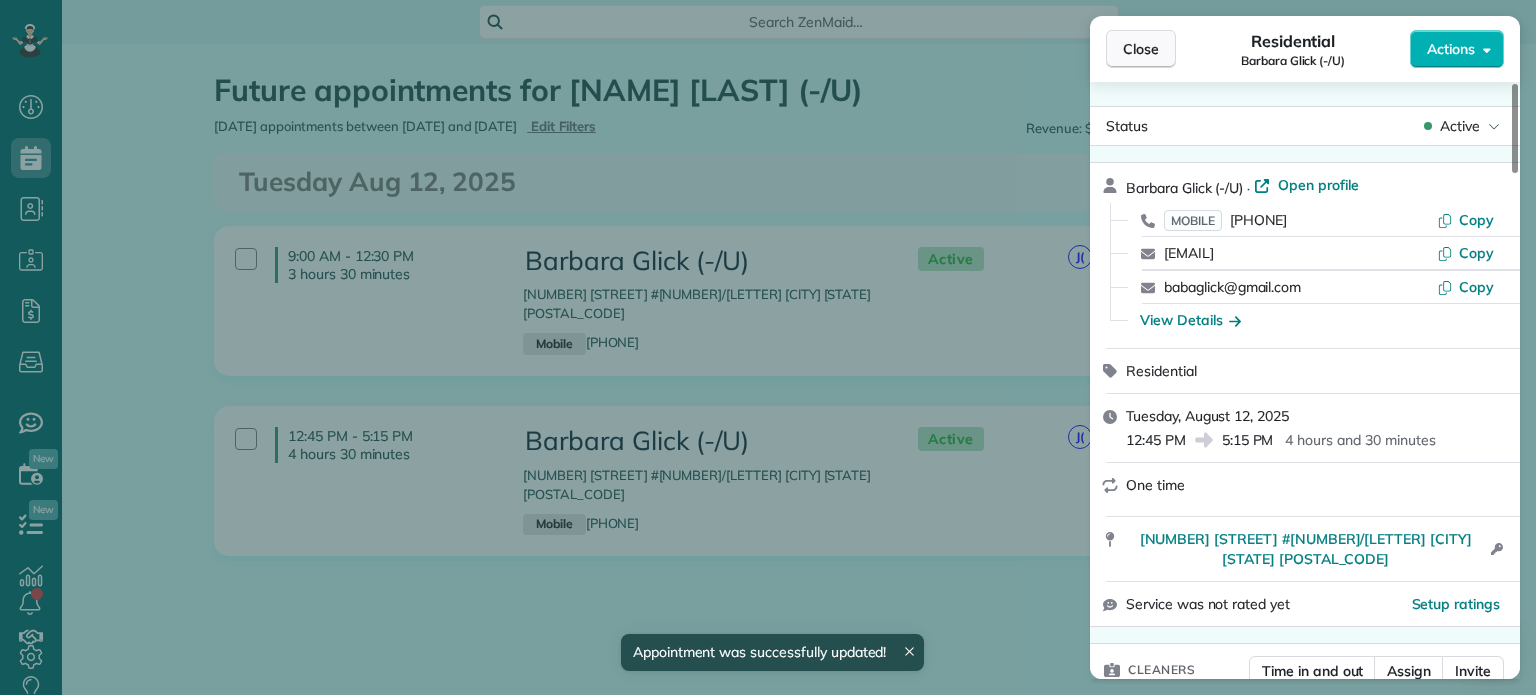 click on "Close" at bounding box center (1141, 49) 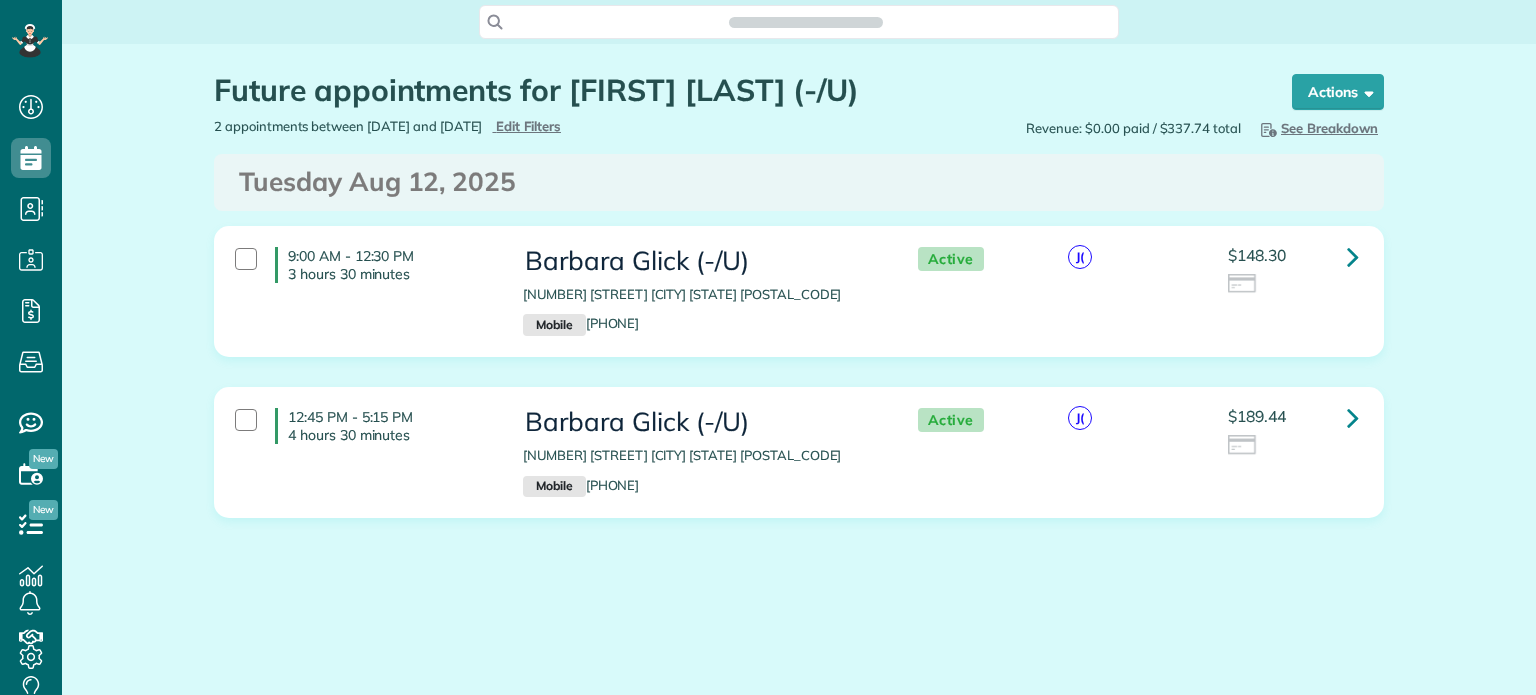 scroll, scrollTop: 0, scrollLeft: 0, axis: both 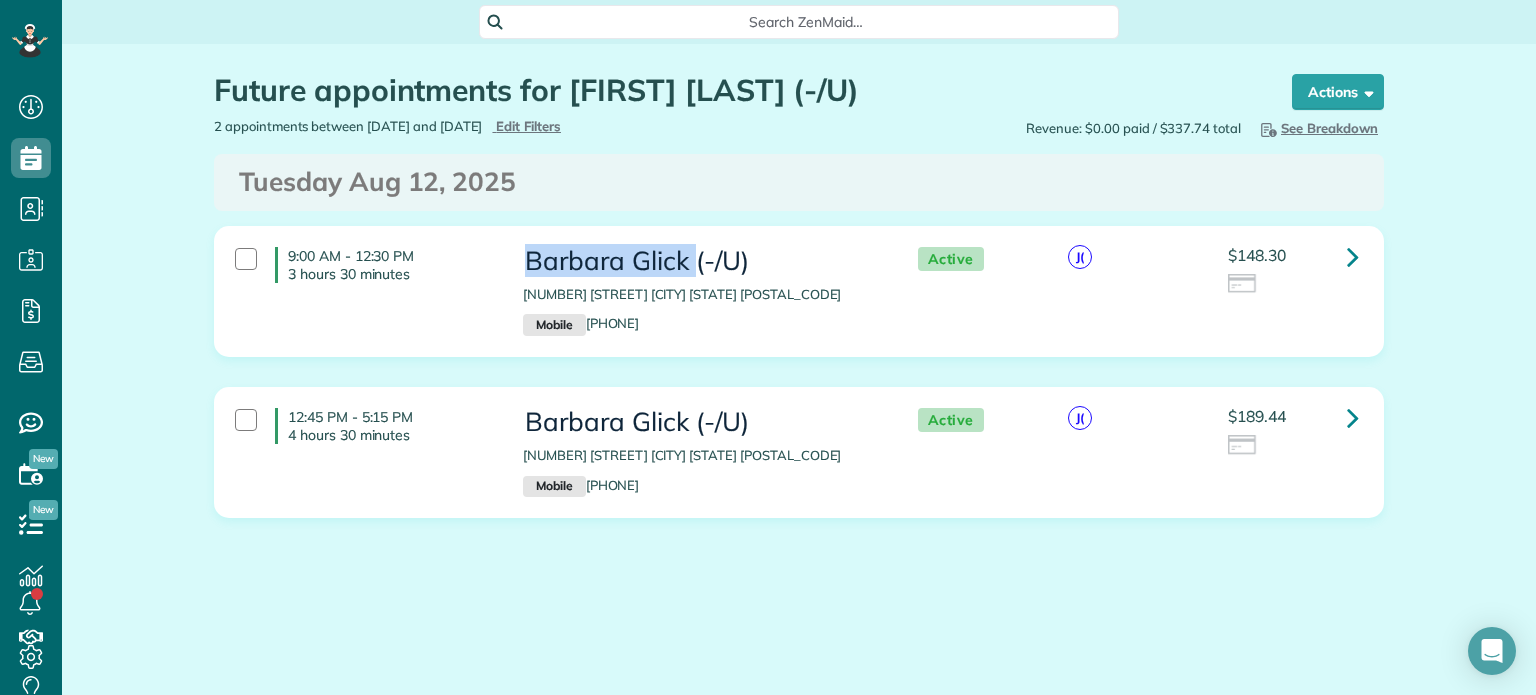 drag, startPoint x: 516, startPoint y: 253, endPoint x: 664, endPoint y: 203, distance: 156.2178 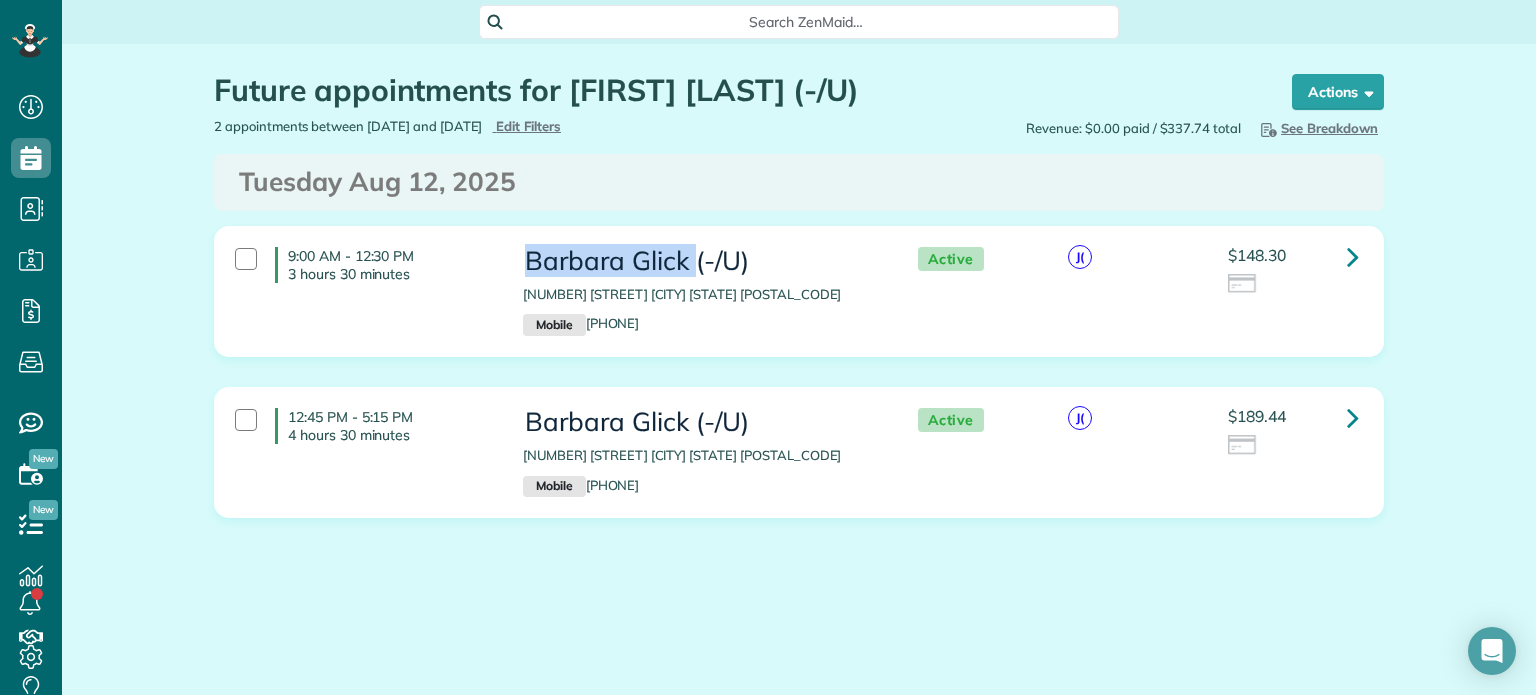 click on "Barbara Glick (-/U)
3225 Turtle Creek Boulevard #706/A Dallas TX 75219
Mobile
(903) 277-4340" at bounding box center (700, 291) 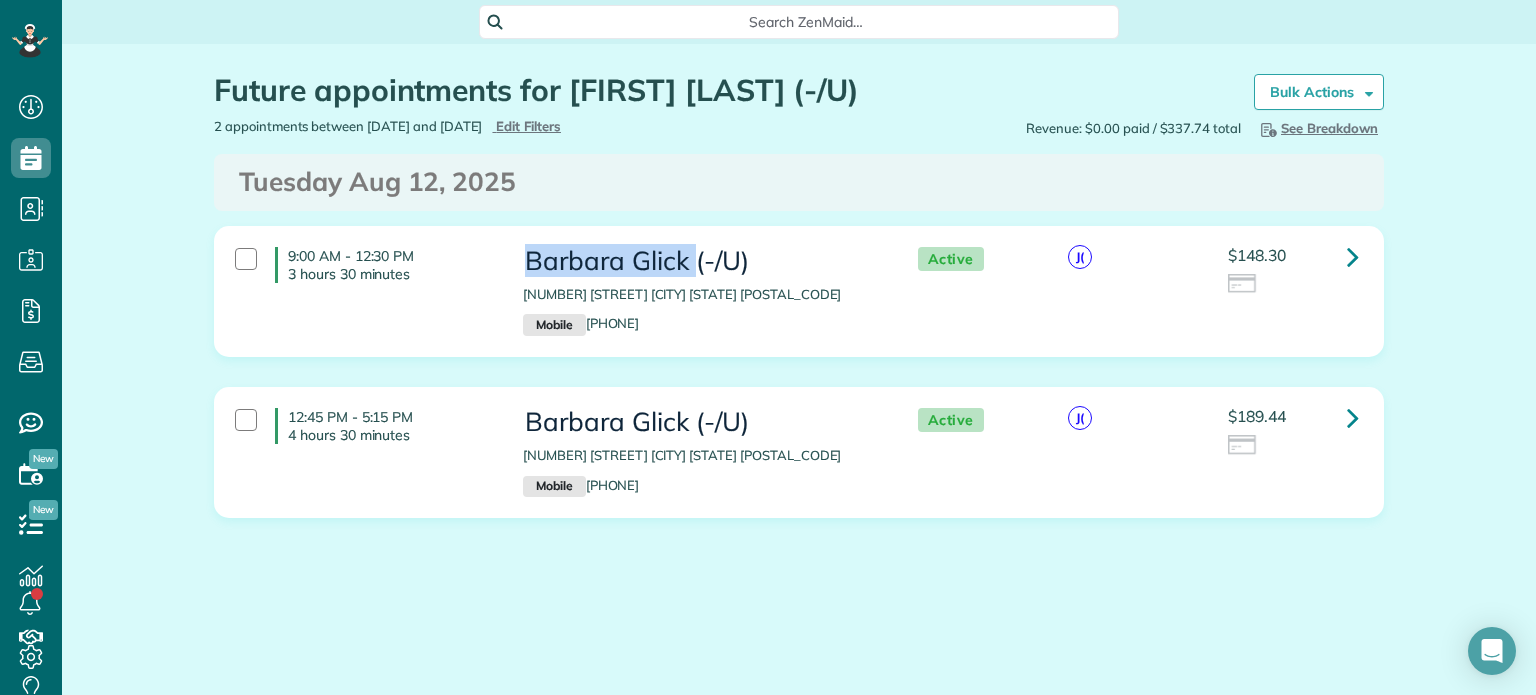 copy on "Barbara Glick" 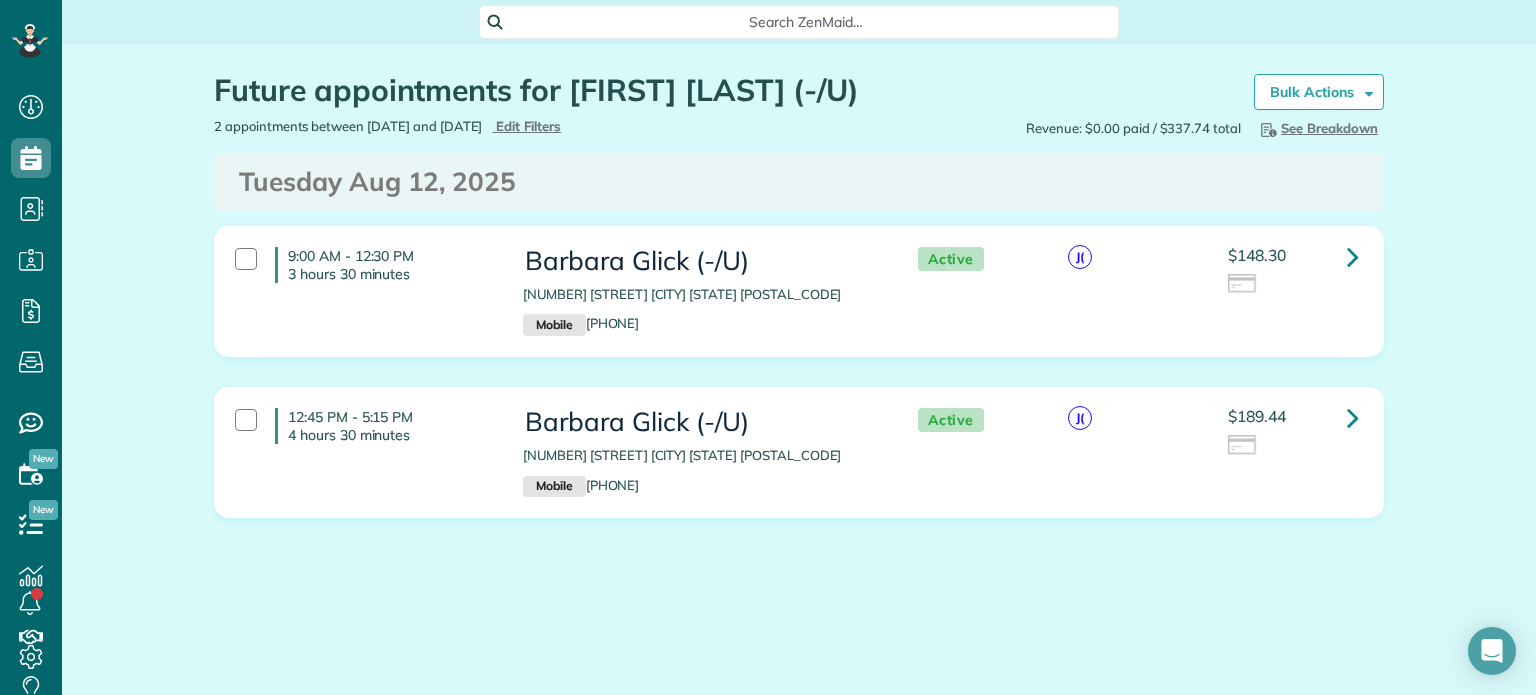 click on "Future appointments for Barbara Glick (-/U)
Schedule Changes
Actions
Create Appointment
Create Task
Clock In/Out
Send Work Orders
Print Route Sheets
Today's Emails/Texts
Export data..
Bulk Actions
Set status to: Active
Set status to: Cancelled
Mark as: Paid" at bounding box center [799, 356] 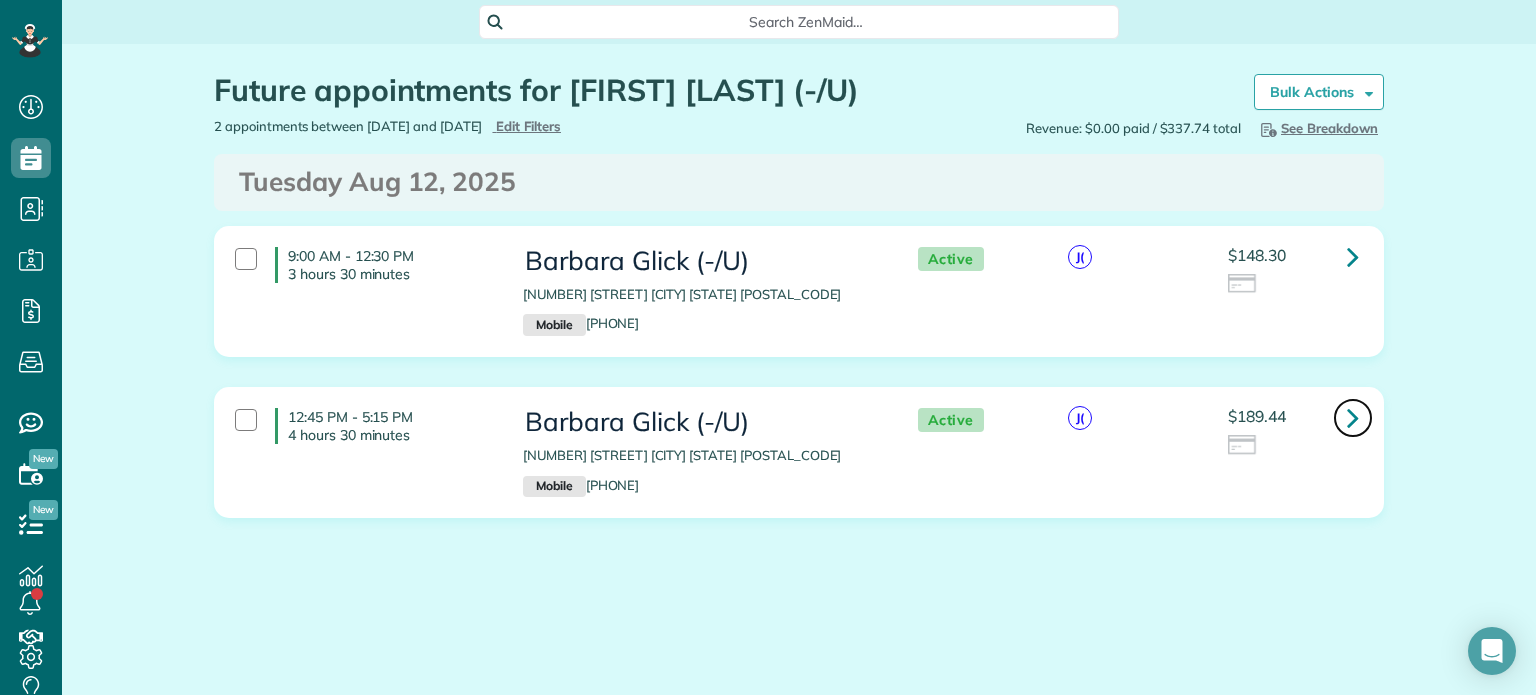 click at bounding box center [1353, 417] 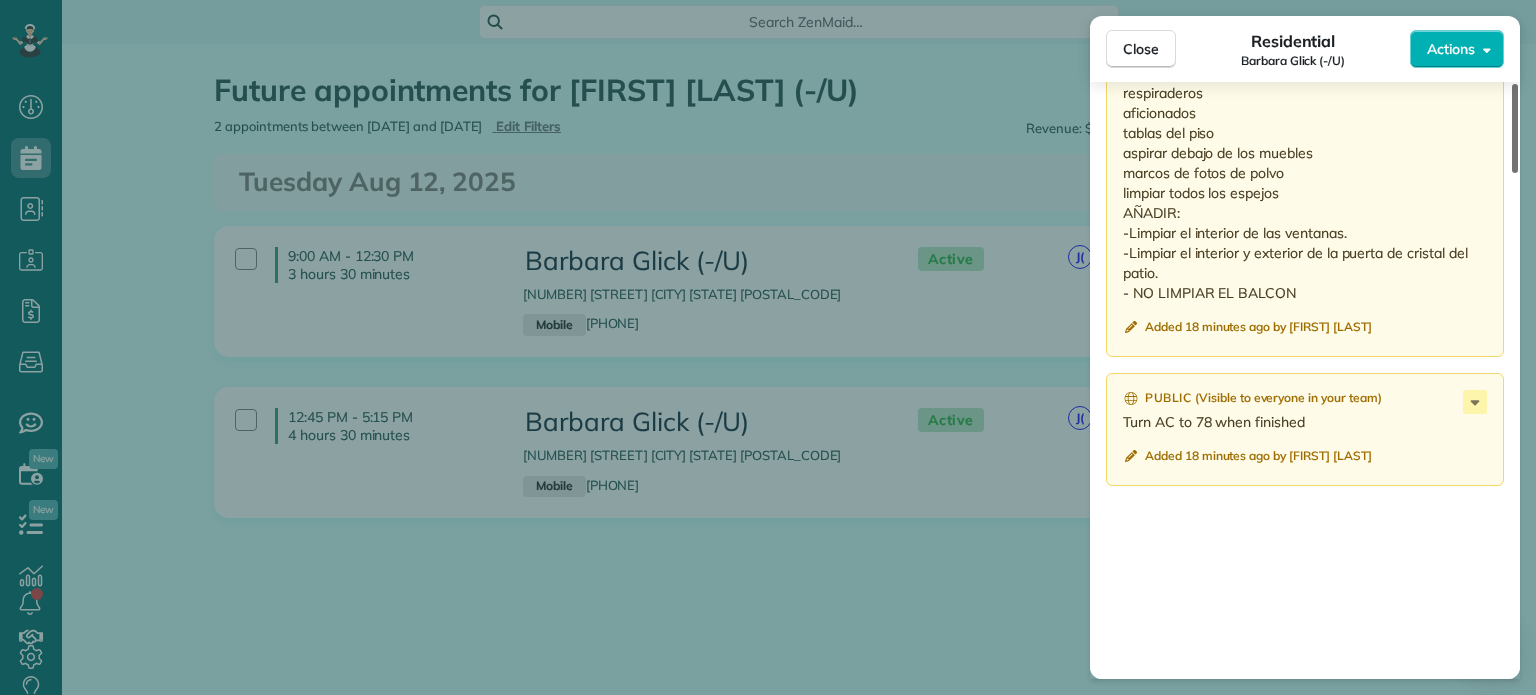 scroll, scrollTop: 3012, scrollLeft: 0, axis: vertical 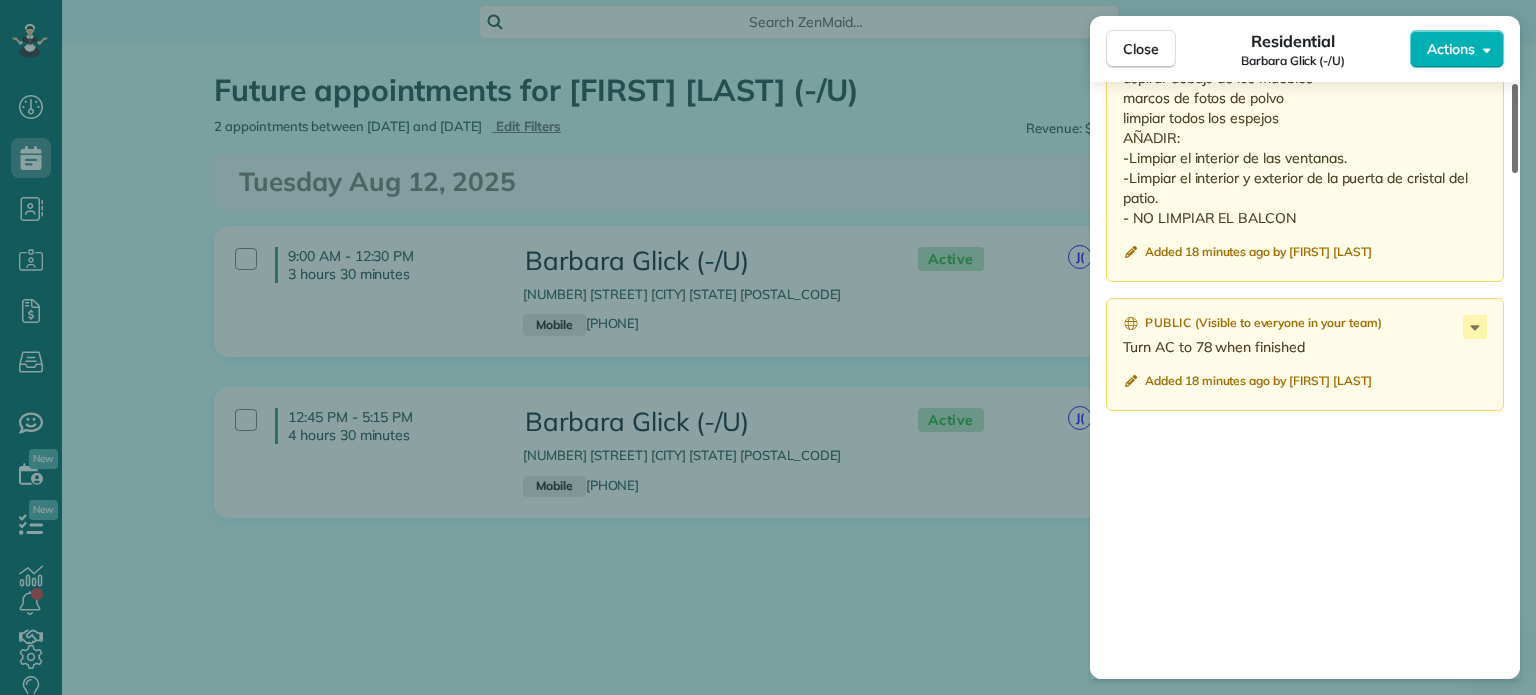 drag, startPoint x: 1515, startPoint y: 136, endPoint x: 1470, endPoint y: 585, distance: 451.2494 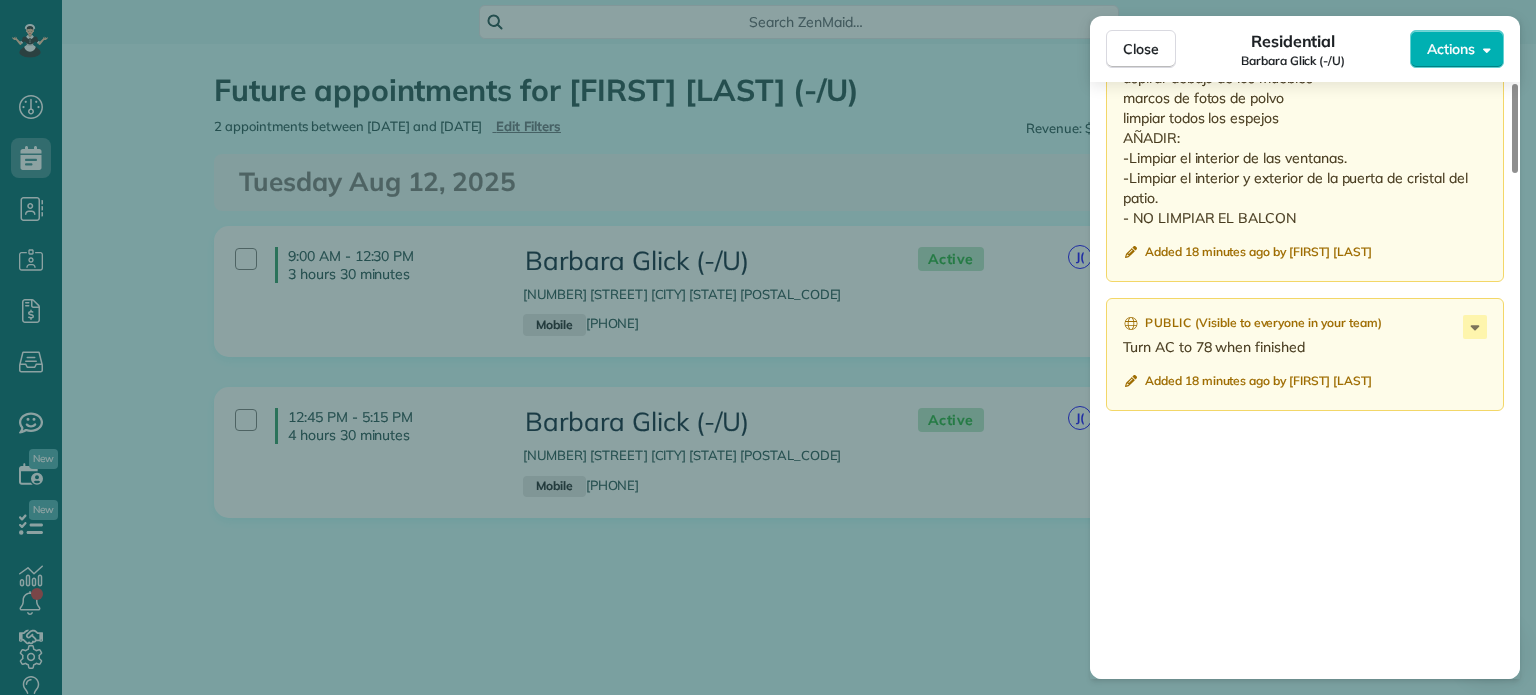 click on "Close Residential Barbara Glick (-/U) Actions Status Active Barbara Glick (-/U) · Open profile MOBILE (903) 277-4340 Copy bfglick@msn.com Copy babaglick@gmail.com Copy View Details Residential Tuesday, August 12, 2025 12:45 PM 5:15 PM 4 hours and 30 minutes One time 3225 Turtle Creek Boulevard #703/A Dallas TX 75219 Open access information Service was not rated yet Setup ratings Cleaners Time in and out Assign Invite Cleaners Juana   Gonzalez (E) 12:45 PM 5:15 PM Checklist Try Now Keep this appointment up to your standards. Stay on top of every detail, keep your cleaners organised, and your client happy. Assign a checklist Watch a 5 min demo Billing Billing actions Service Service Price (1x $175.00) $175.00 Add an item Overcharge $0.00 Discount $0.00 Coupon discount - Primary tax Texas State &amp; Local Sales &amp; Use Tax (8.25%) $14.44 Secondary tax - Total appointment price $189.44 Tips collected $0.00 Unpaid Mark as paid Total including tip $189.44 Get paid online in no-time! Charge customer credit card" at bounding box center (768, 347) 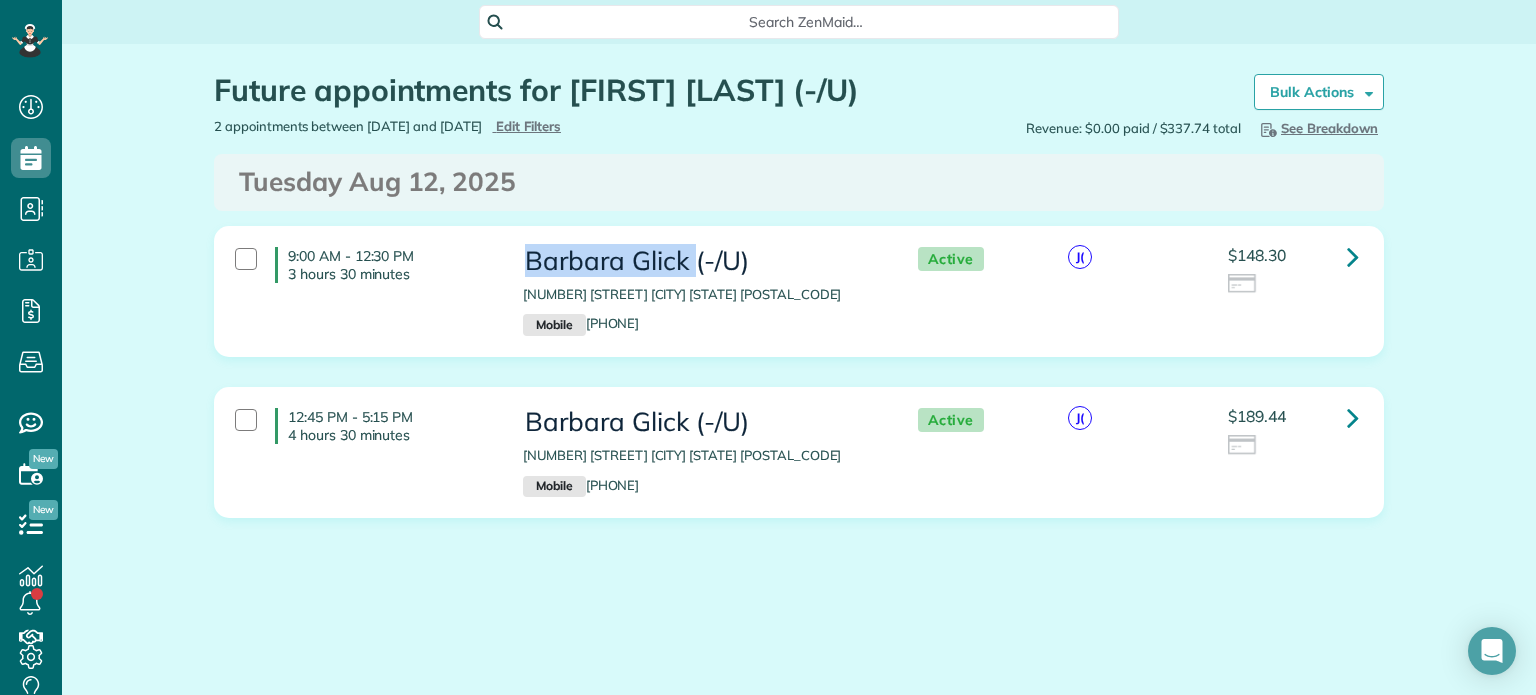 drag, startPoint x: 530, startPoint y: 259, endPoint x: 680, endPoint y: 262, distance: 150.03 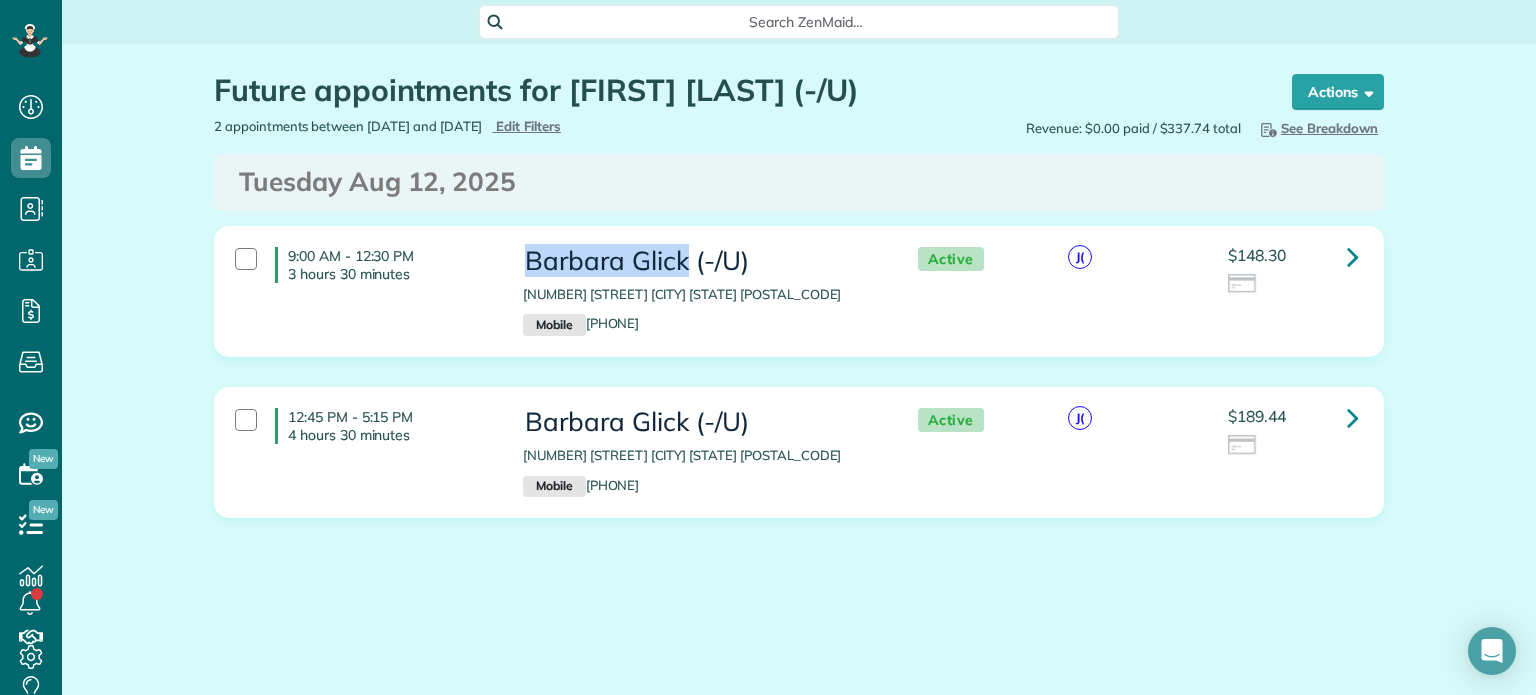 copy on "Barbara Glick" 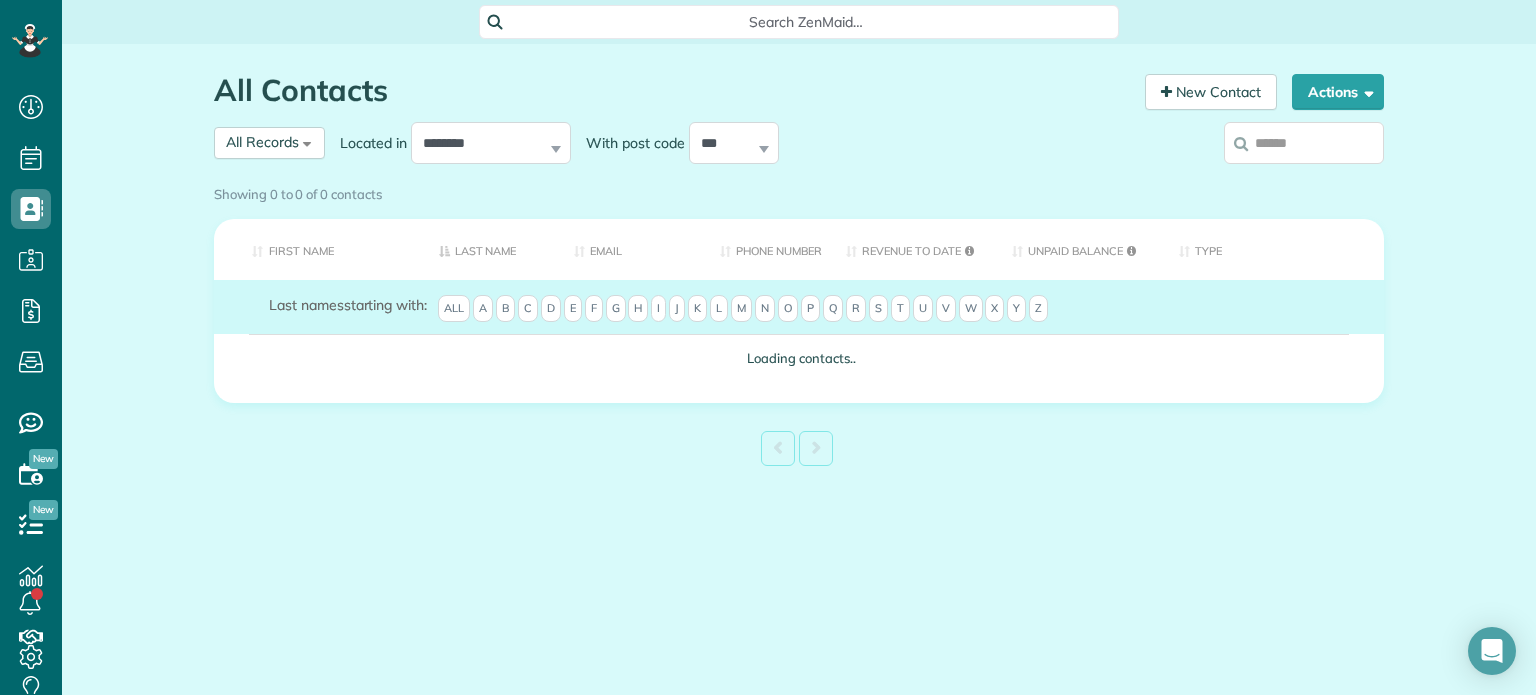scroll, scrollTop: 0, scrollLeft: 0, axis: both 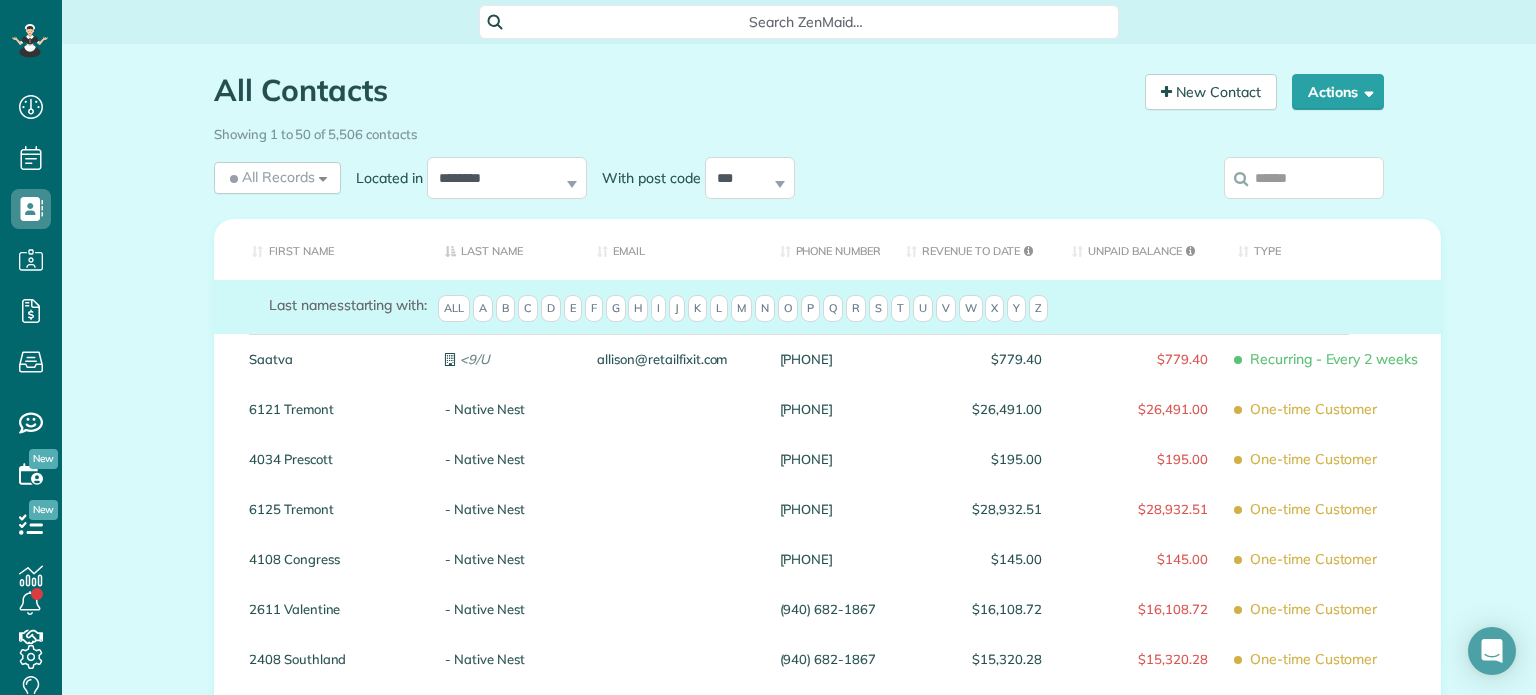 click at bounding box center (1304, 178) 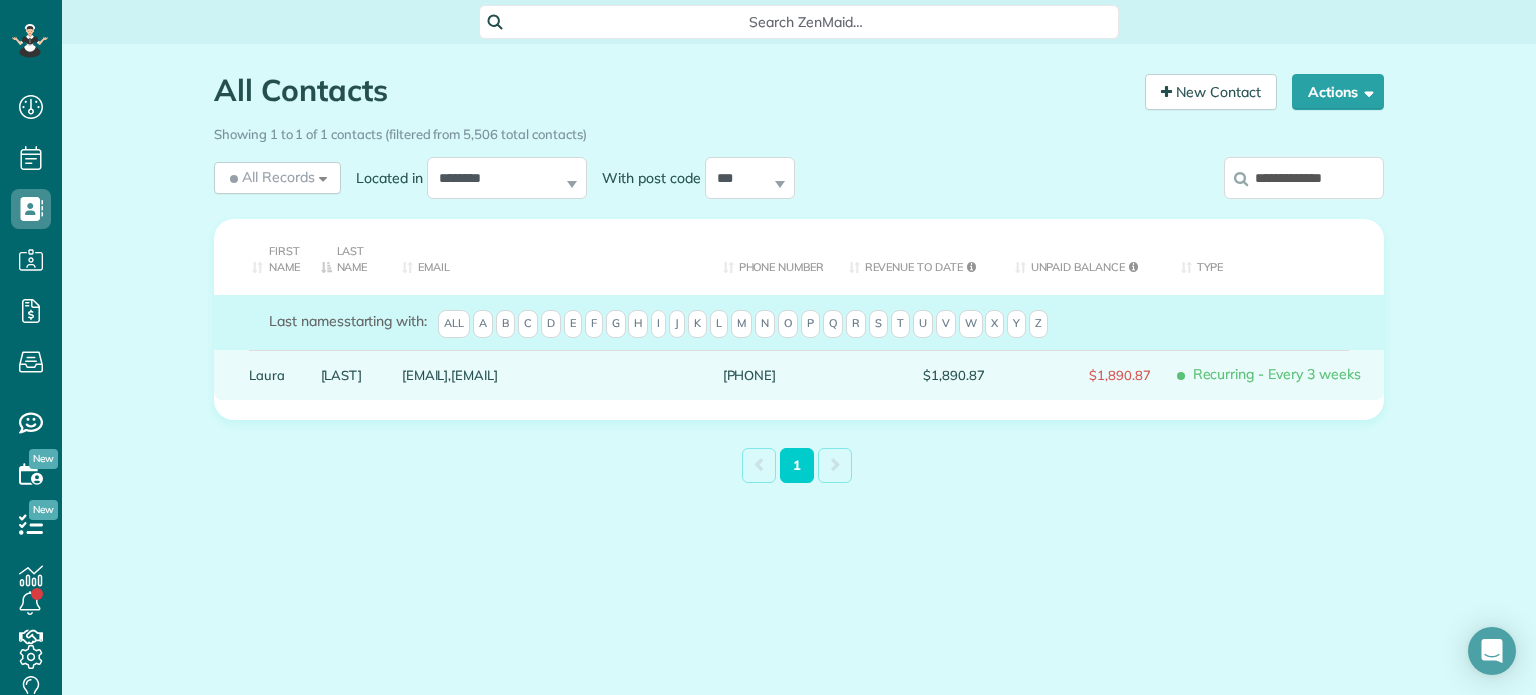type on "**********" 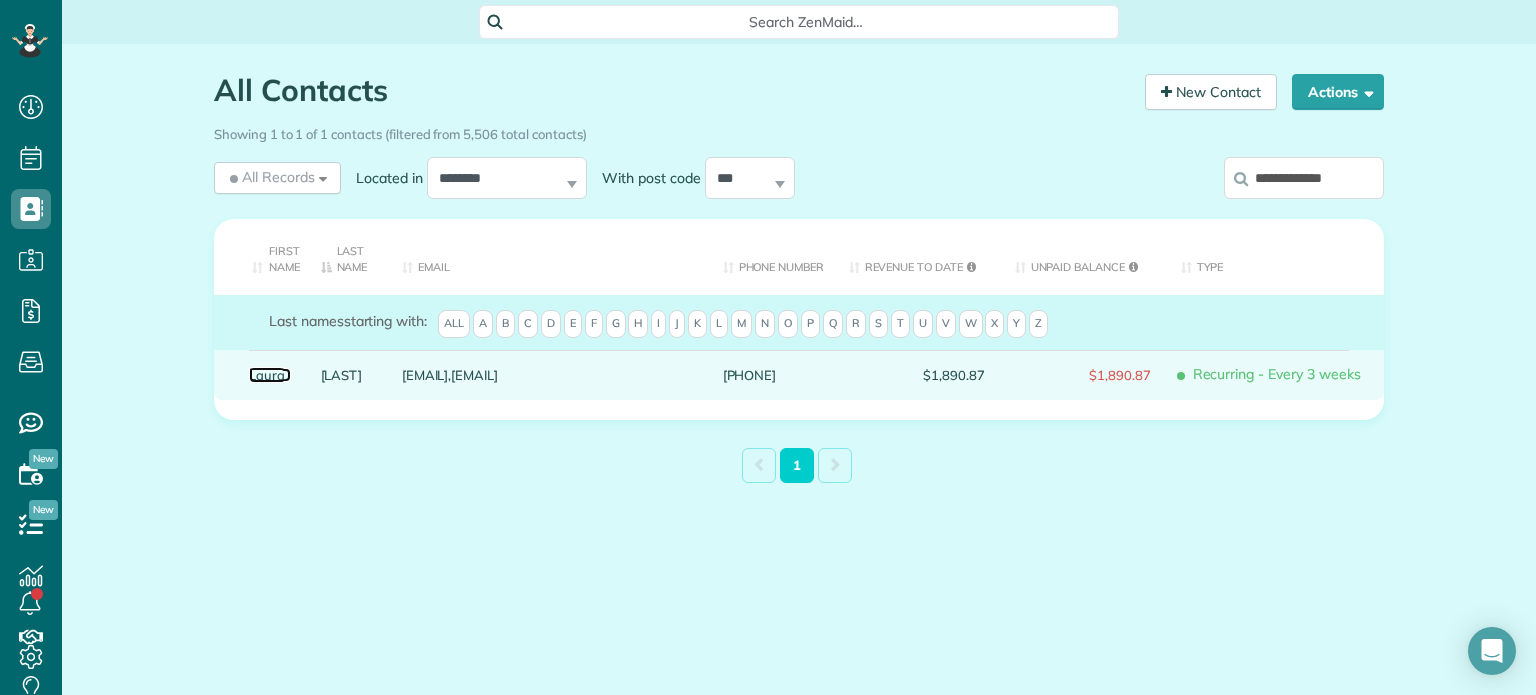 click on "Laura" at bounding box center (270, 375) 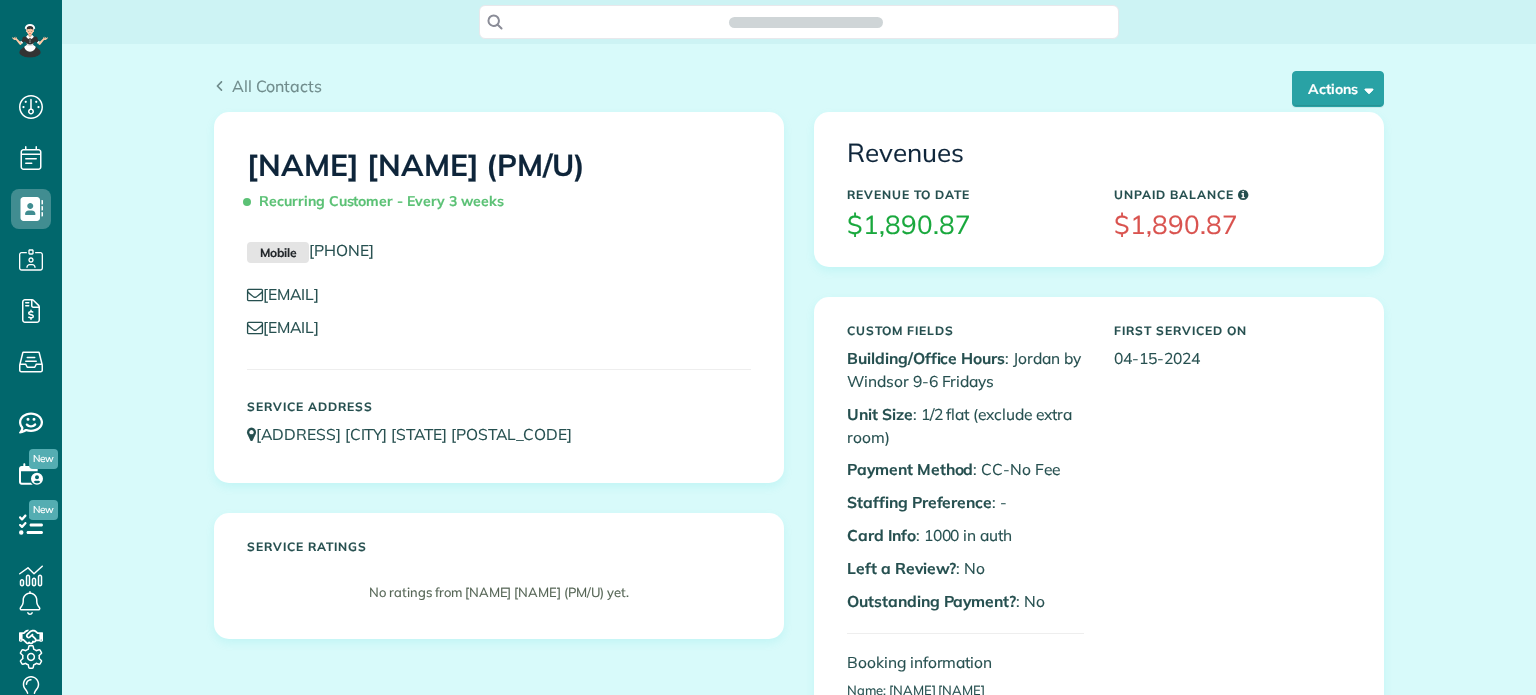 scroll, scrollTop: 0, scrollLeft: 0, axis: both 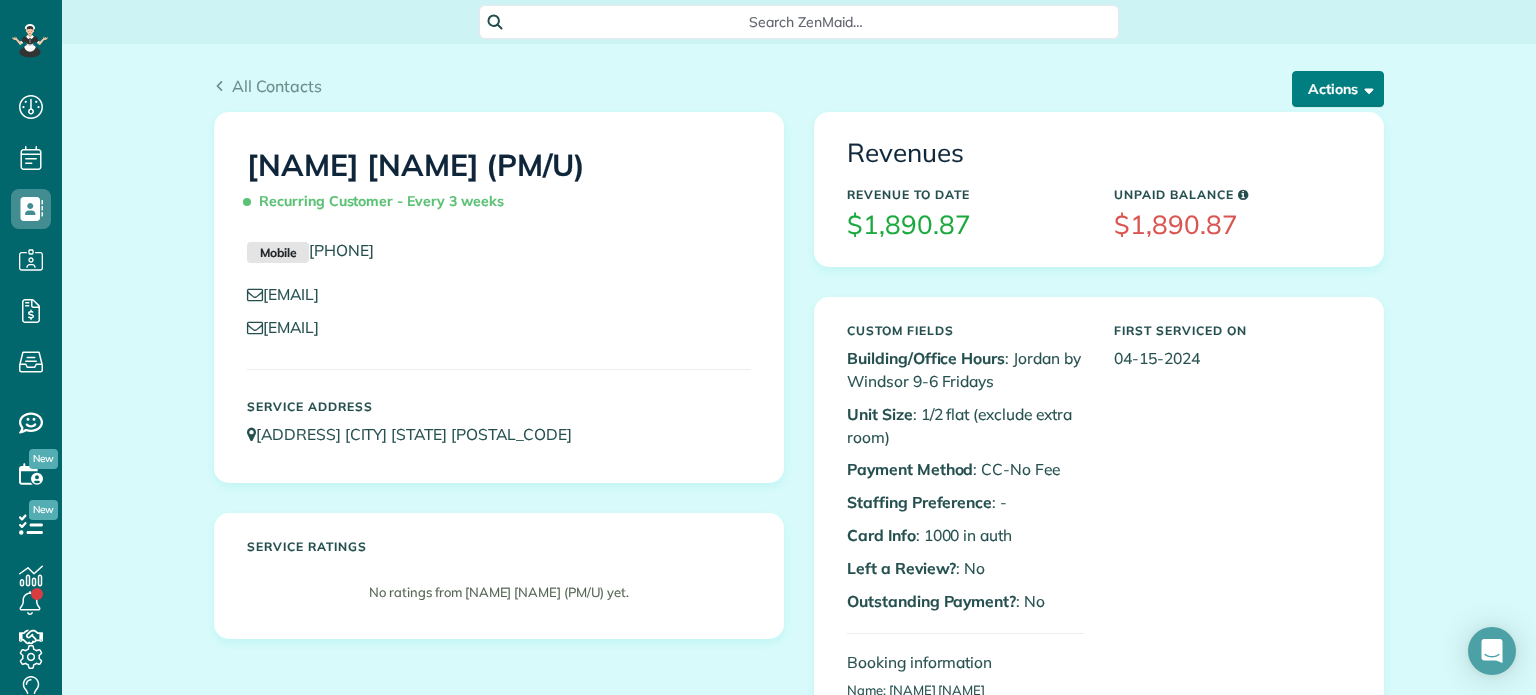 click on "Actions" at bounding box center (1338, 89) 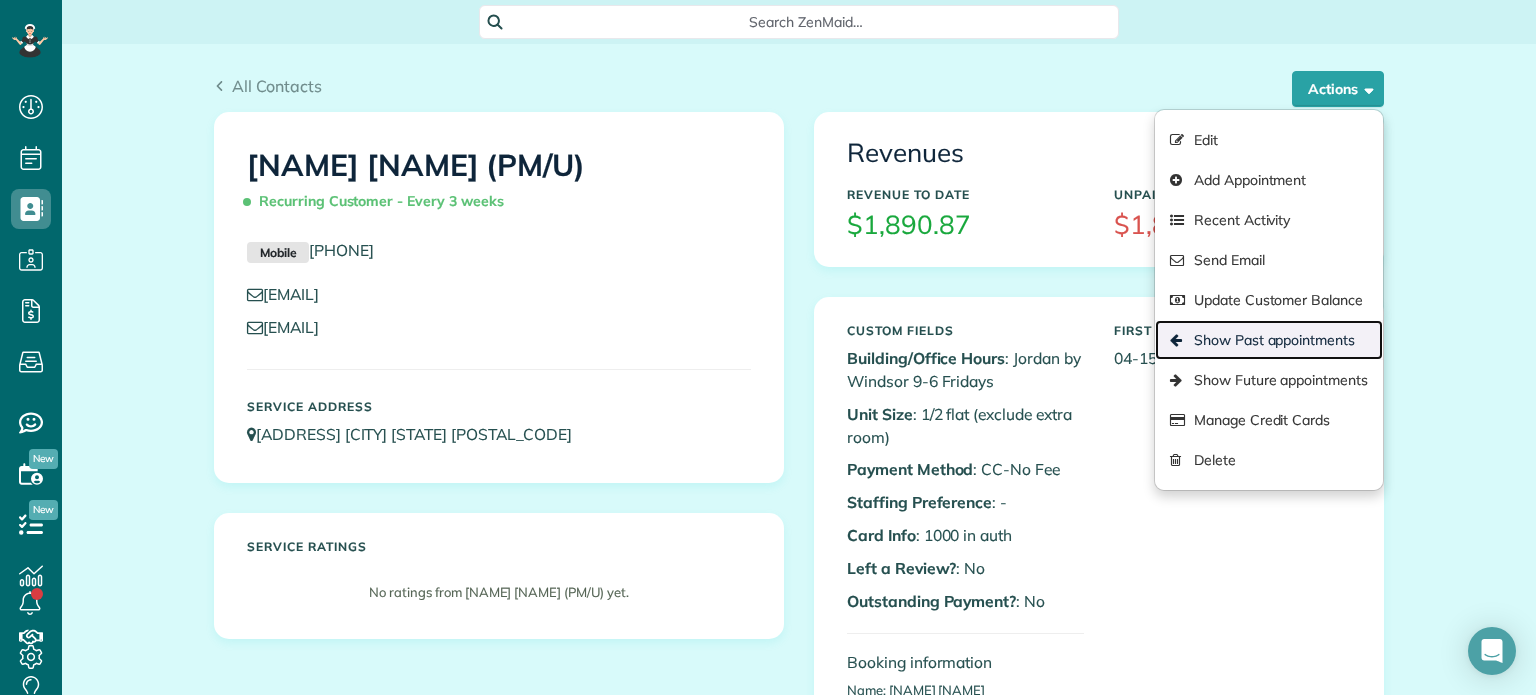 click on "Show Past appointments" at bounding box center [1269, 340] 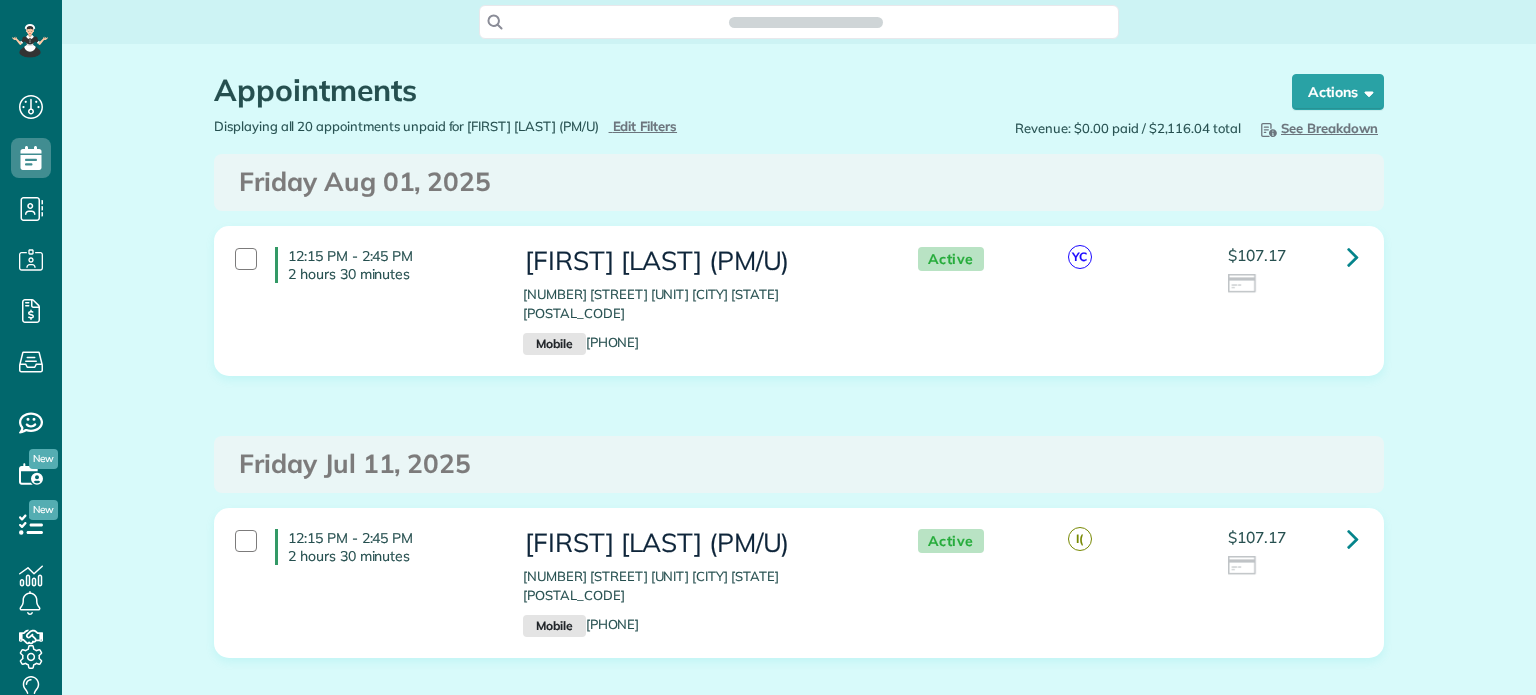 scroll, scrollTop: 0, scrollLeft: 0, axis: both 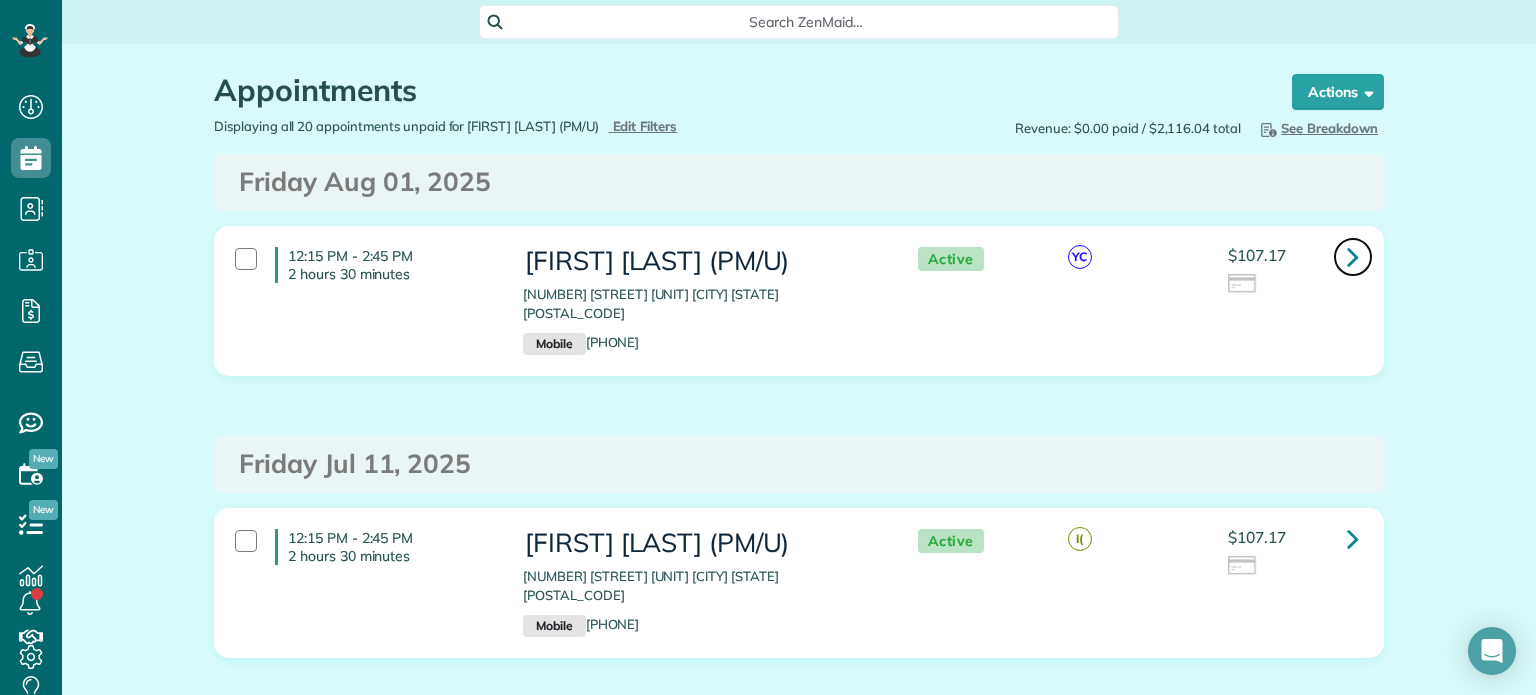 click at bounding box center [1353, 256] 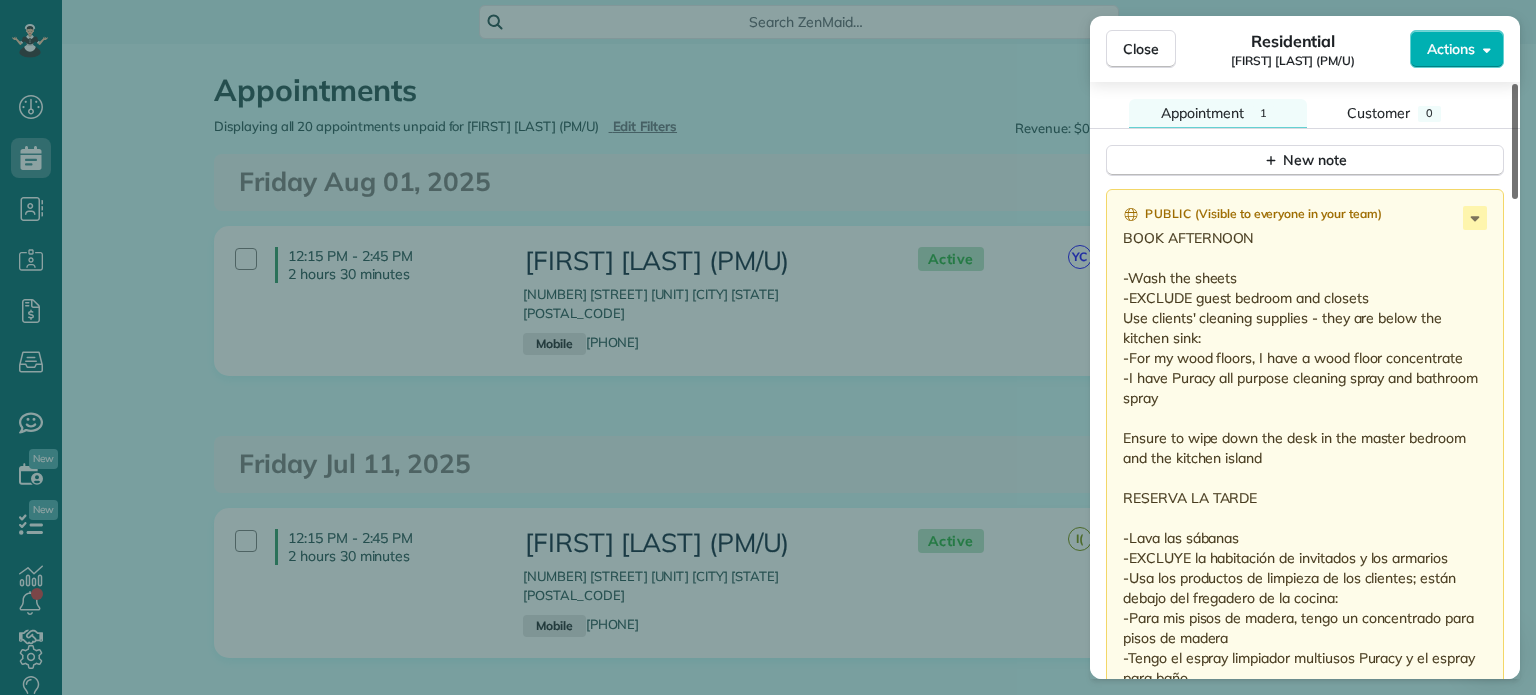 scroll, scrollTop: 1792, scrollLeft: 0, axis: vertical 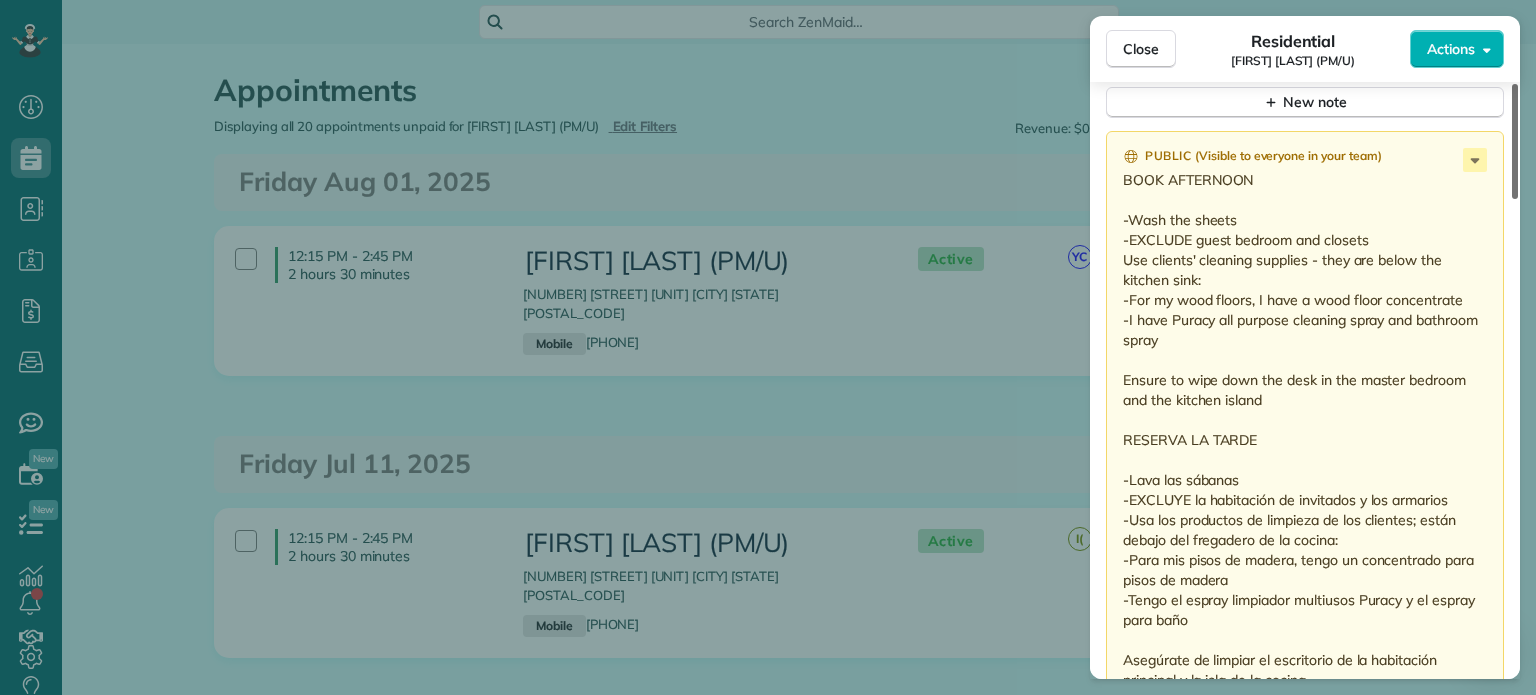 drag, startPoint x: 1517, startPoint y: 94, endPoint x: 1505, endPoint y: 439, distance: 345.20862 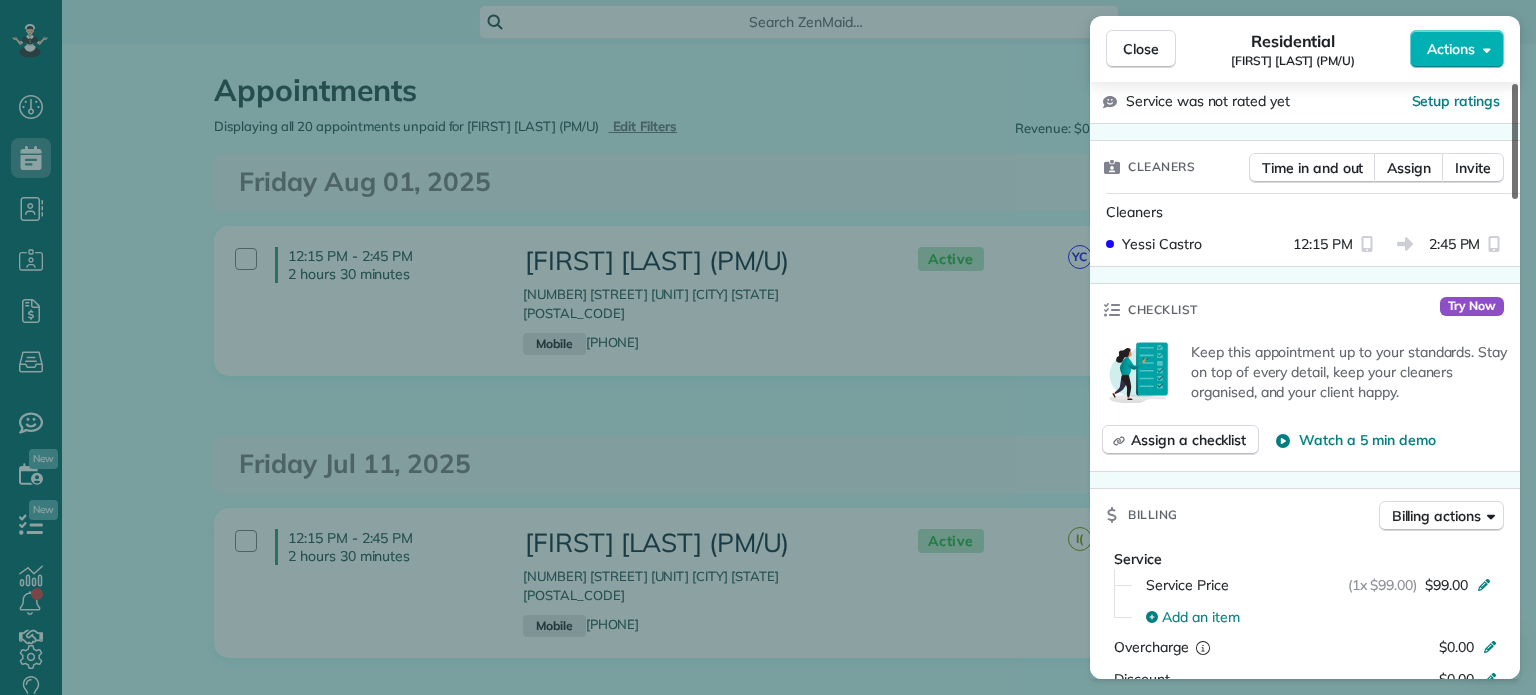 scroll, scrollTop: 480, scrollLeft: 0, axis: vertical 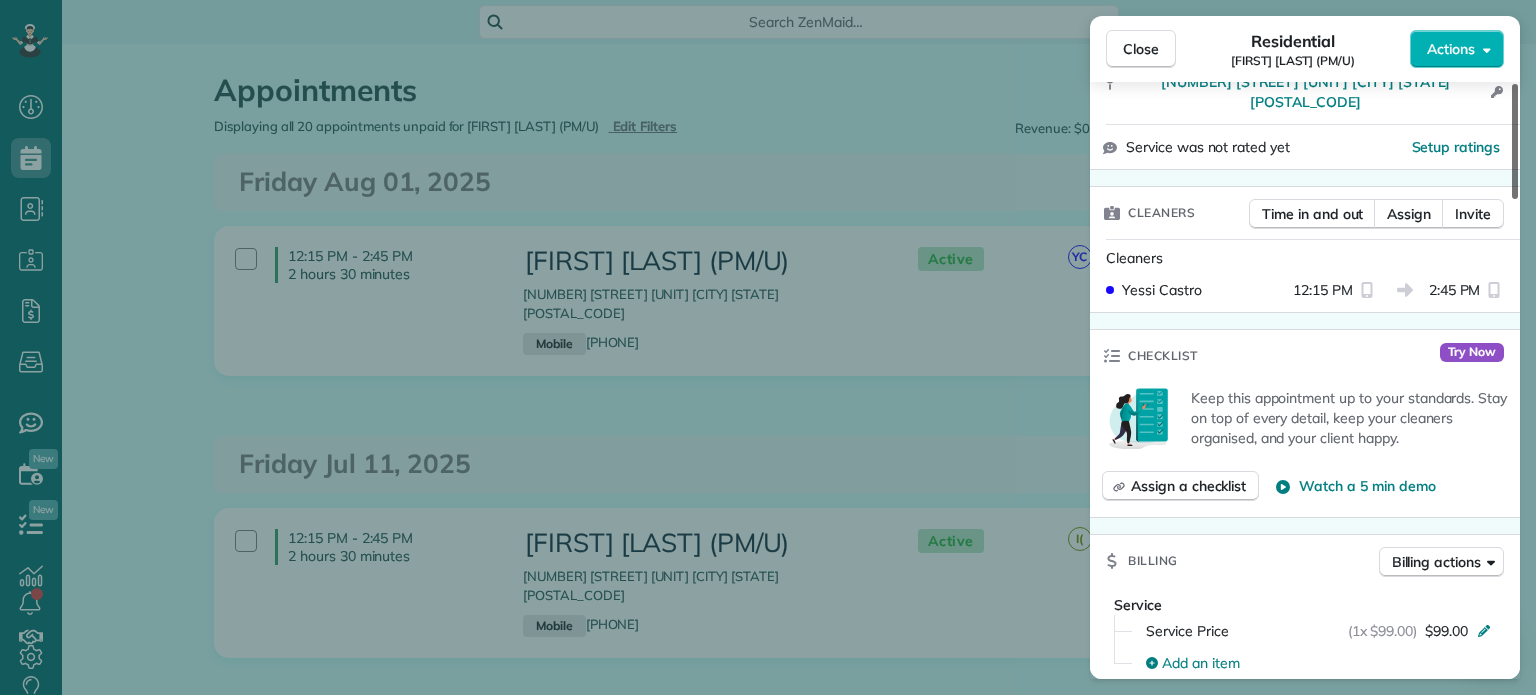 drag, startPoint x: 1516, startPoint y: 506, endPoint x: 1534, endPoint y: 253, distance: 253.63951 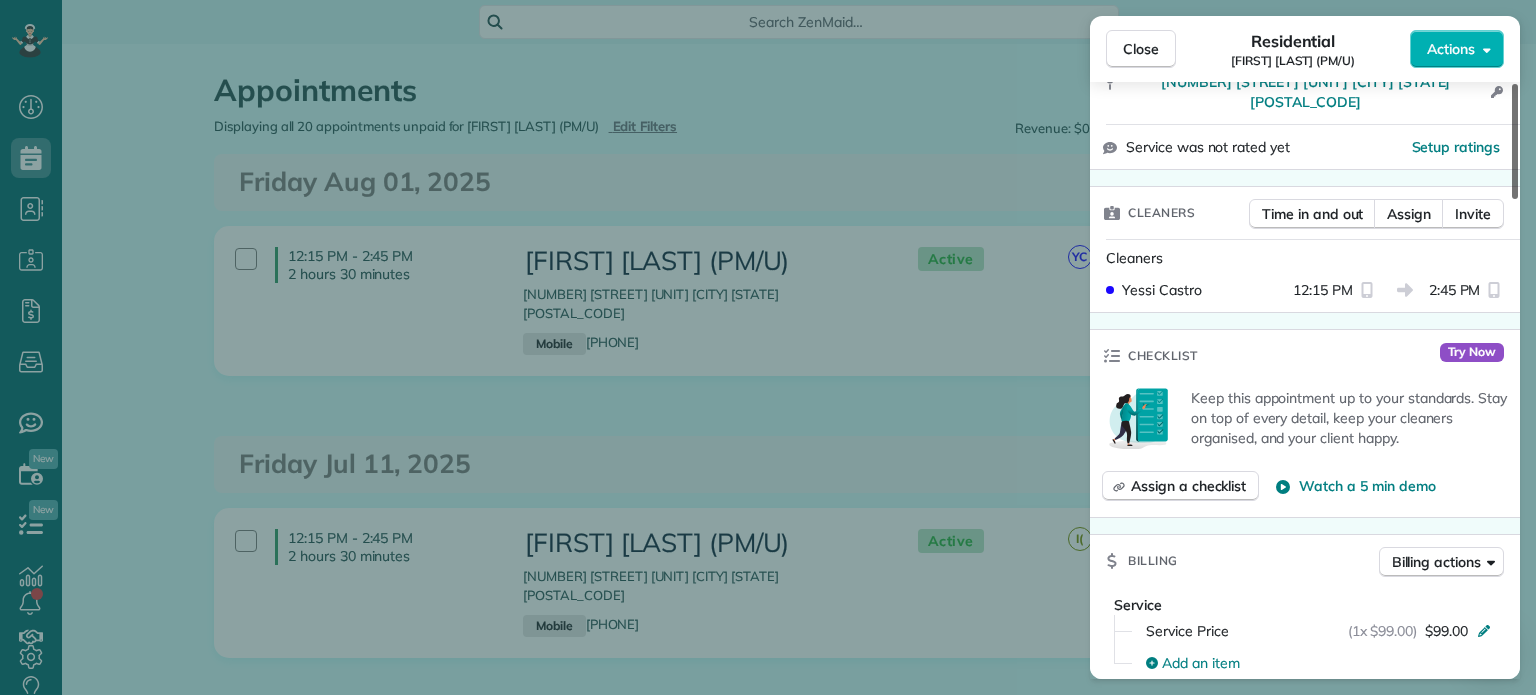 click at bounding box center (1515, 141) 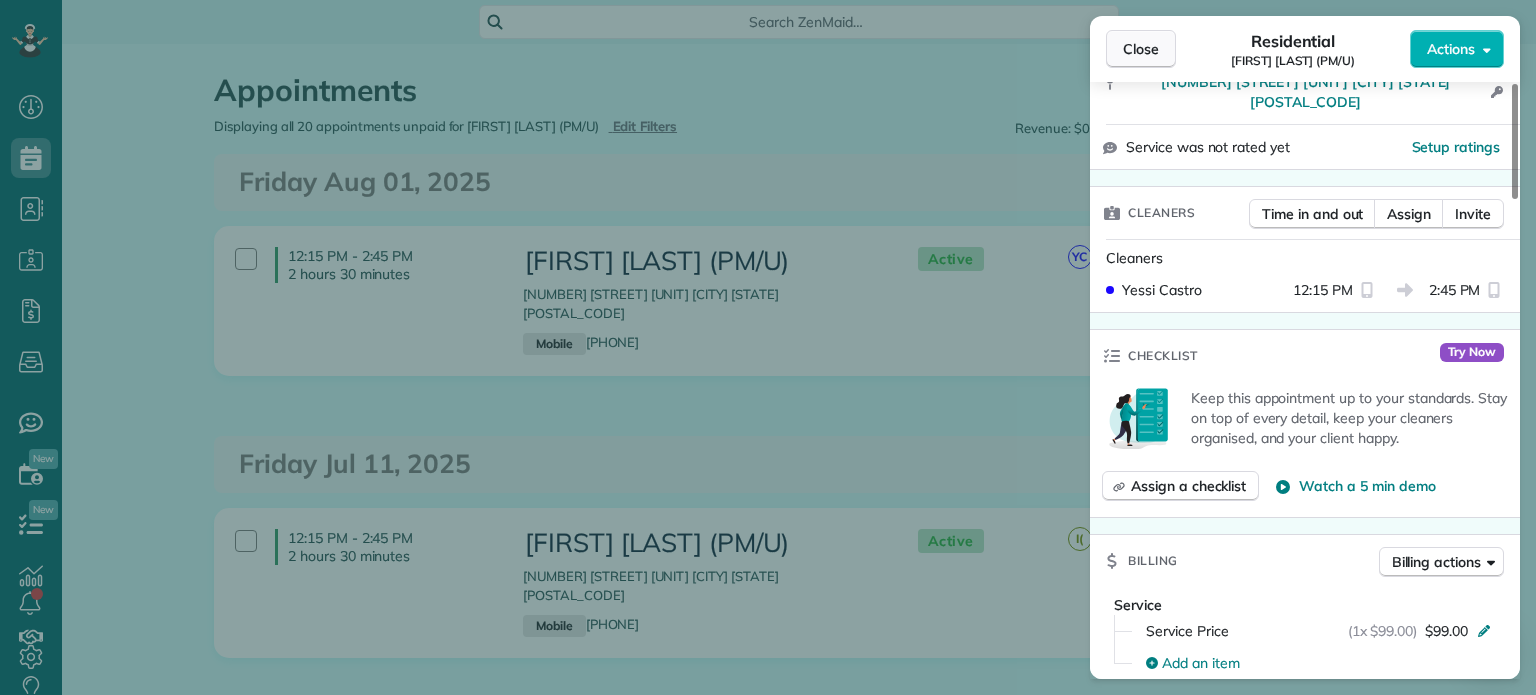 click on "Close" at bounding box center [1141, 49] 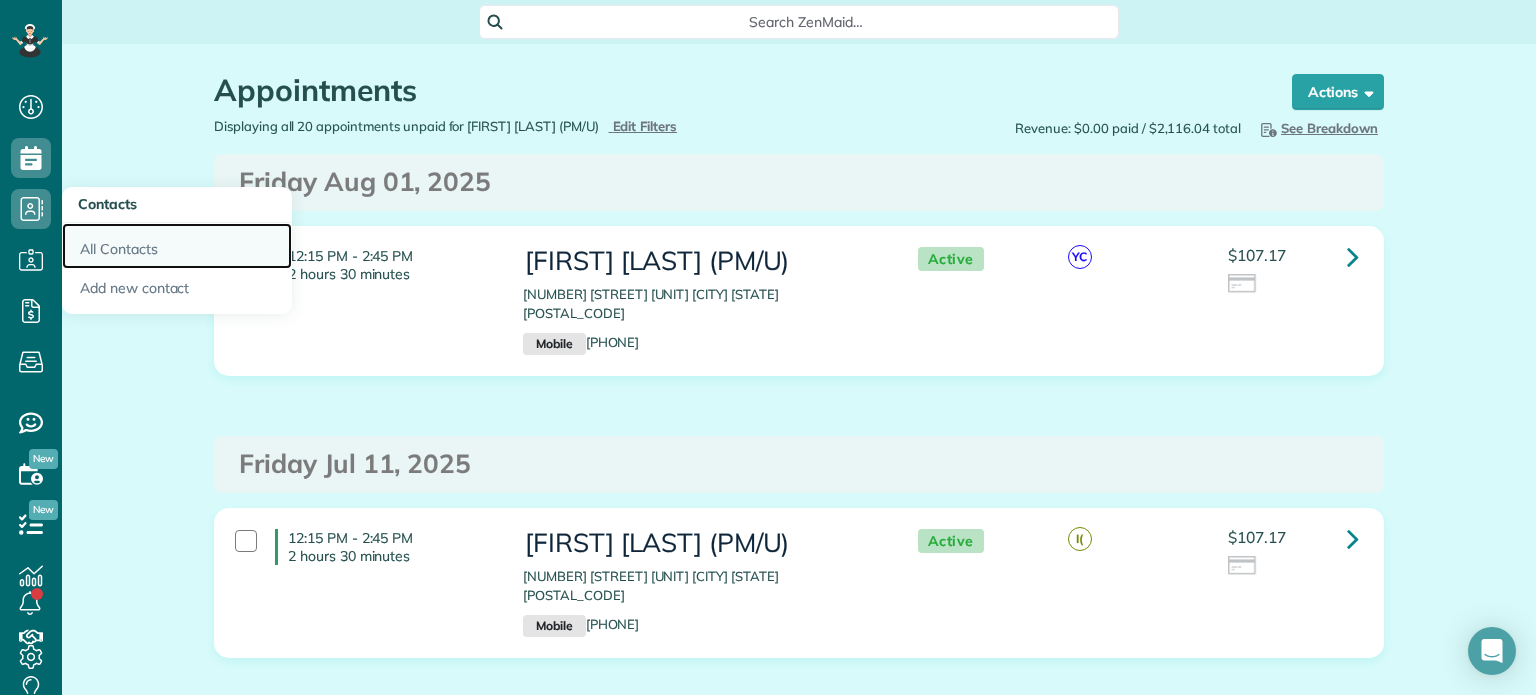 click on "All Contacts" at bounding box center [177, 246] 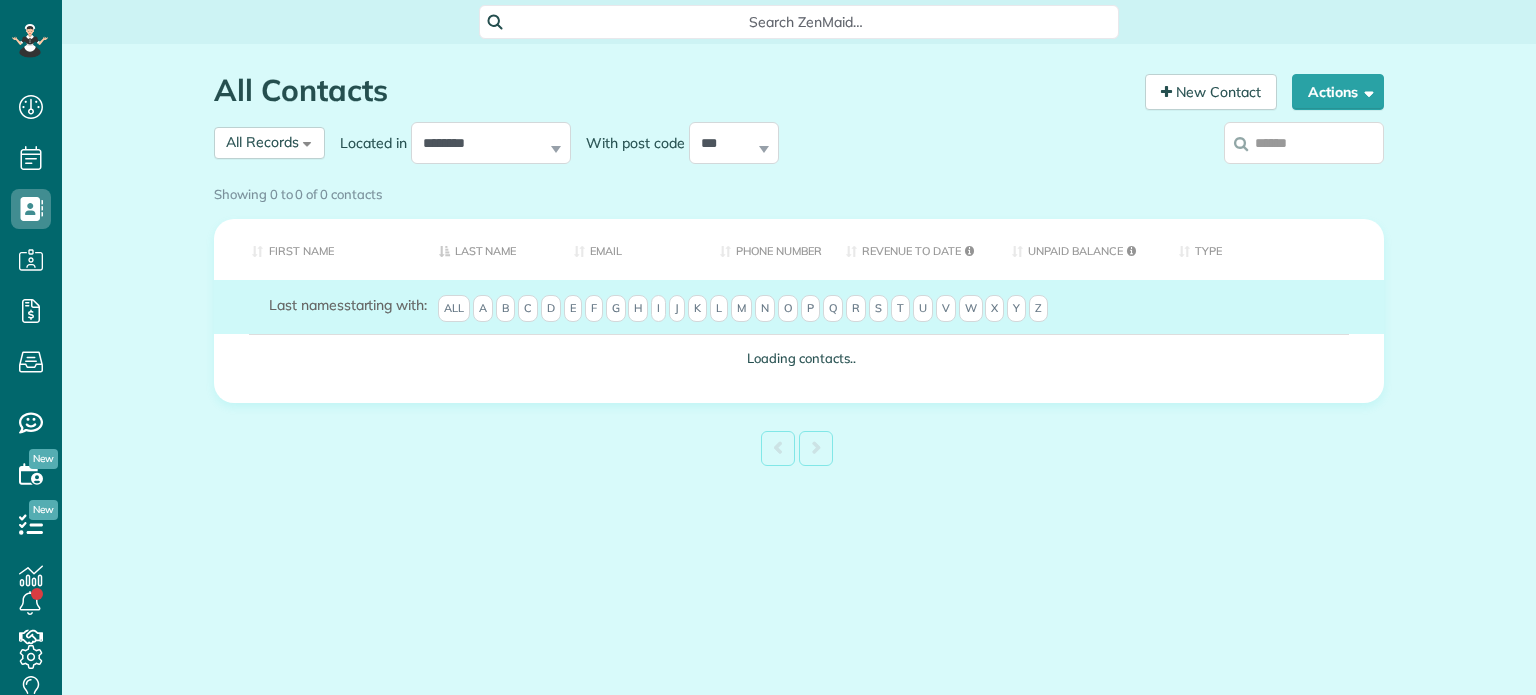 scroll, scrollTop: 0, scrollLeft: 0, axis: both 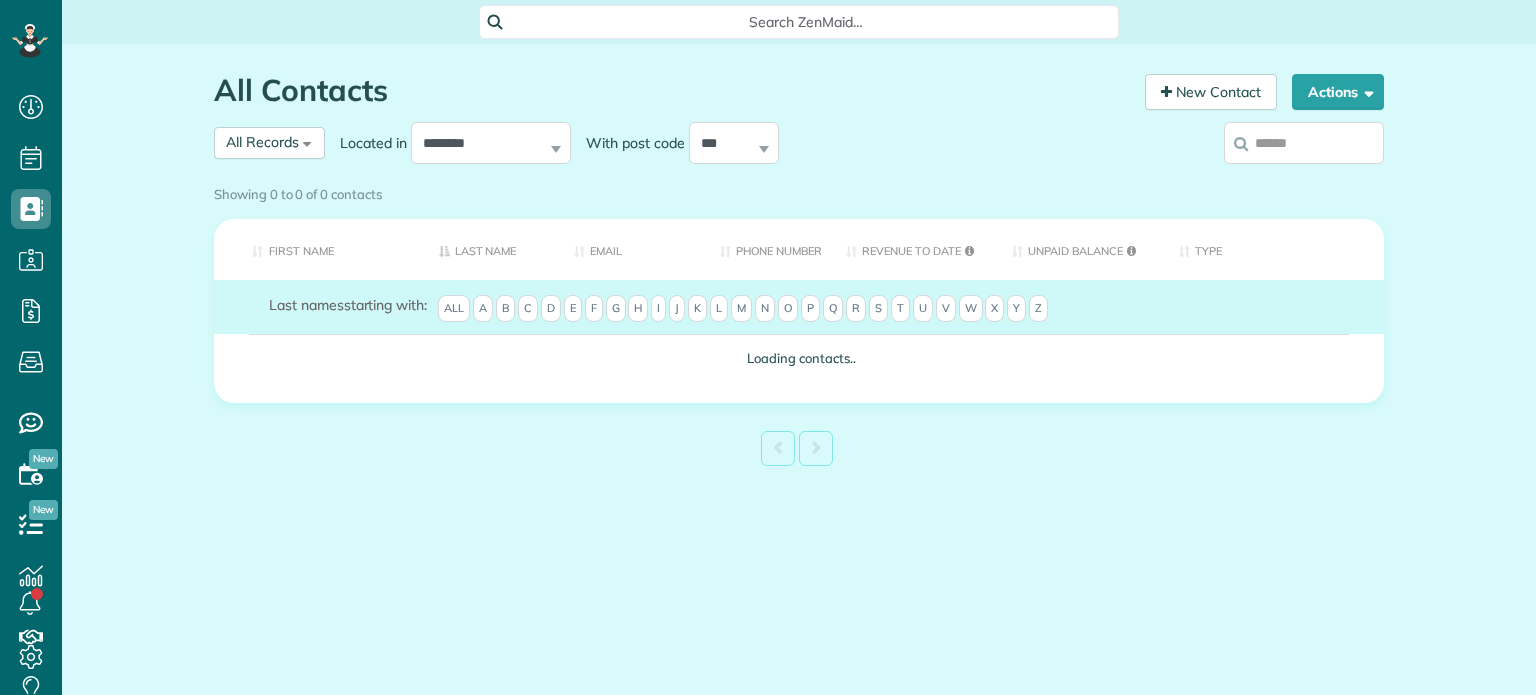 click at bounding box center [1249, 147] 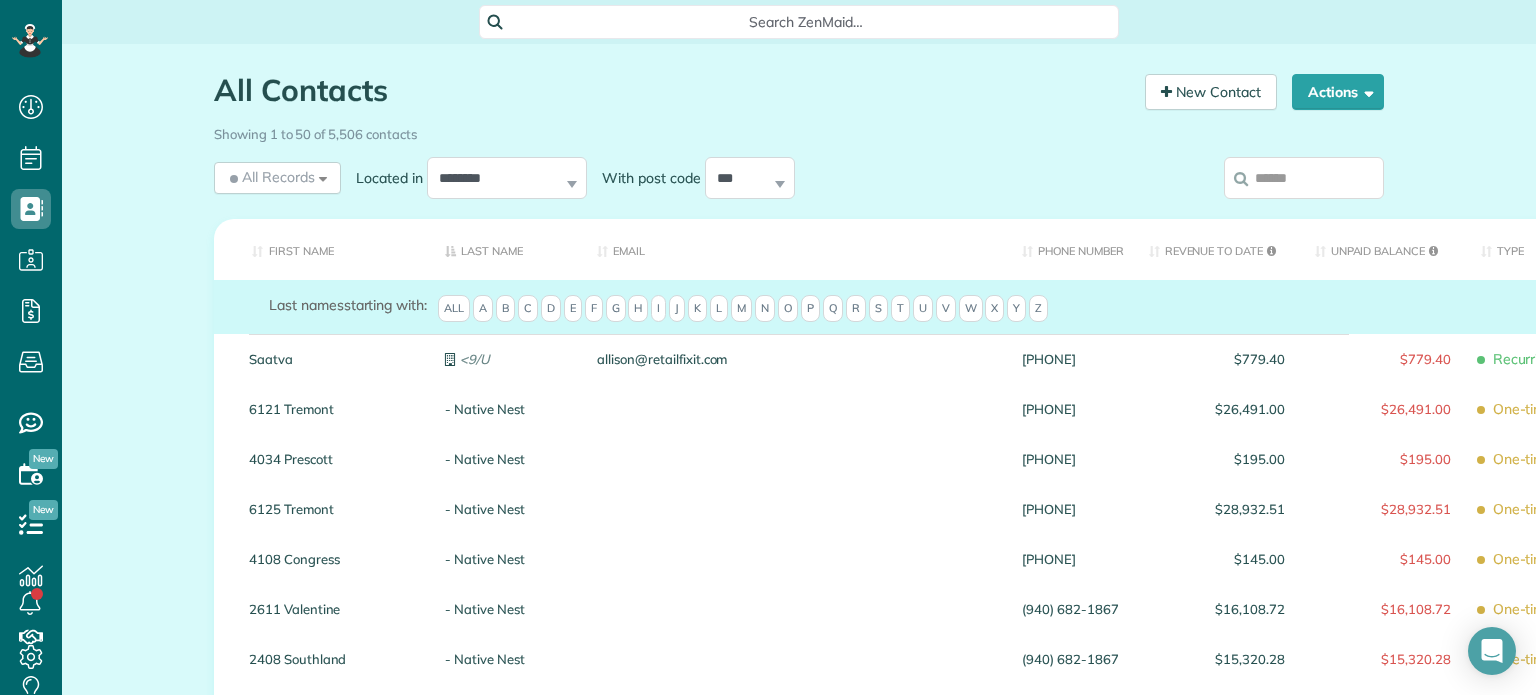 click at bounding box center [1304, 178] 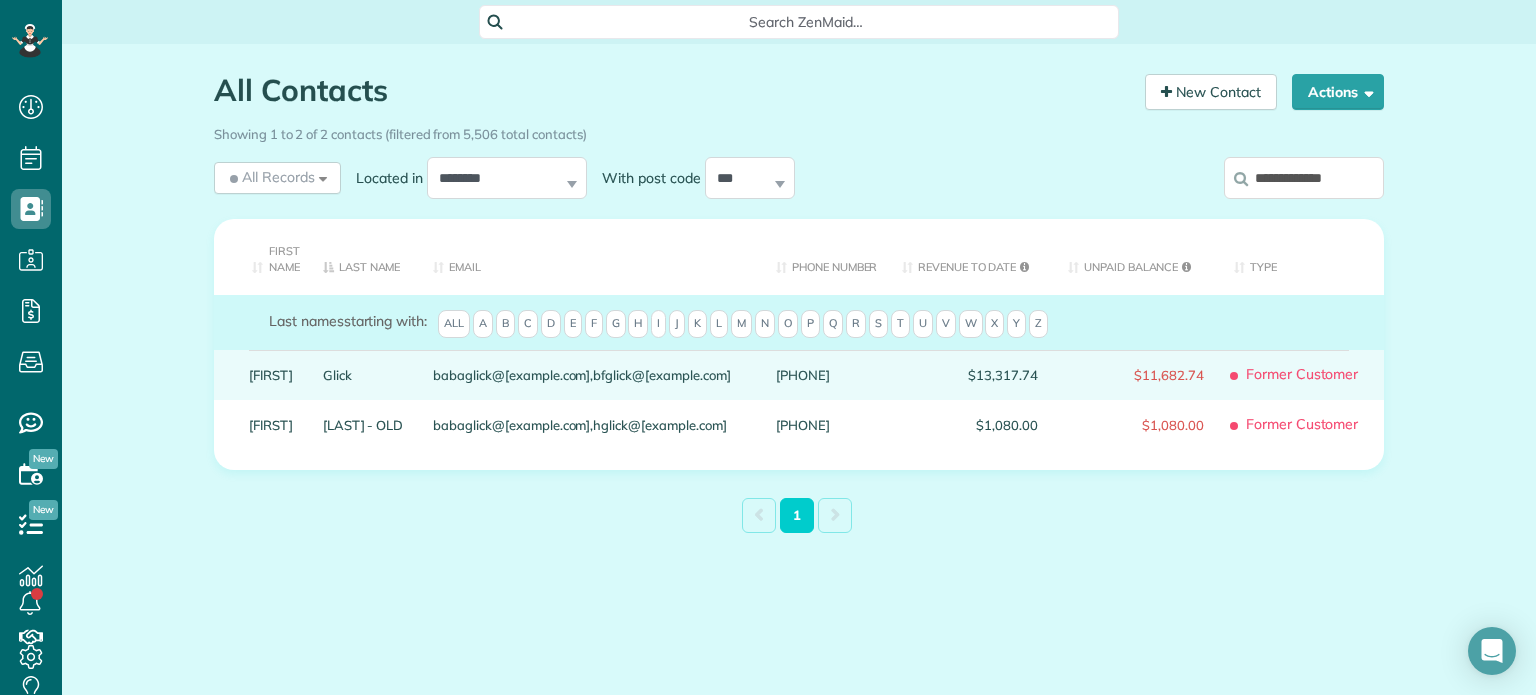 type on "**********" 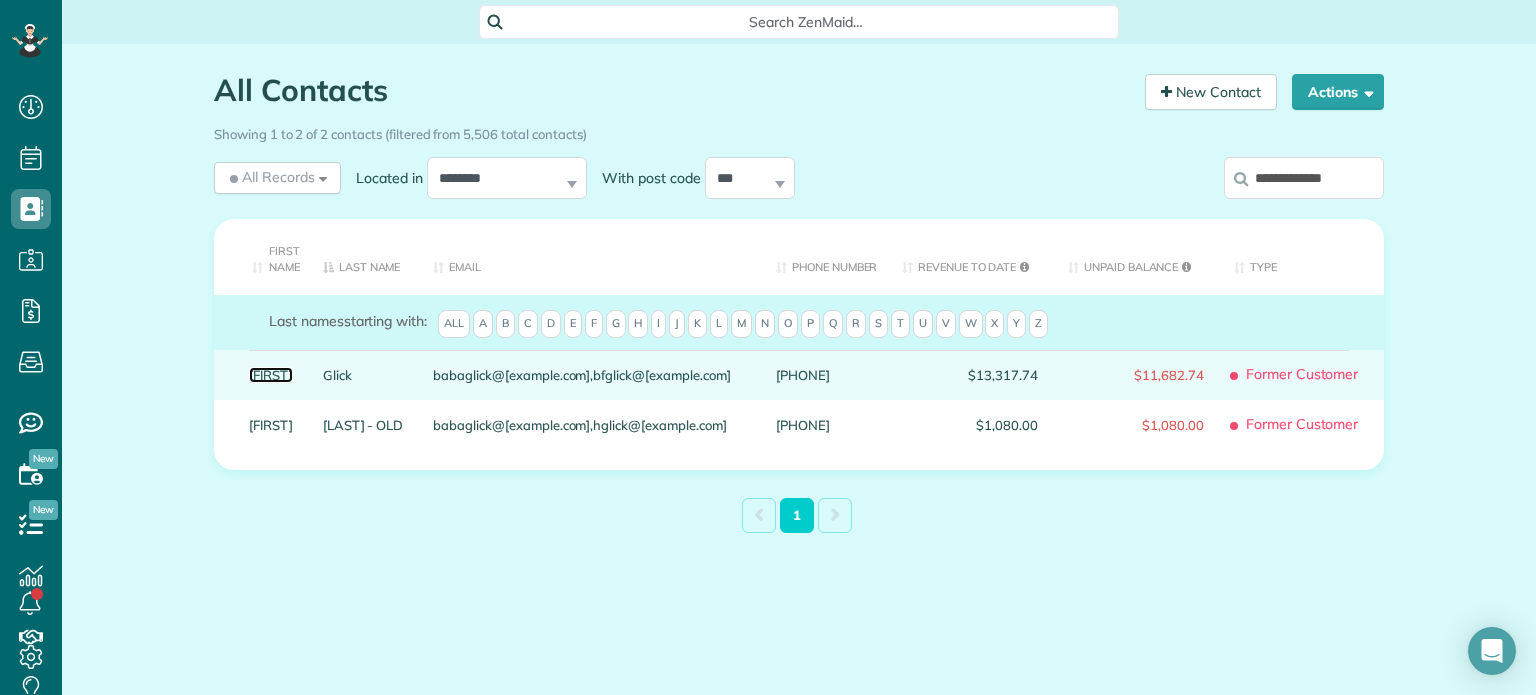 click on "[FIRST]" at bounding box center [271, 375] 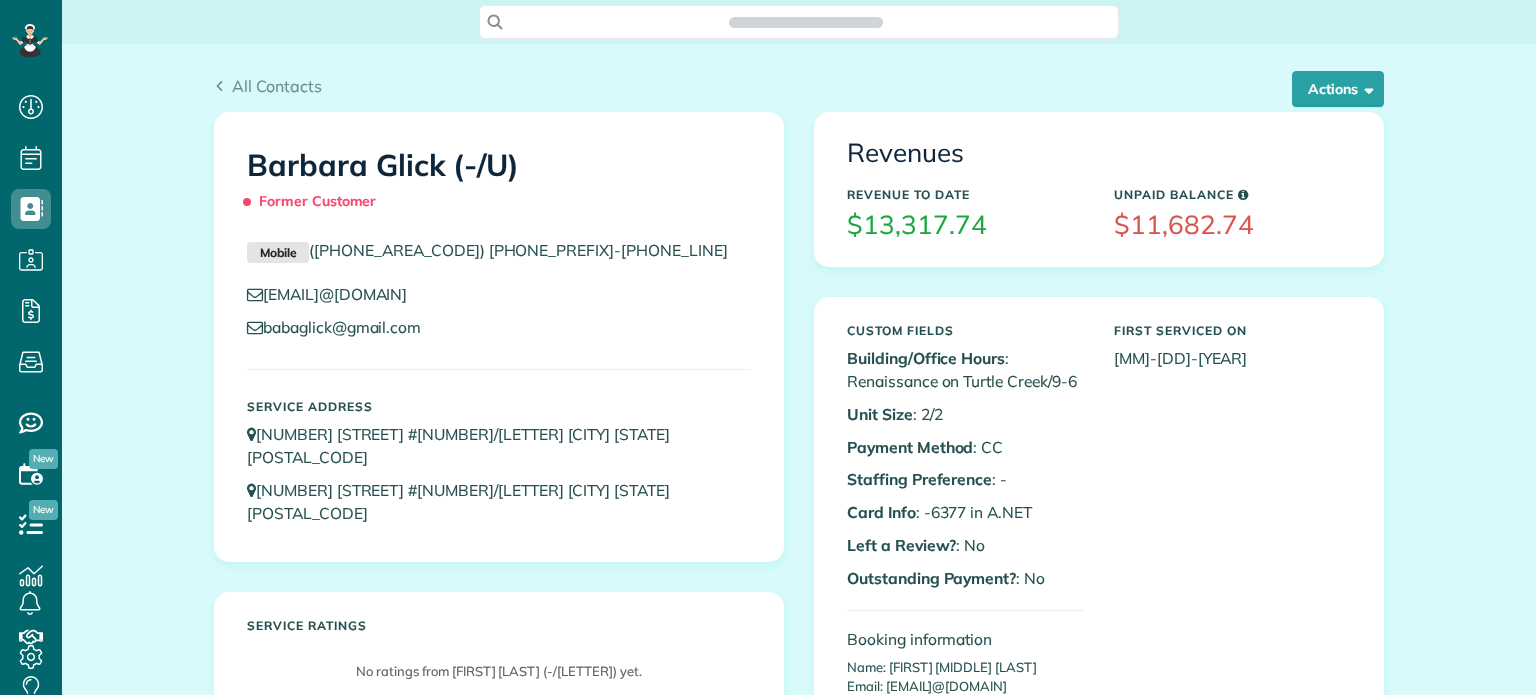 scroll, scrollTop: 0, scrollLeft: 0, axis: both 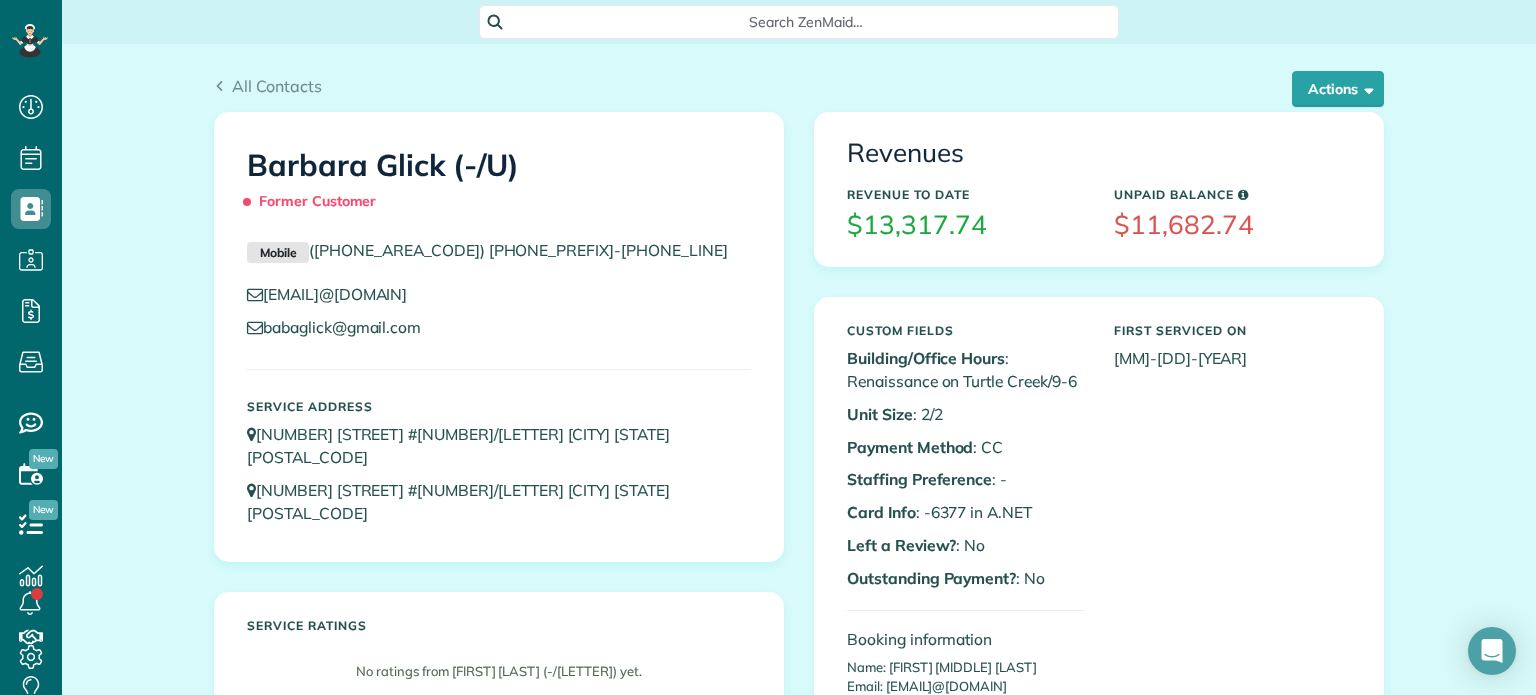 click on "All Contacts
Actions
Edit
Add Appointment
Recent Activity
Send Email
Update Customer Balance
Show Past appointments
Show Future appointments
Manage Credit Cards
Delete" at bounding box center (799, 78) 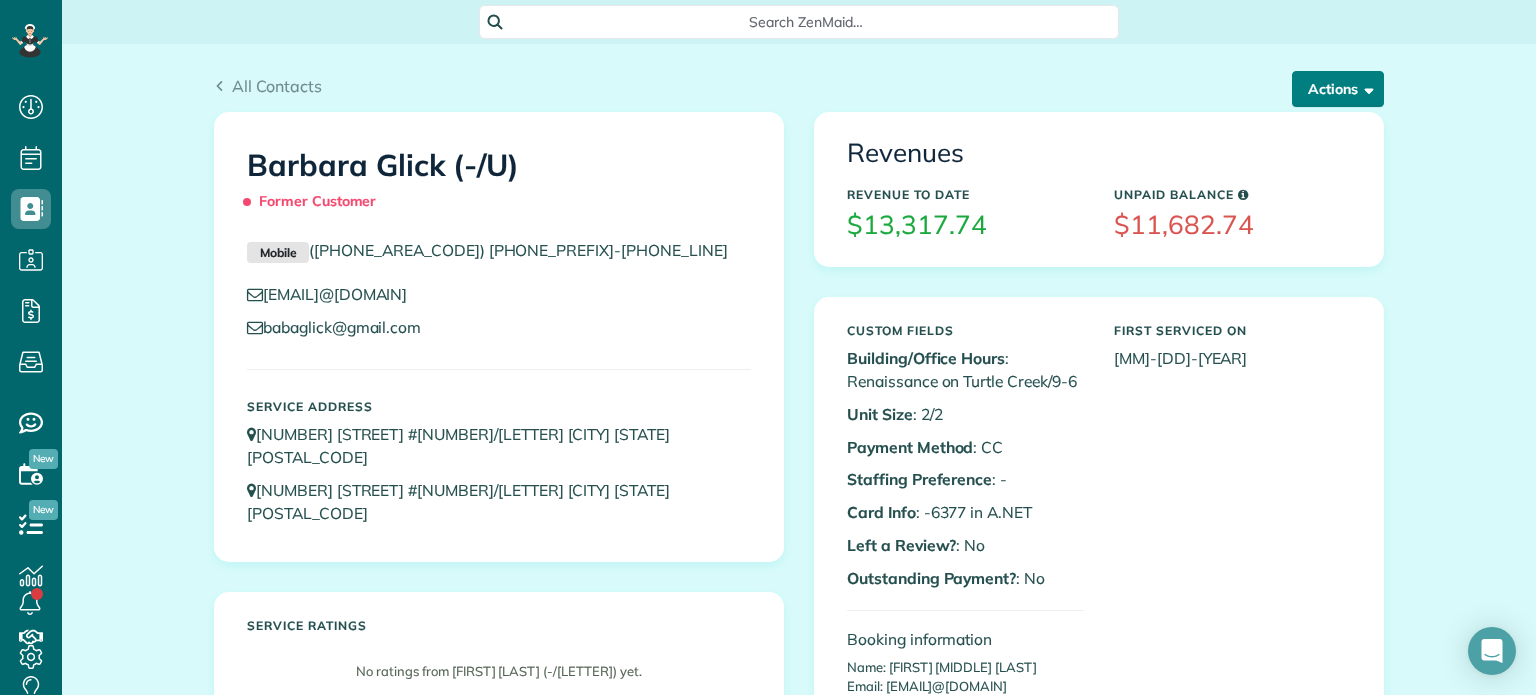 click at bounding box center (1365, 88) 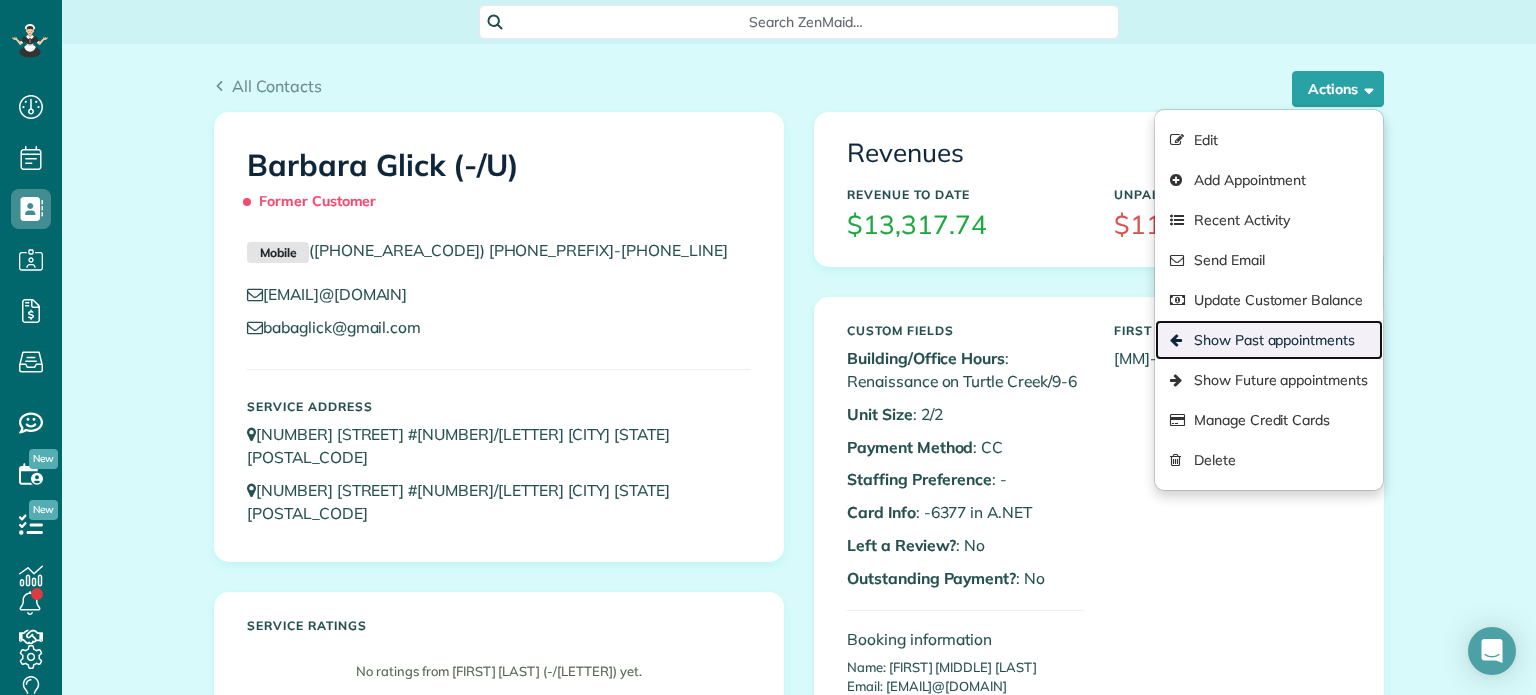 click on "Show Past appointments" at bounding box center [1269, 340] 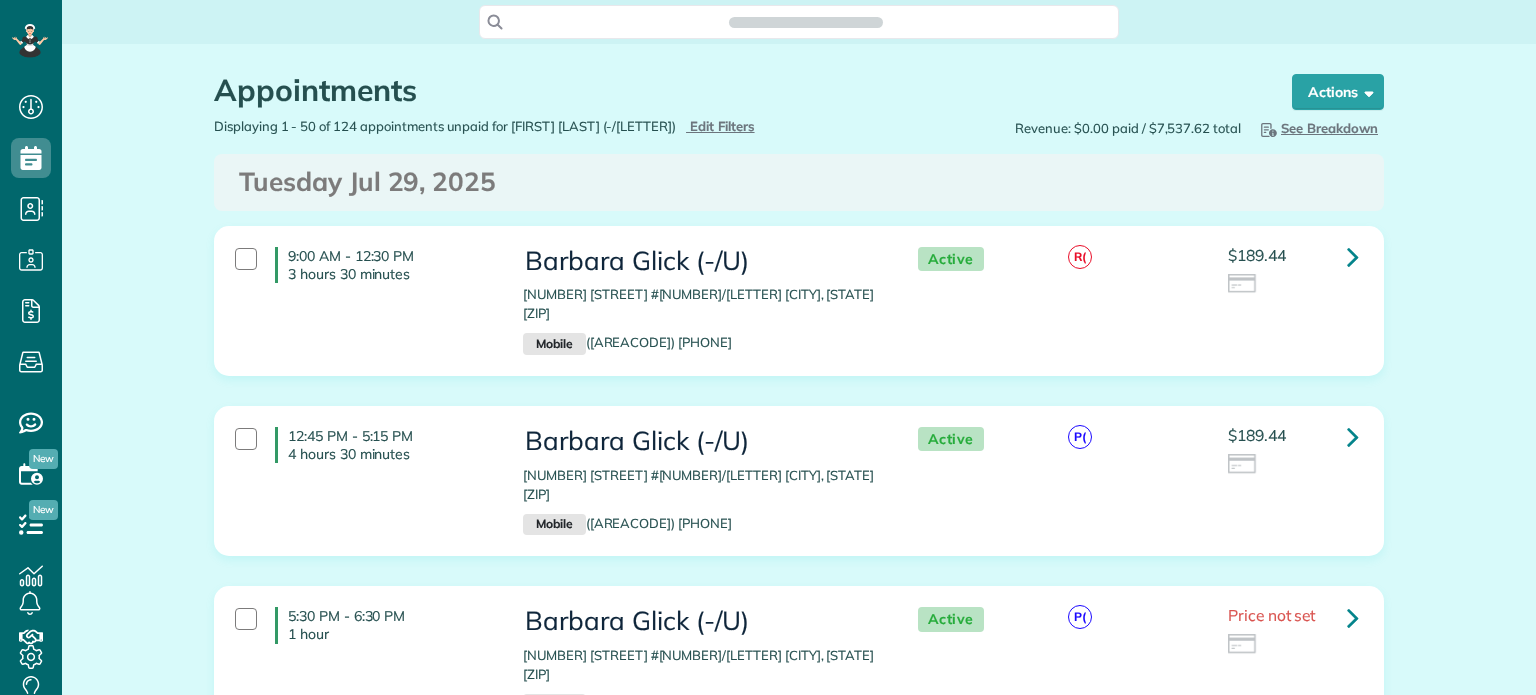 scroll, scrollTop: 0, scrollLeft: 0, axis: both 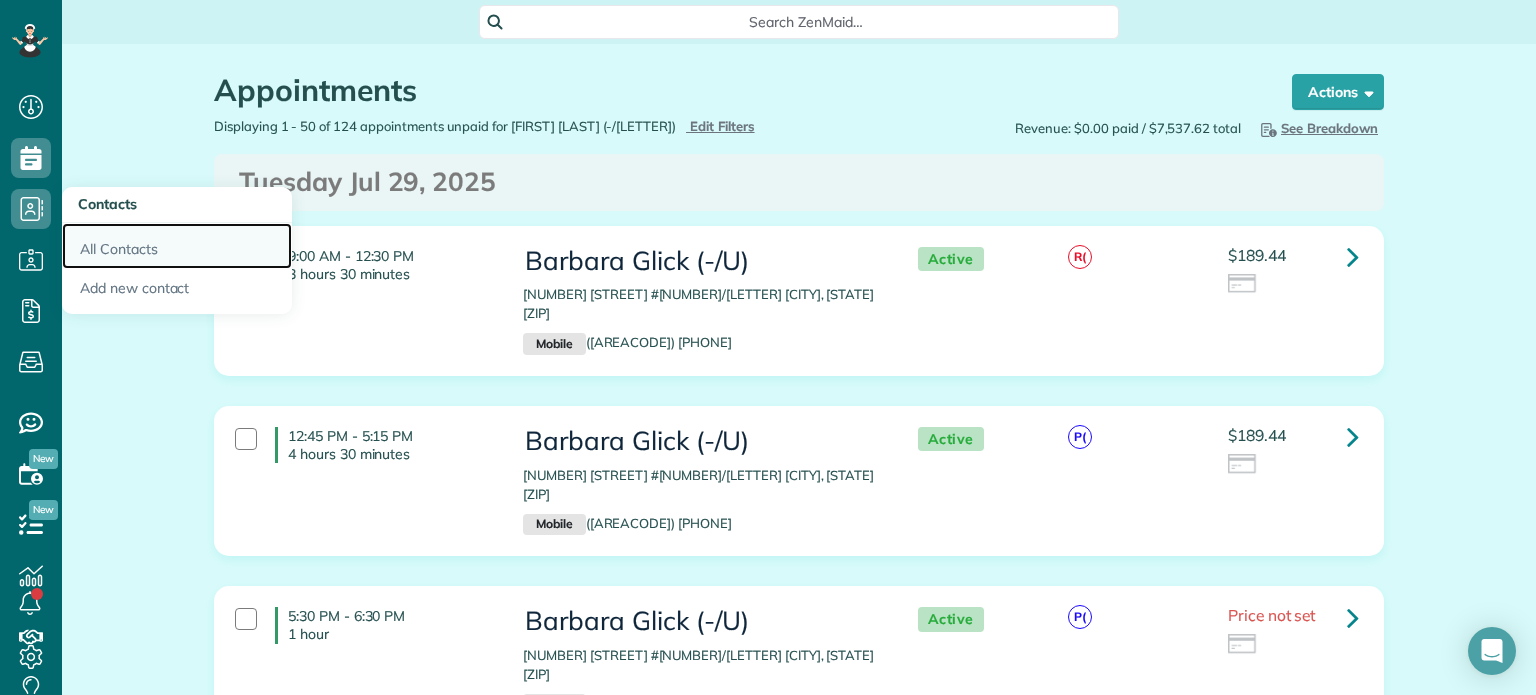 click on "All Contacts" at bounding box center [177, 246] 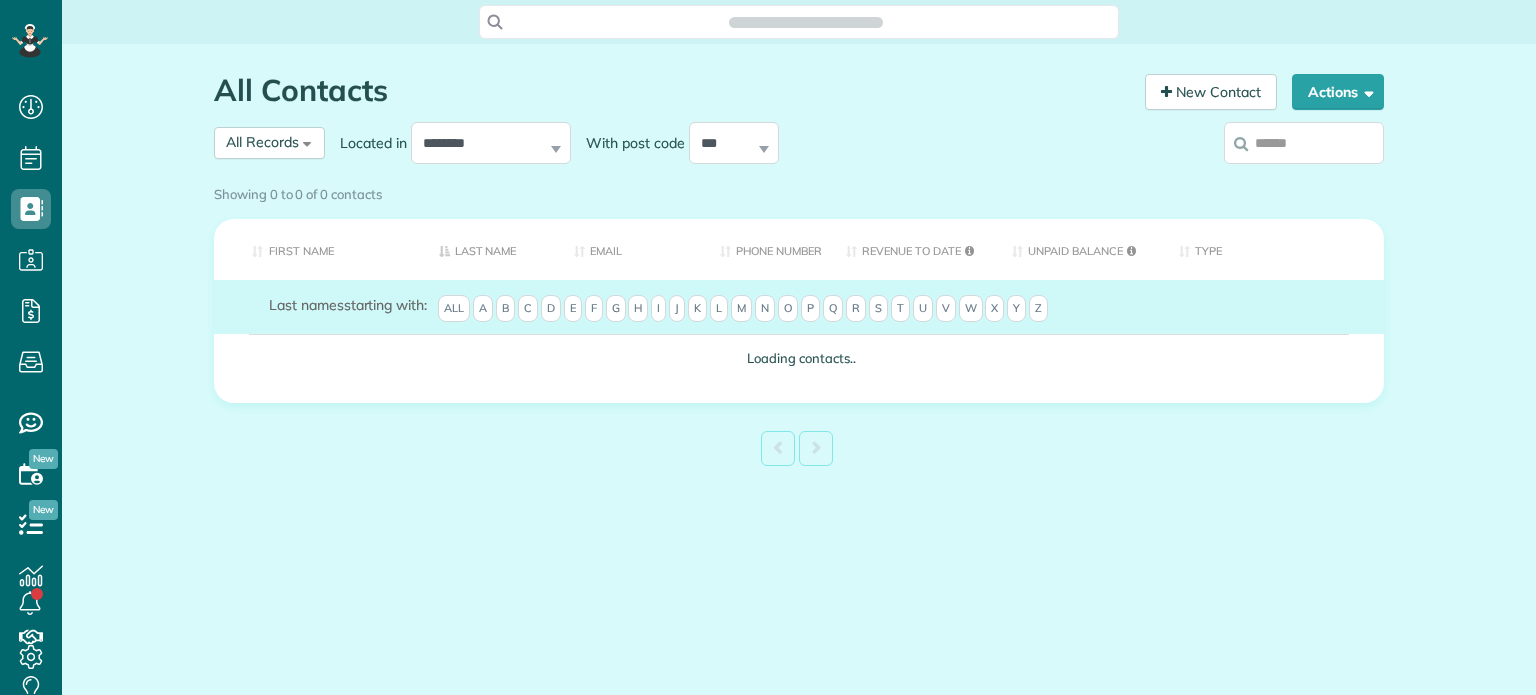scroll, scrollTop: 0, scrollLeft: 0, axis: both 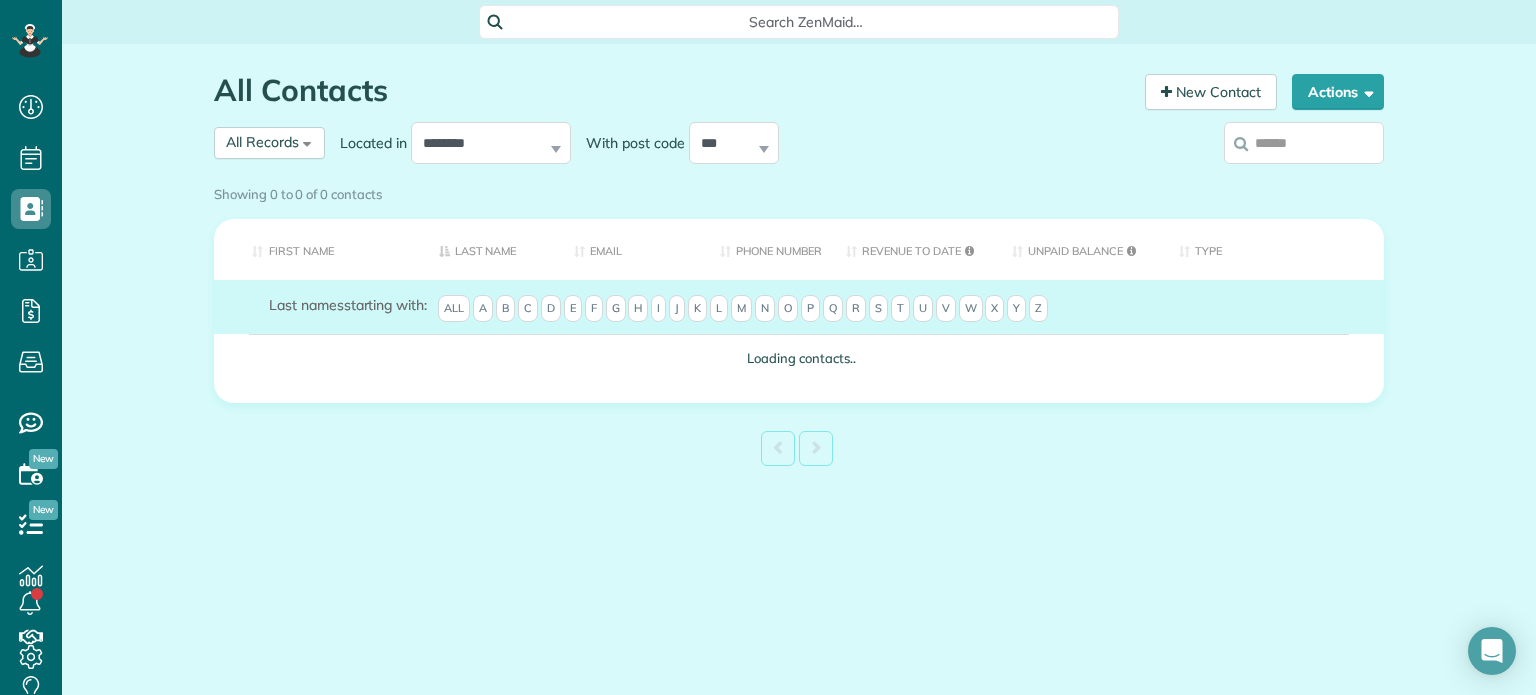 click on "**********" at bounding box center (649, 143) 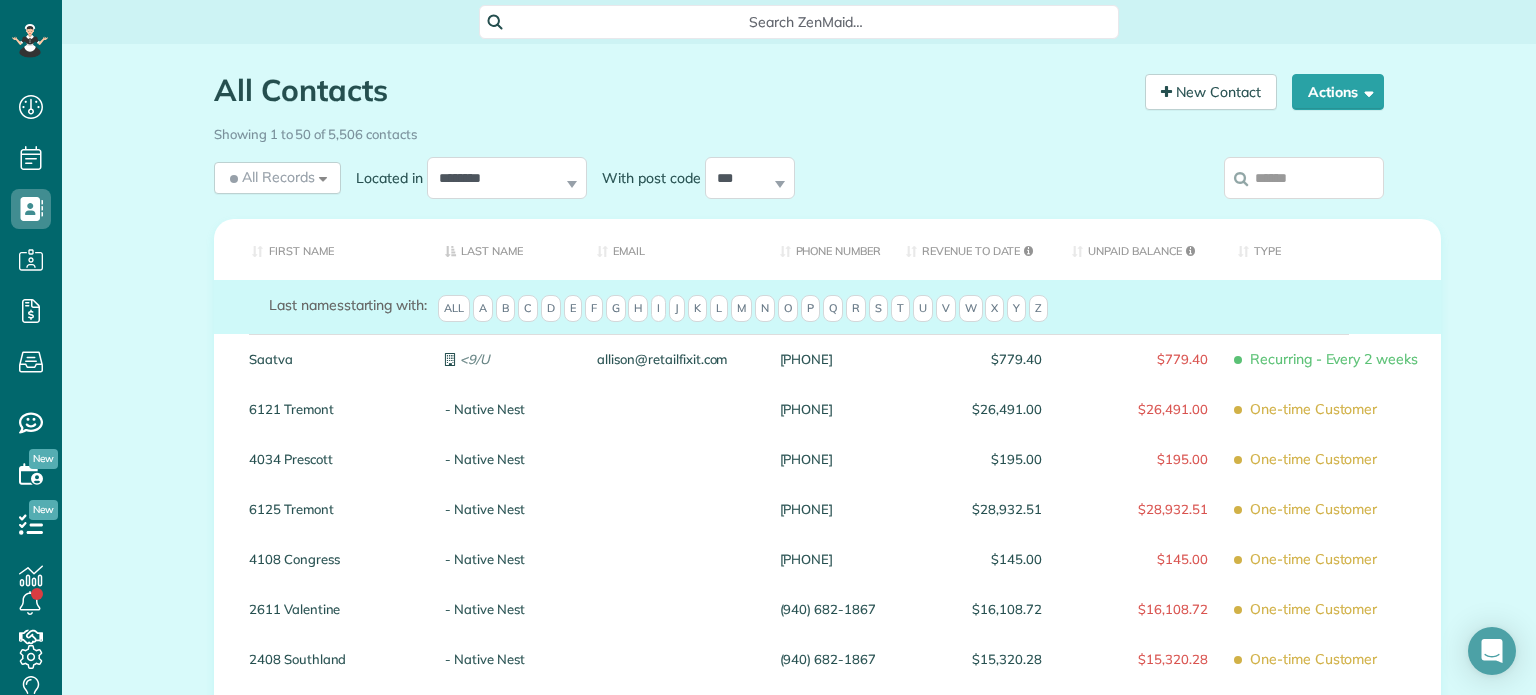 click at bounding box center [1304, 178] 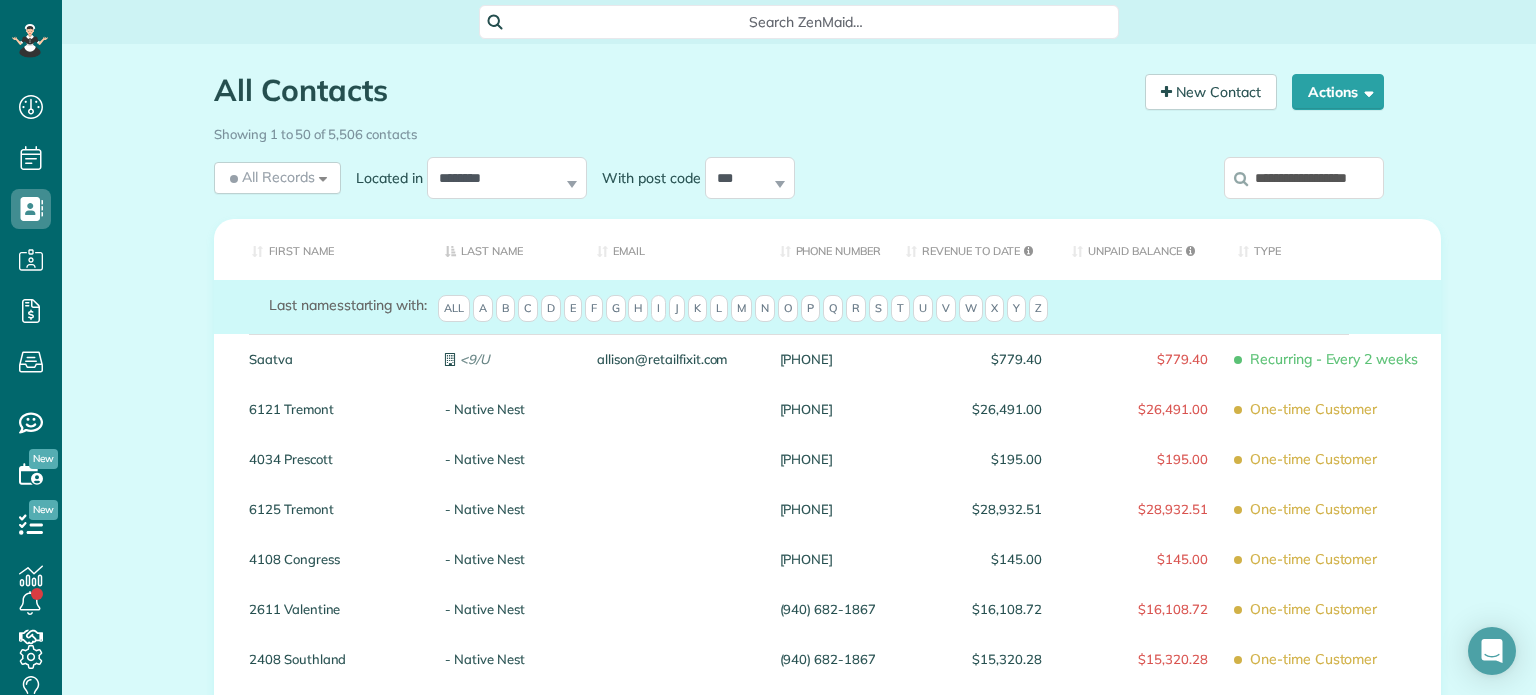 scroll, scrollTop: 0, scrollLeft: 29, axis: horizontal 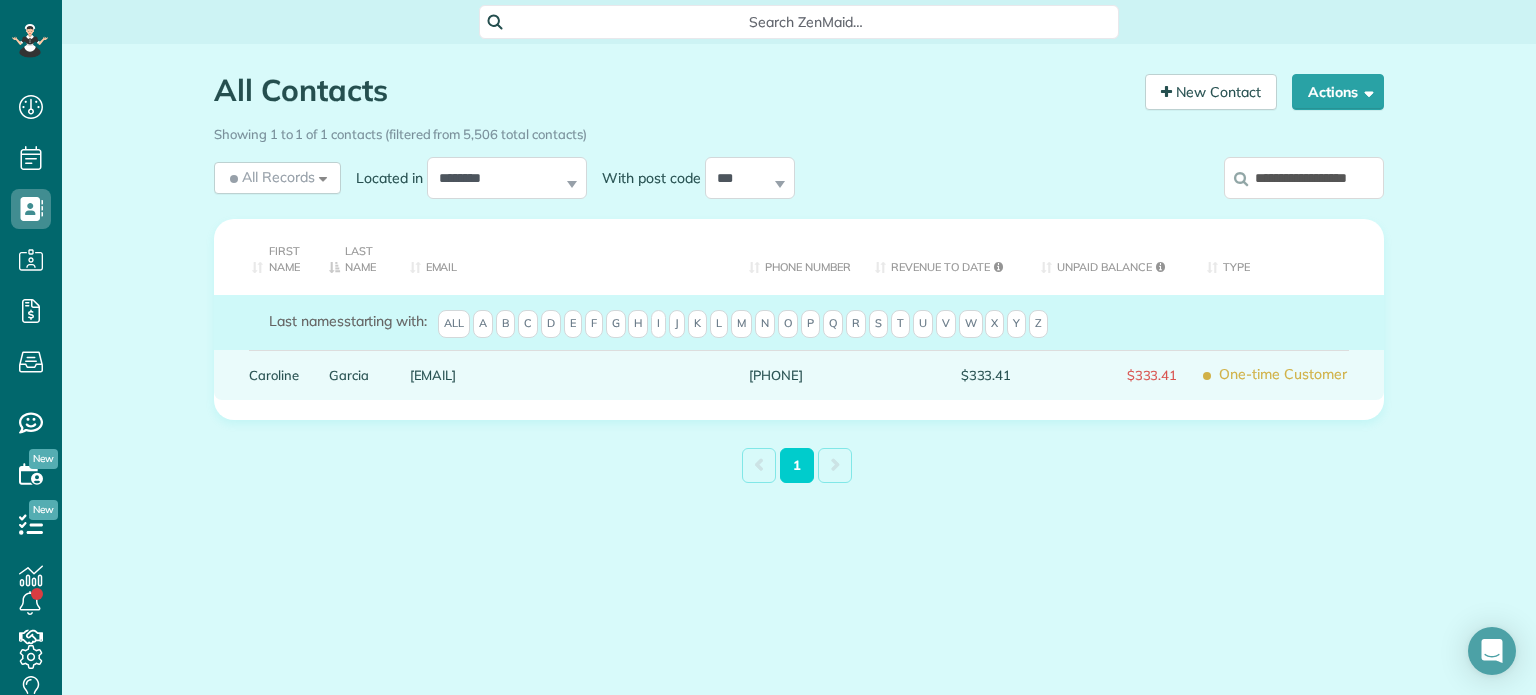 type on "**********" 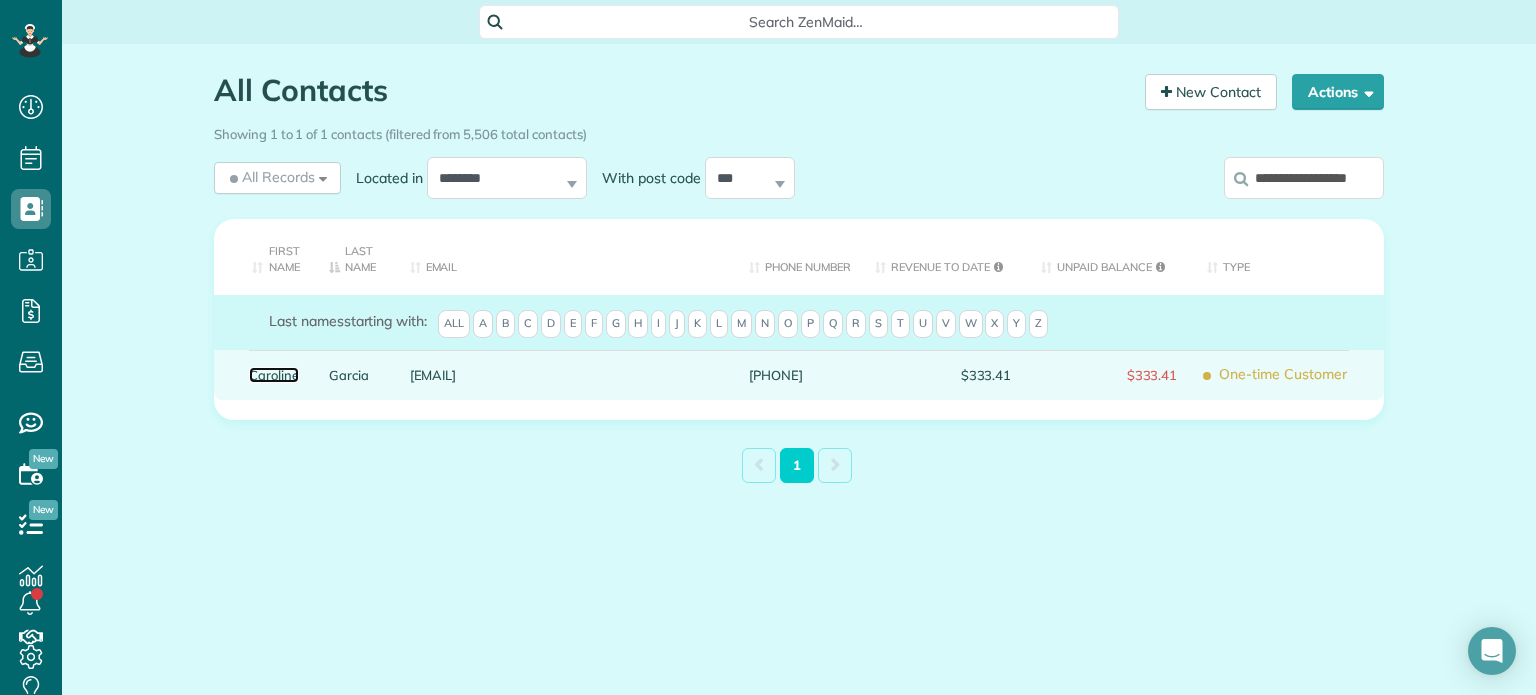 click on "Caroline" at bounding box center [274, 375] 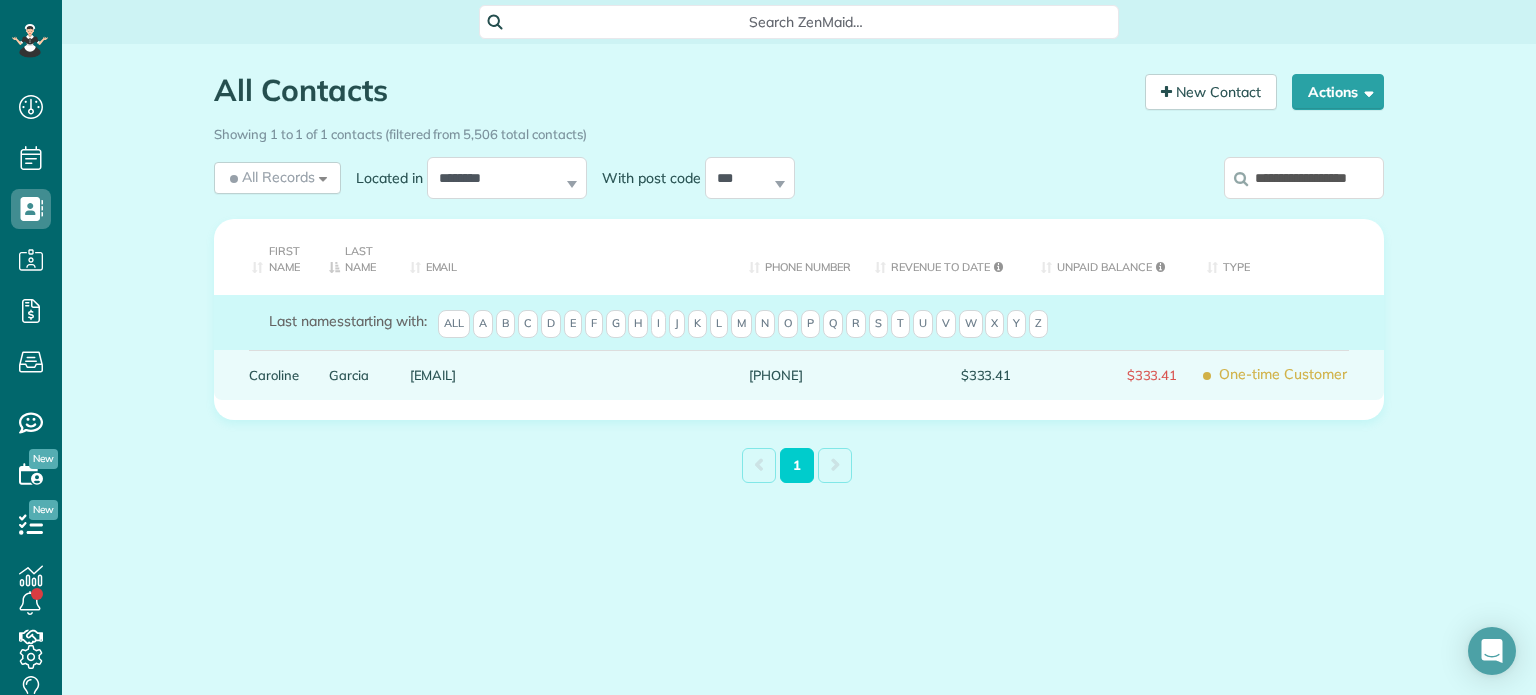 scroll, scrollTop: 0, scrollLeft: 0, axis: both 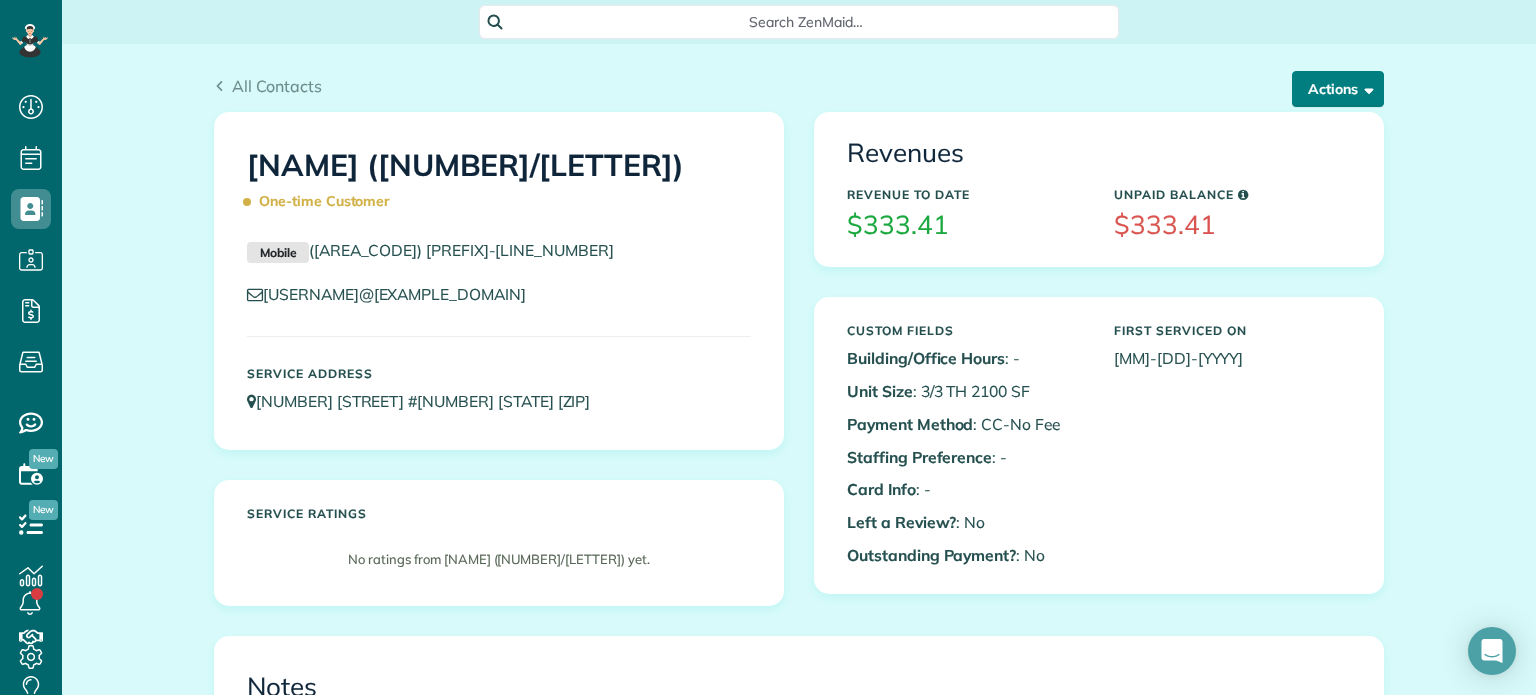 click on "Actions" at bounding box center [1338, 89] 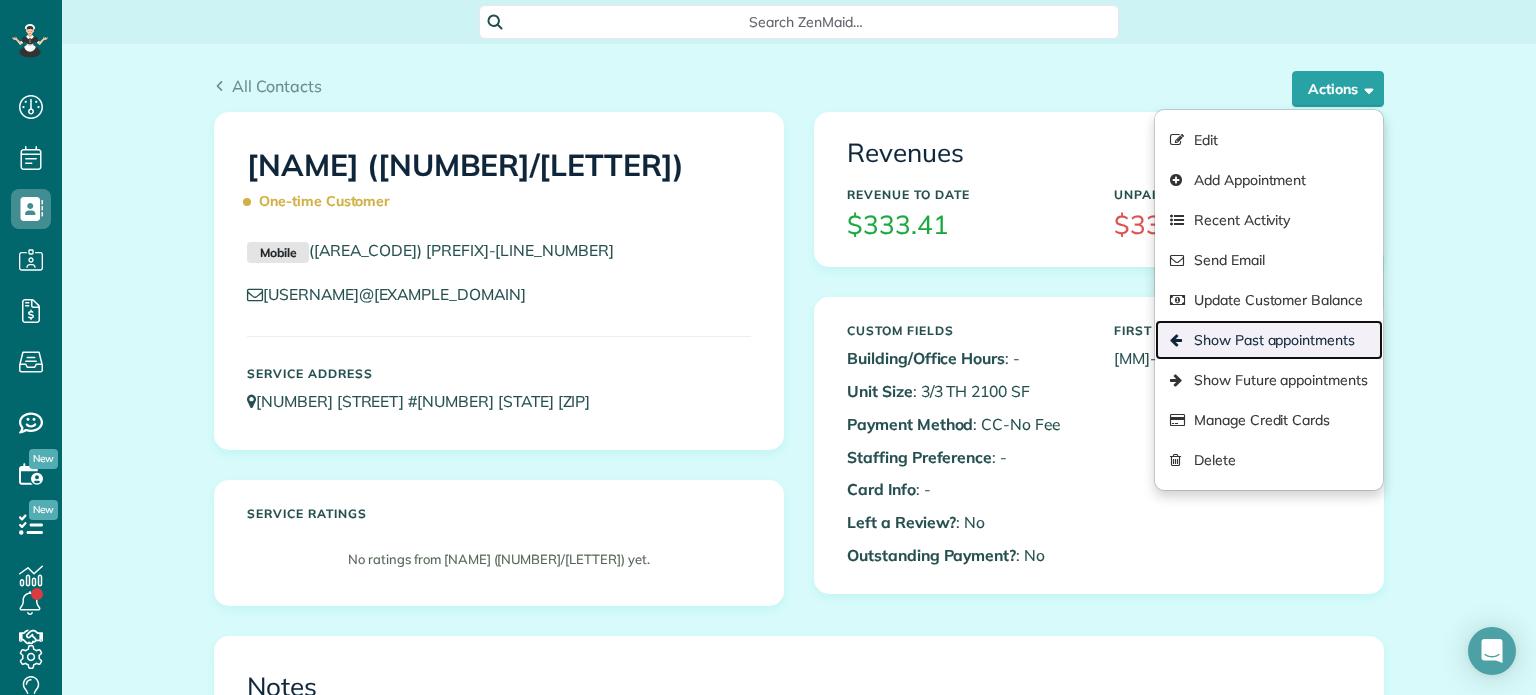 click on "Show Past appointments" at bounding box center (1269, 340) 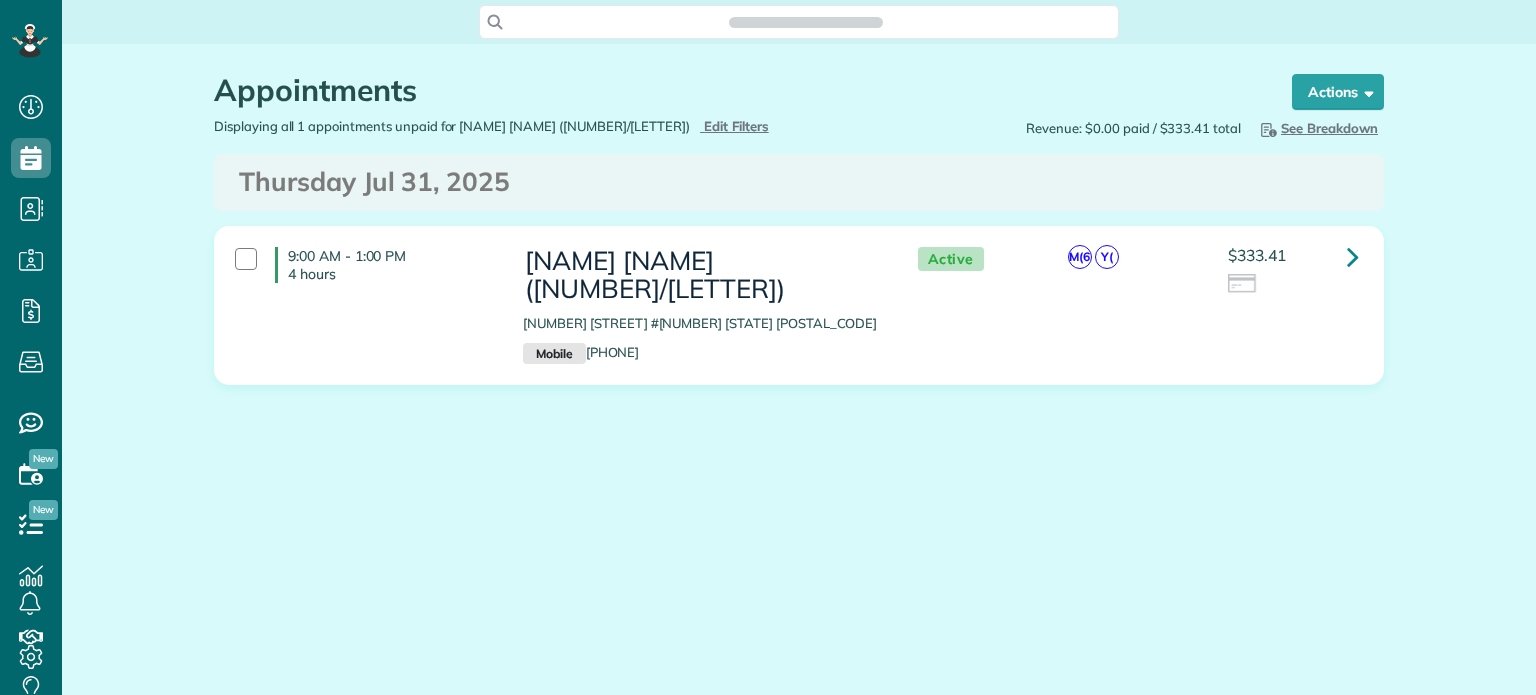 scroll, scrollTop: 0, scrollLeft: 0, axis: both 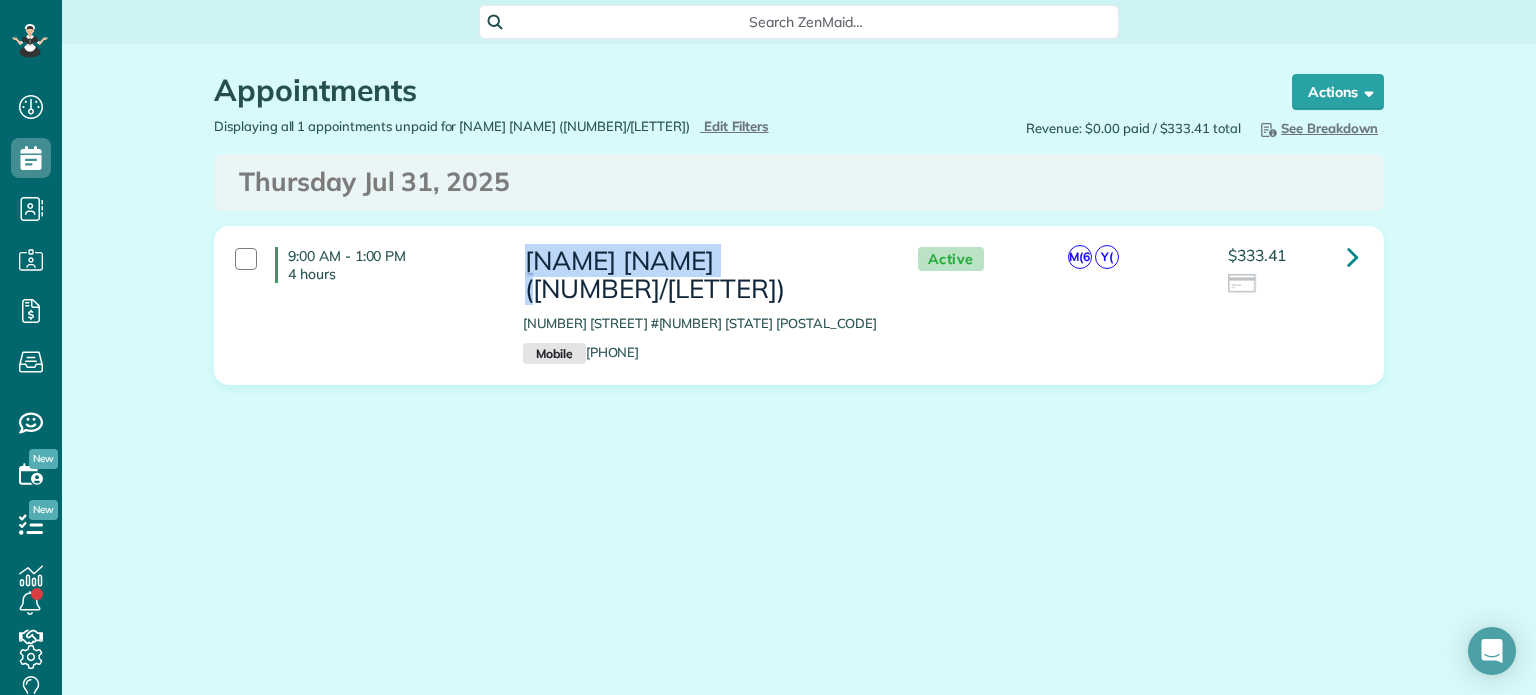 drag, startPoint x: 522, startPoint y: 251, endPoint x: 704, endPoint y: 257, distance: 182.09888 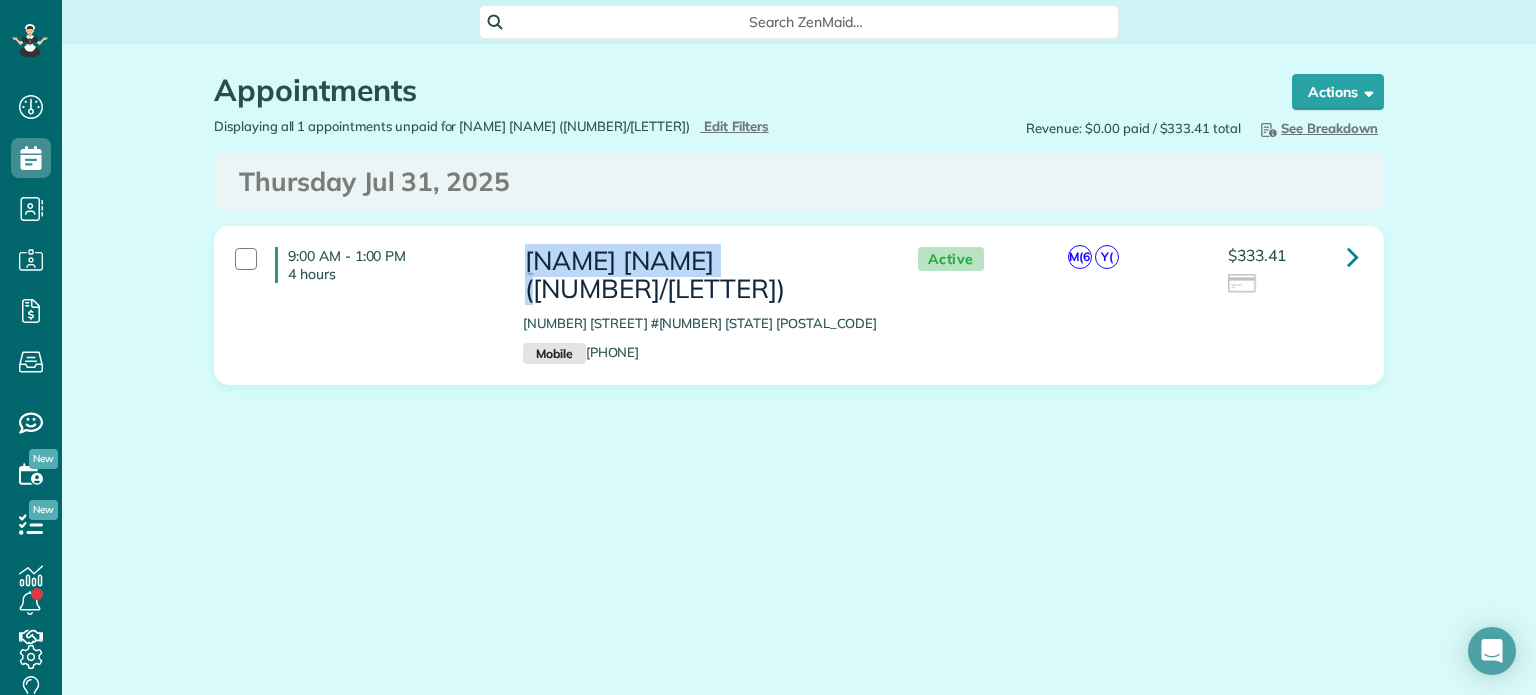 click on "Caroline Garcia (9/E)" at bounding box center [700, 275] 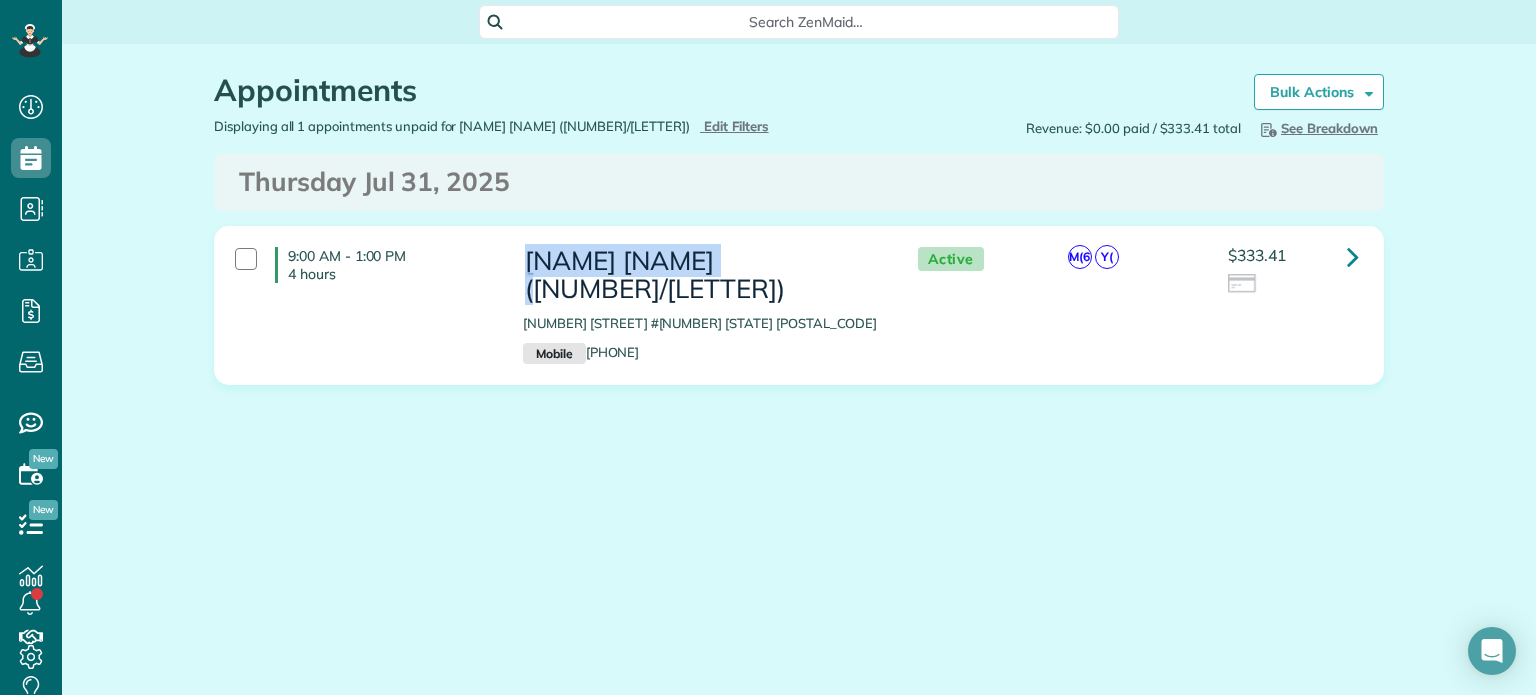 copy on "Caroline Garcia" 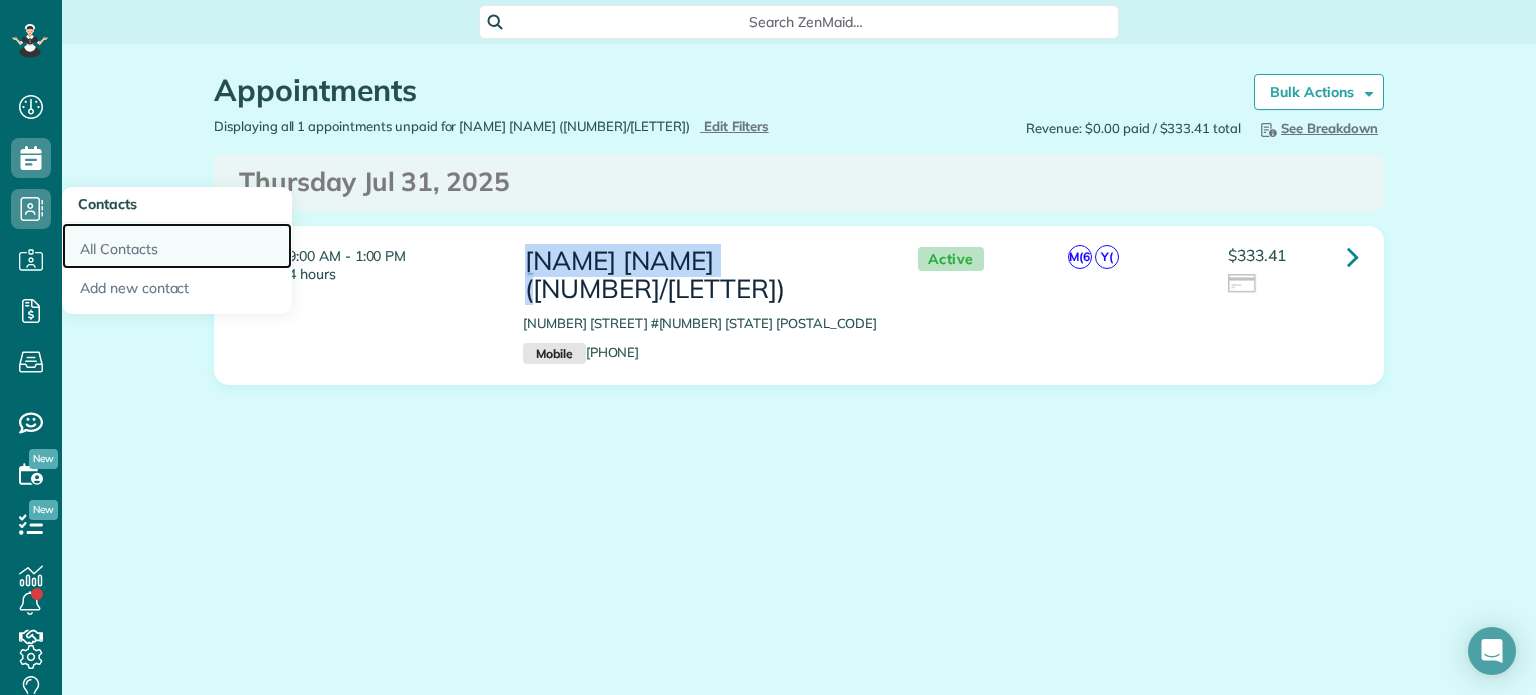 click on "All Contacts" at bounding box center (177, 246) 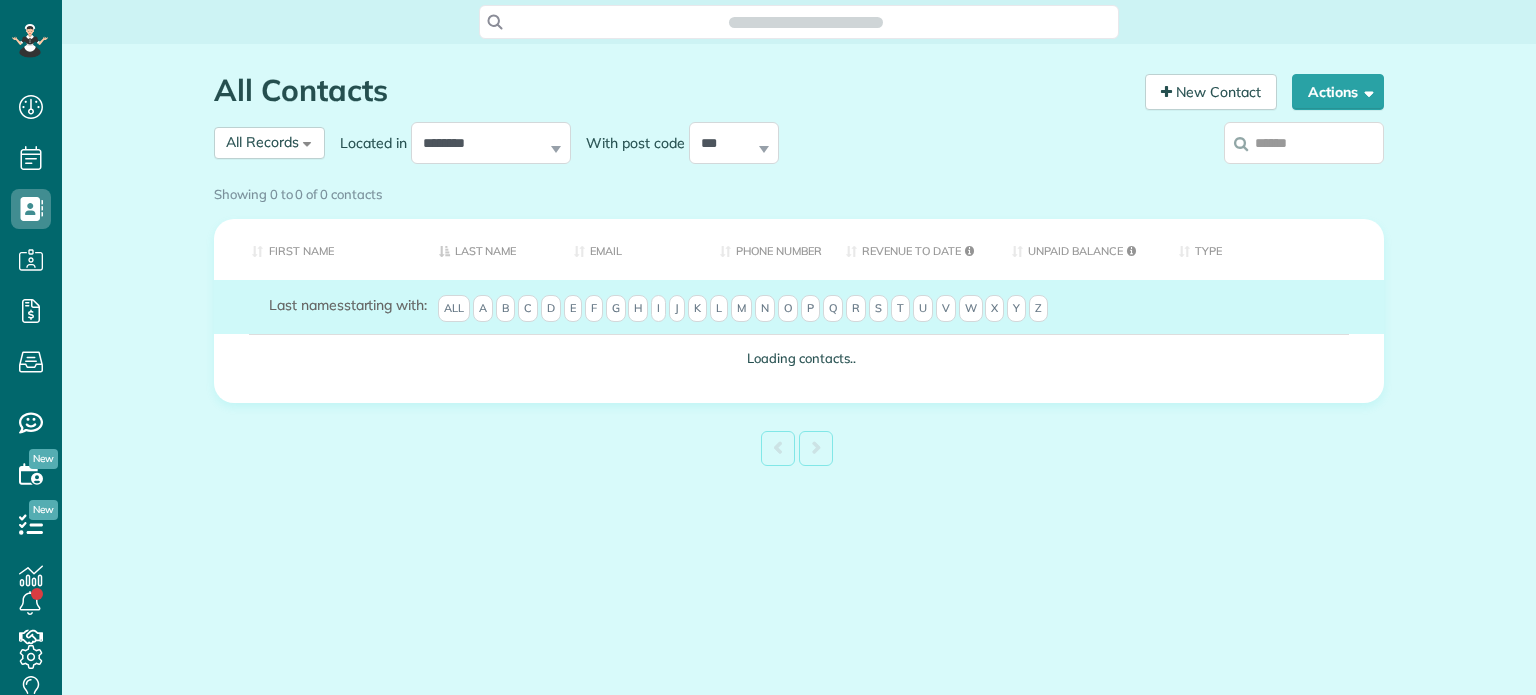scroll, scrollTop: 0, scrollLeft: 0, axis: both 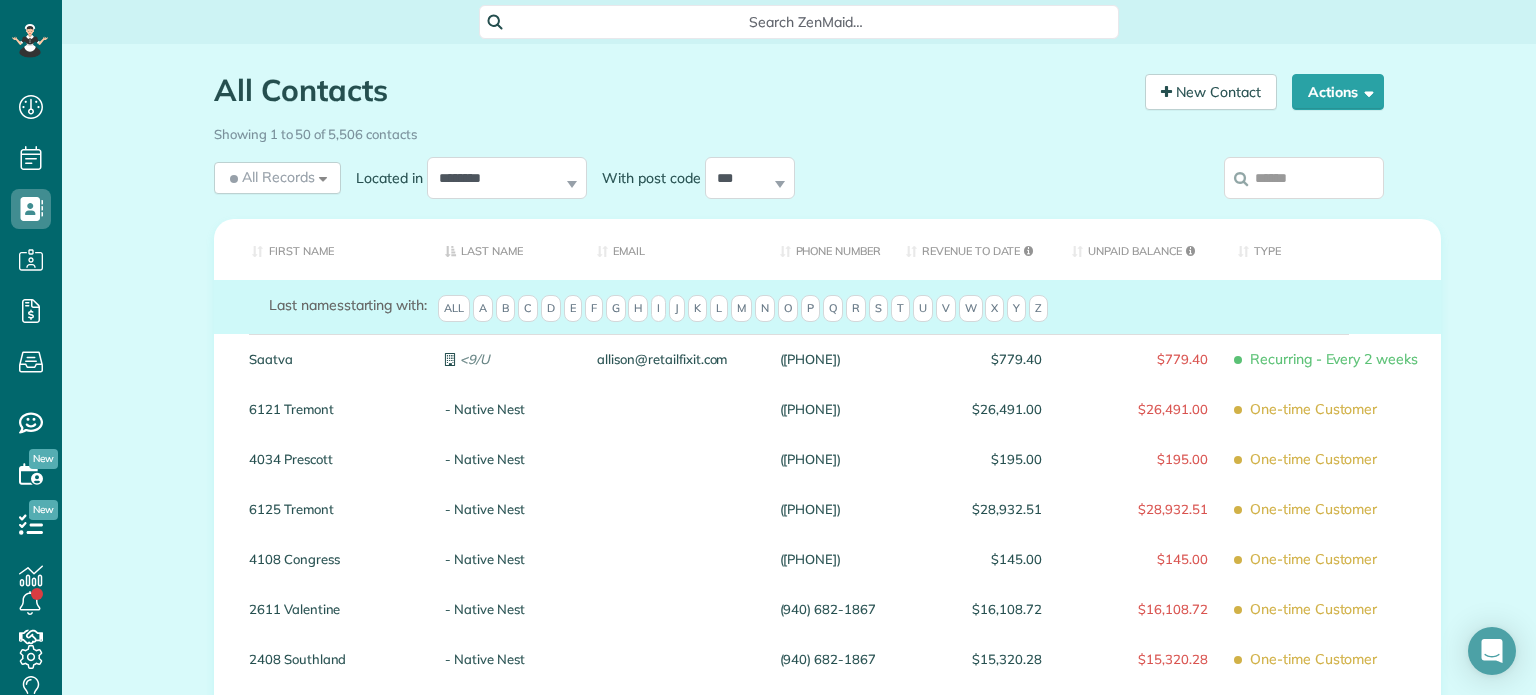 click at bounding box center (1304, 178) 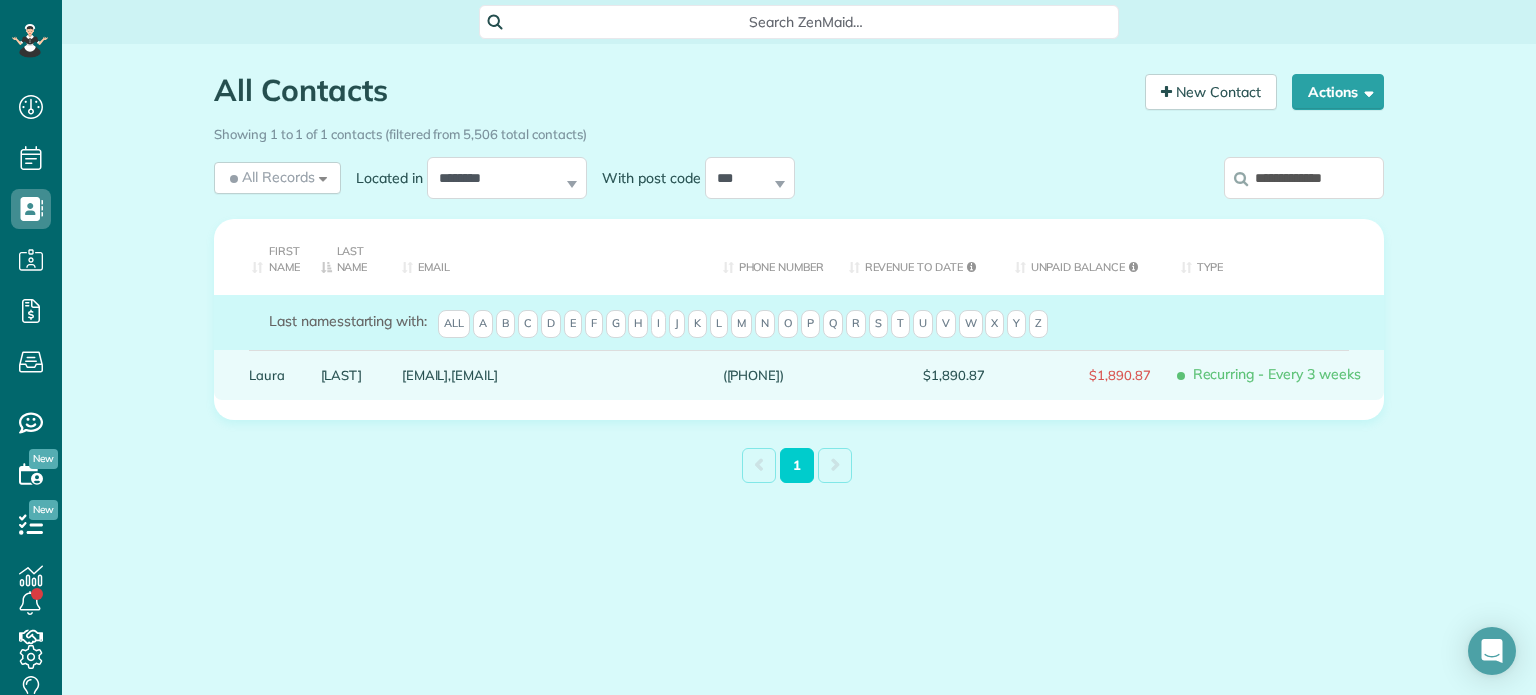 type on "**********" 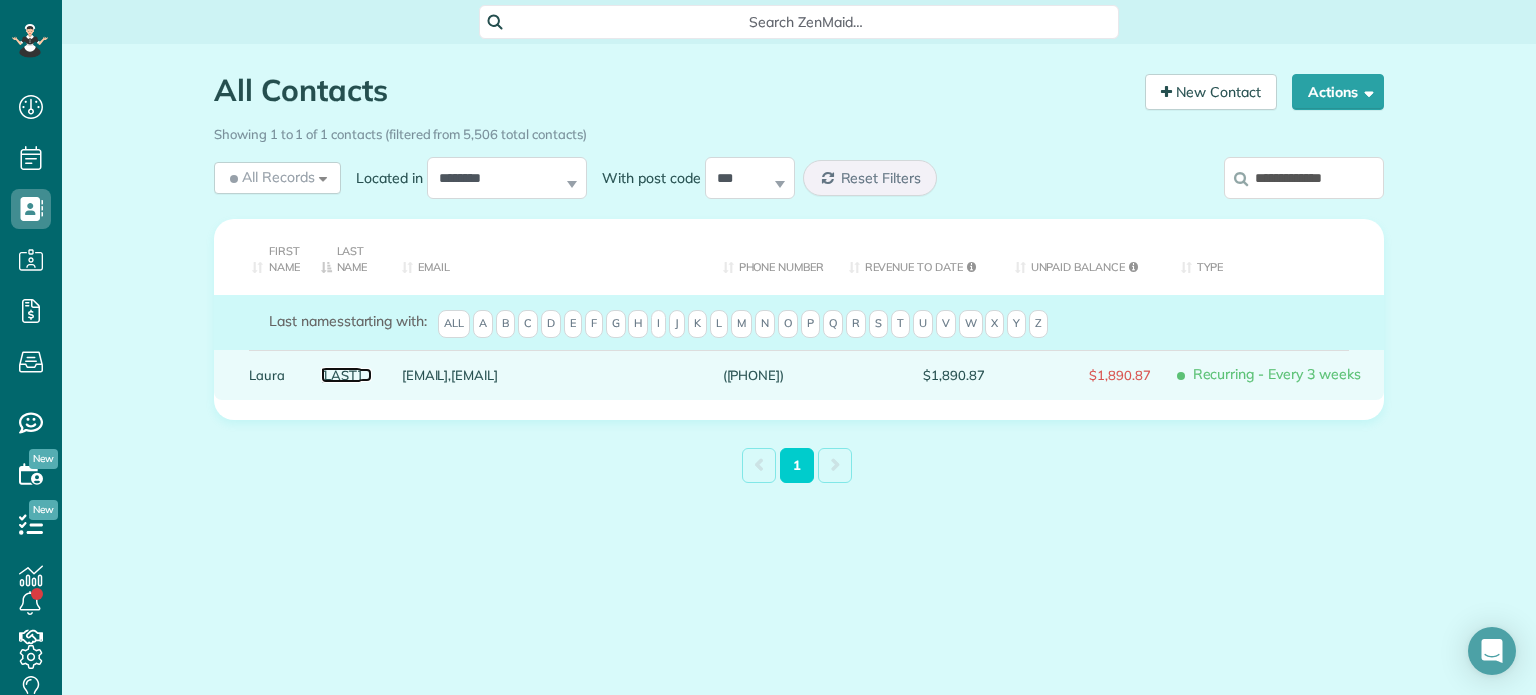 click on "Simms" at bounding box center (346, 375) 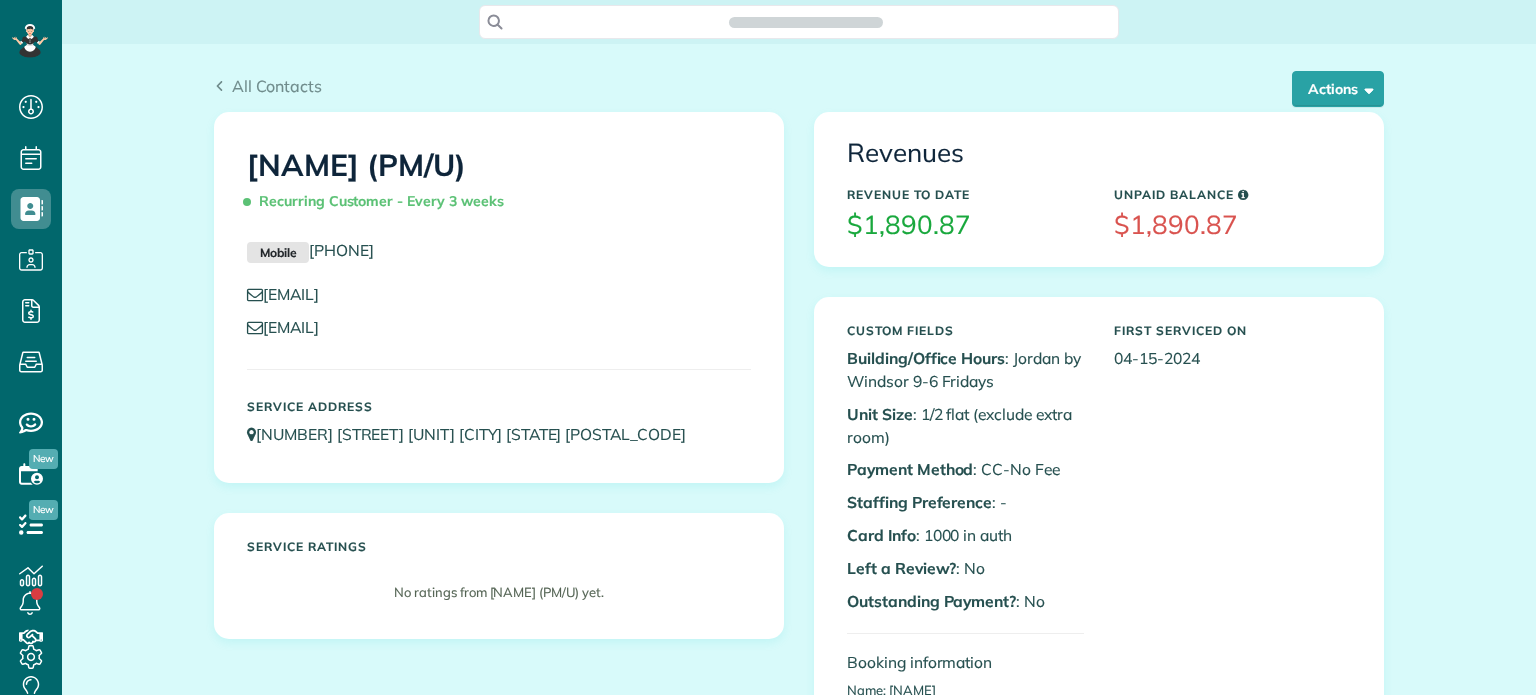 scroll, scrollTop: 0, scrollLeft: 0, axis: both 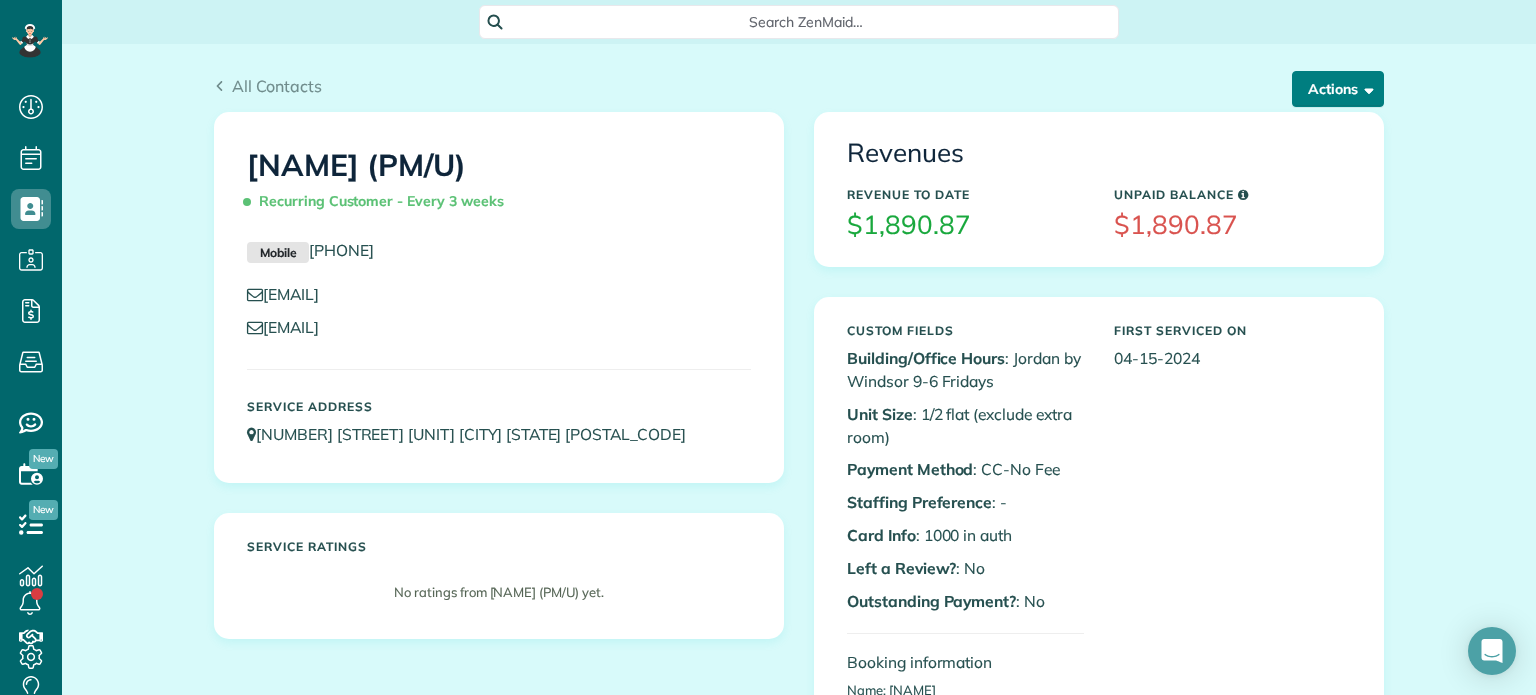 click on "Actions" at bounding box center [1338, 89] 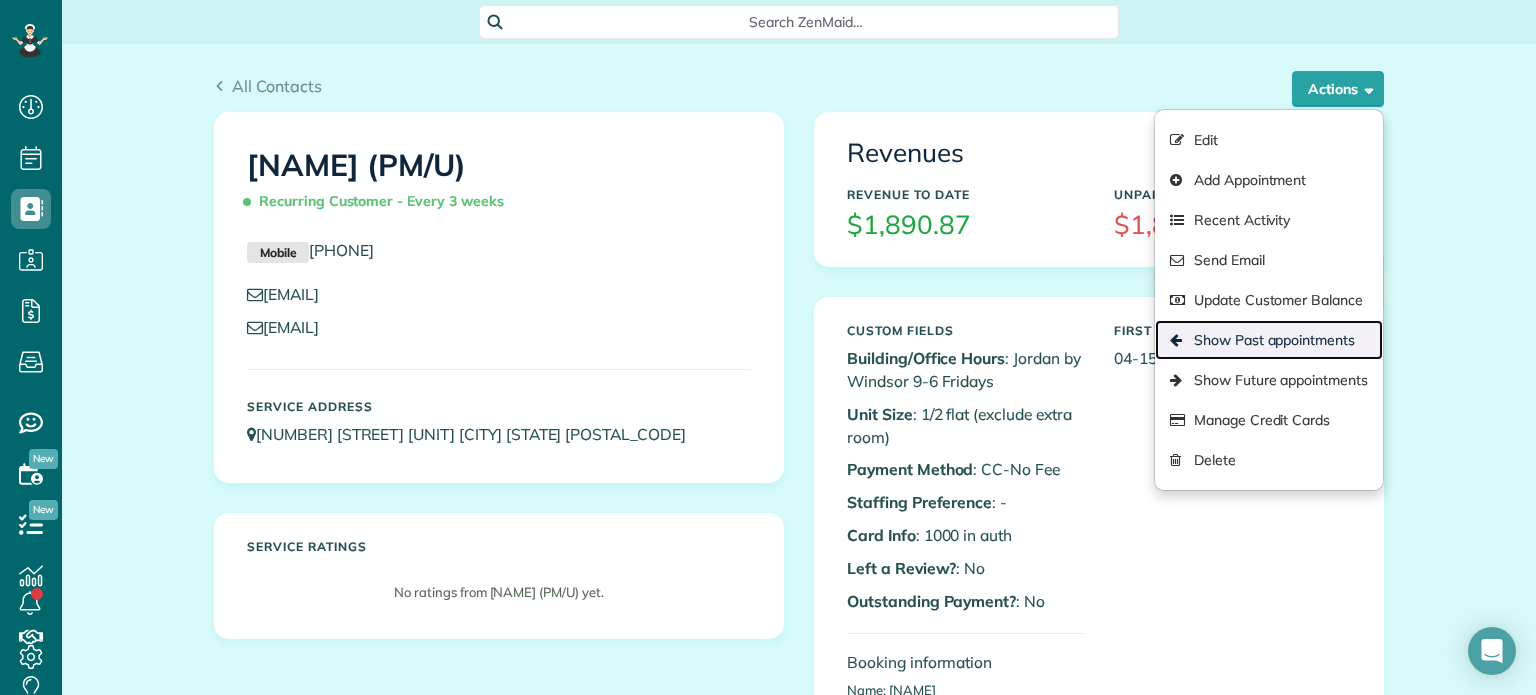 click on "Show Past appointments" at bounding box center (1269, 340) 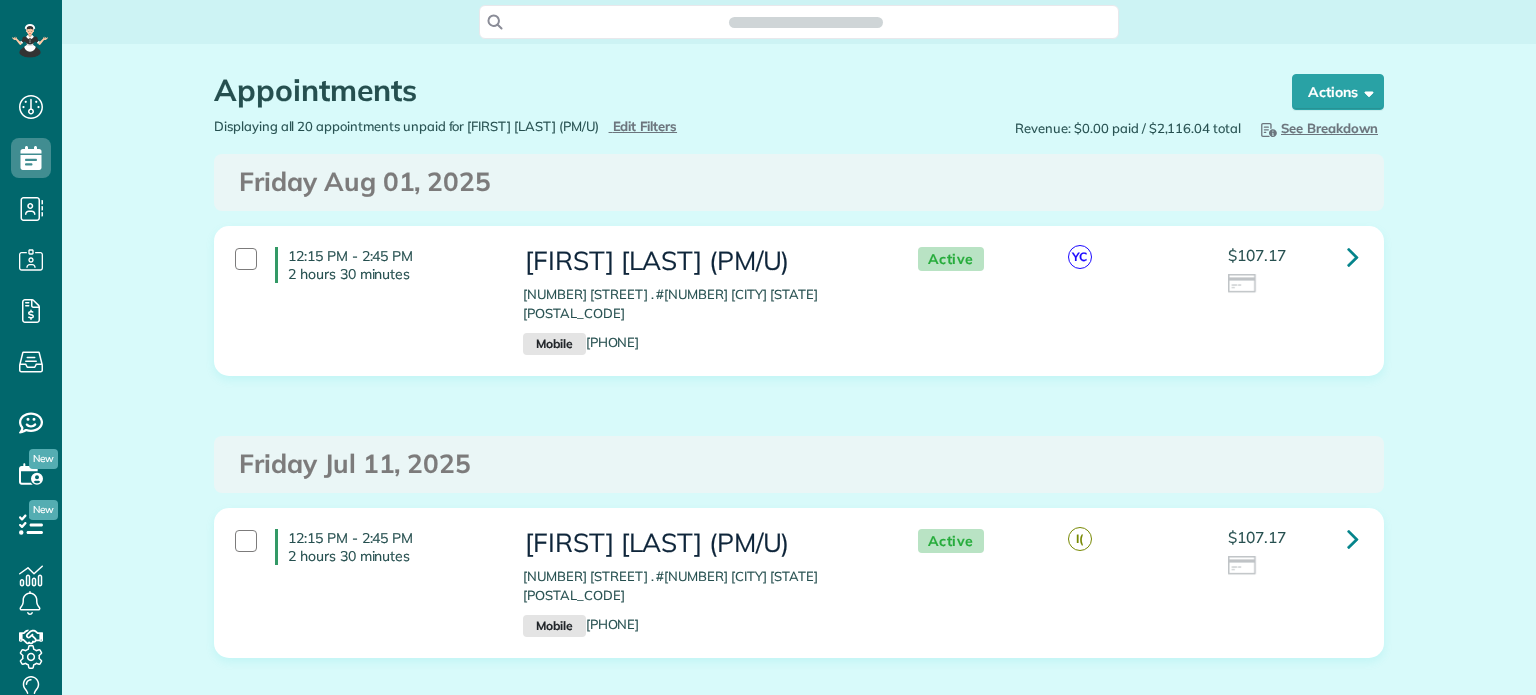 scroll, scrollTop: 0, scrollLeft: 0, axis: both 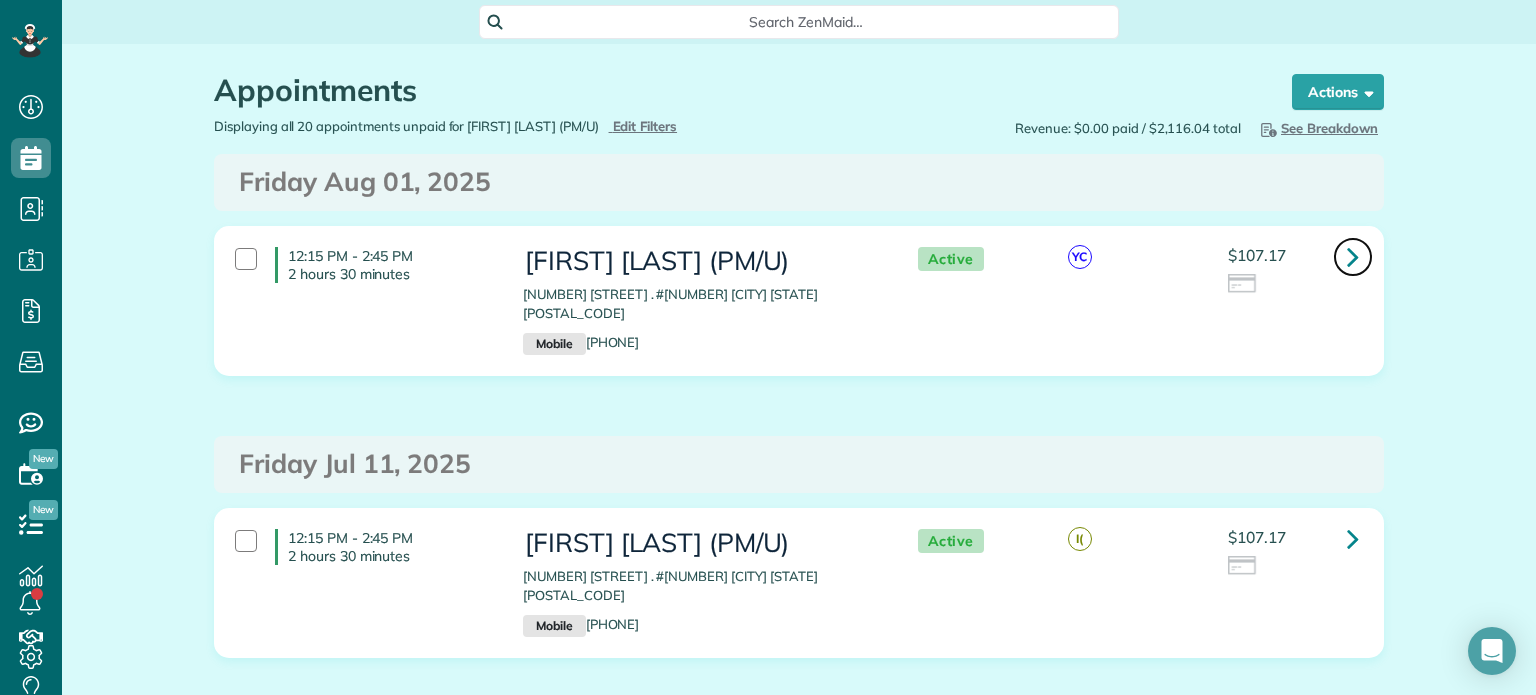 click at bounding box center [1353, 256] 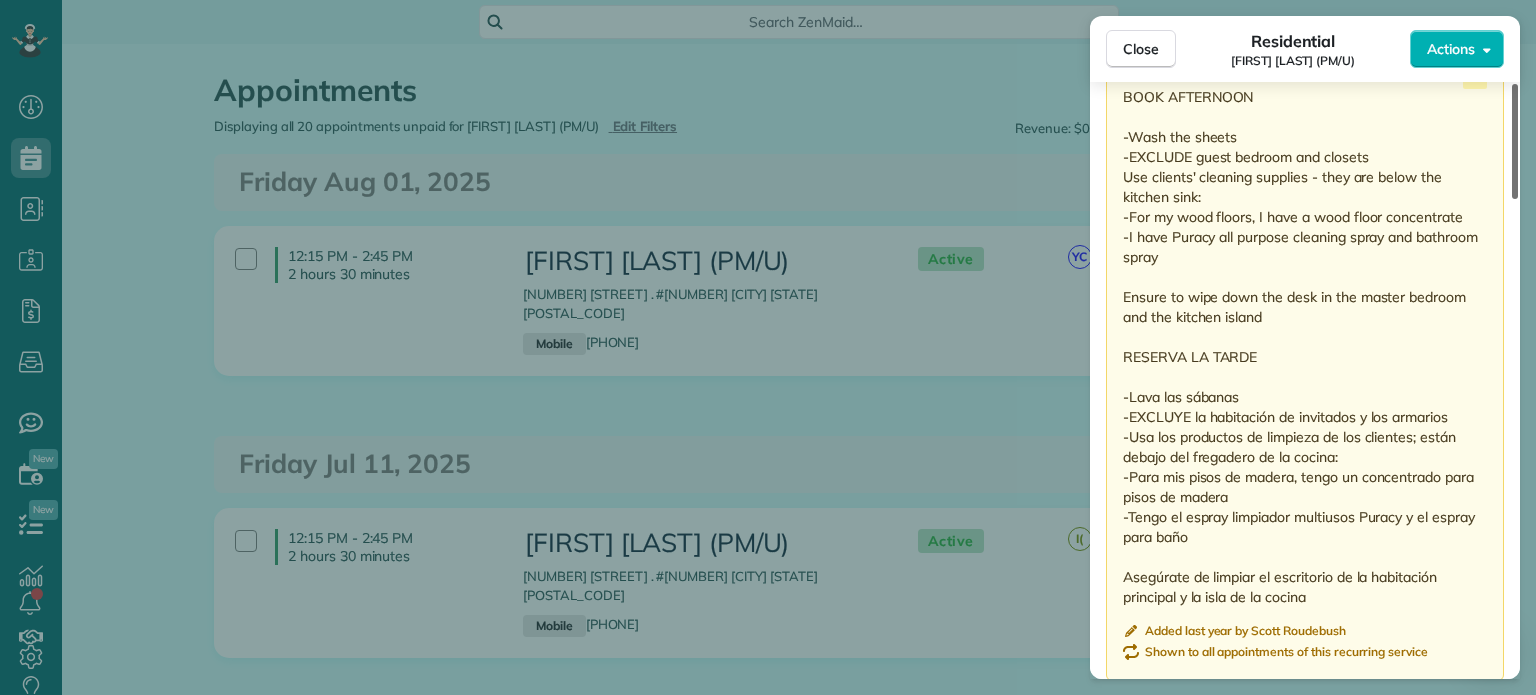 scroll, scrollTop: 1808, scrollLeft: 0, axis: vertical 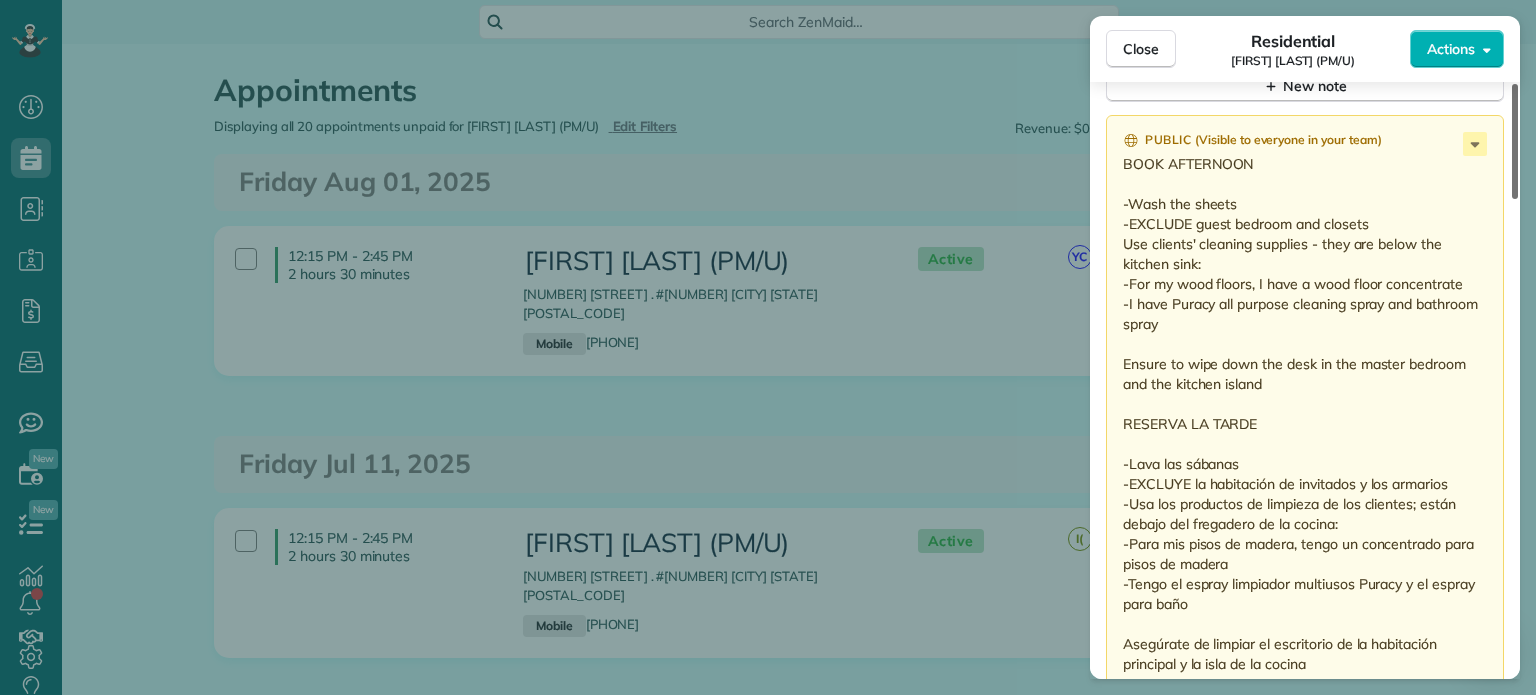 drag, startPoint x: 1517, startPoint y: 126, endPoint x: 1480, endPoint y: 475, distance: 350.95584 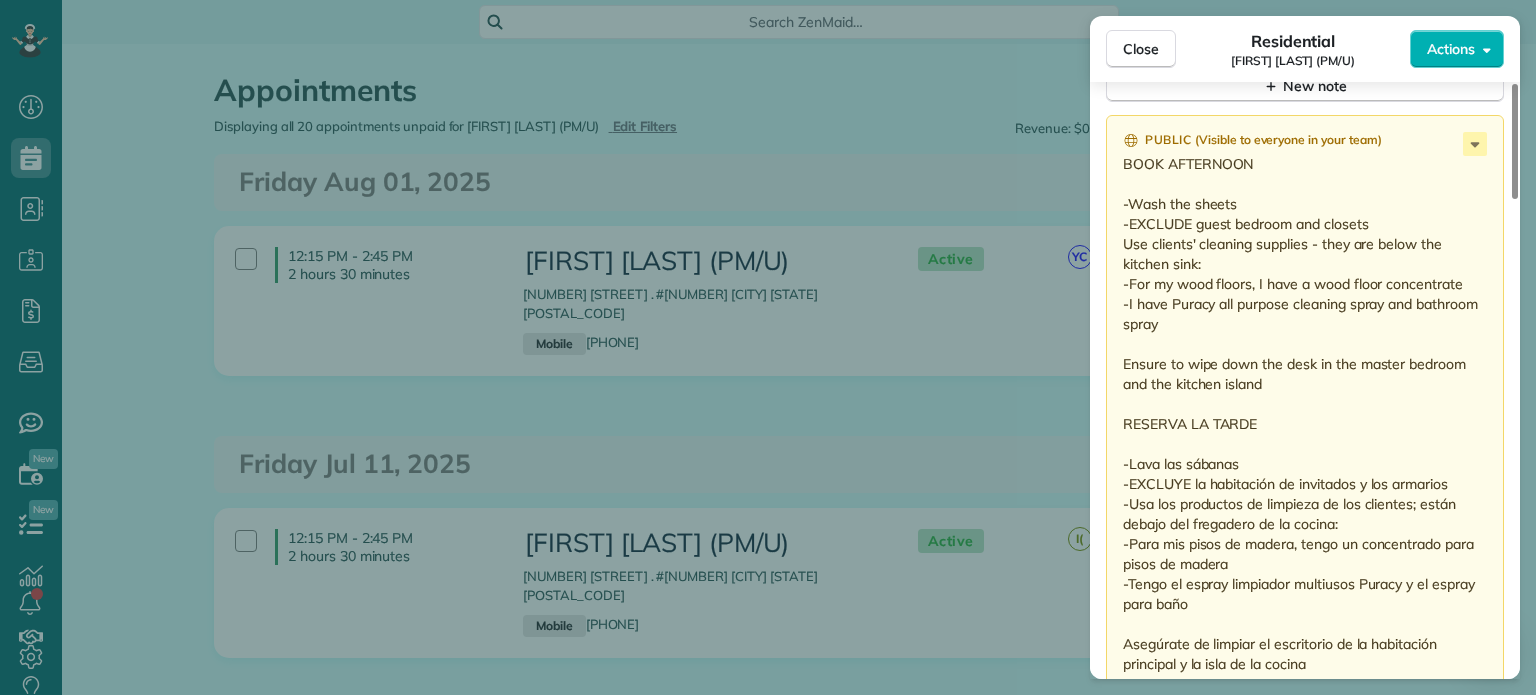 drag, startPoint x: 1295, startPoint y: 270, endPoint x: 1425, endPoint y: 307, distance: 135.16287 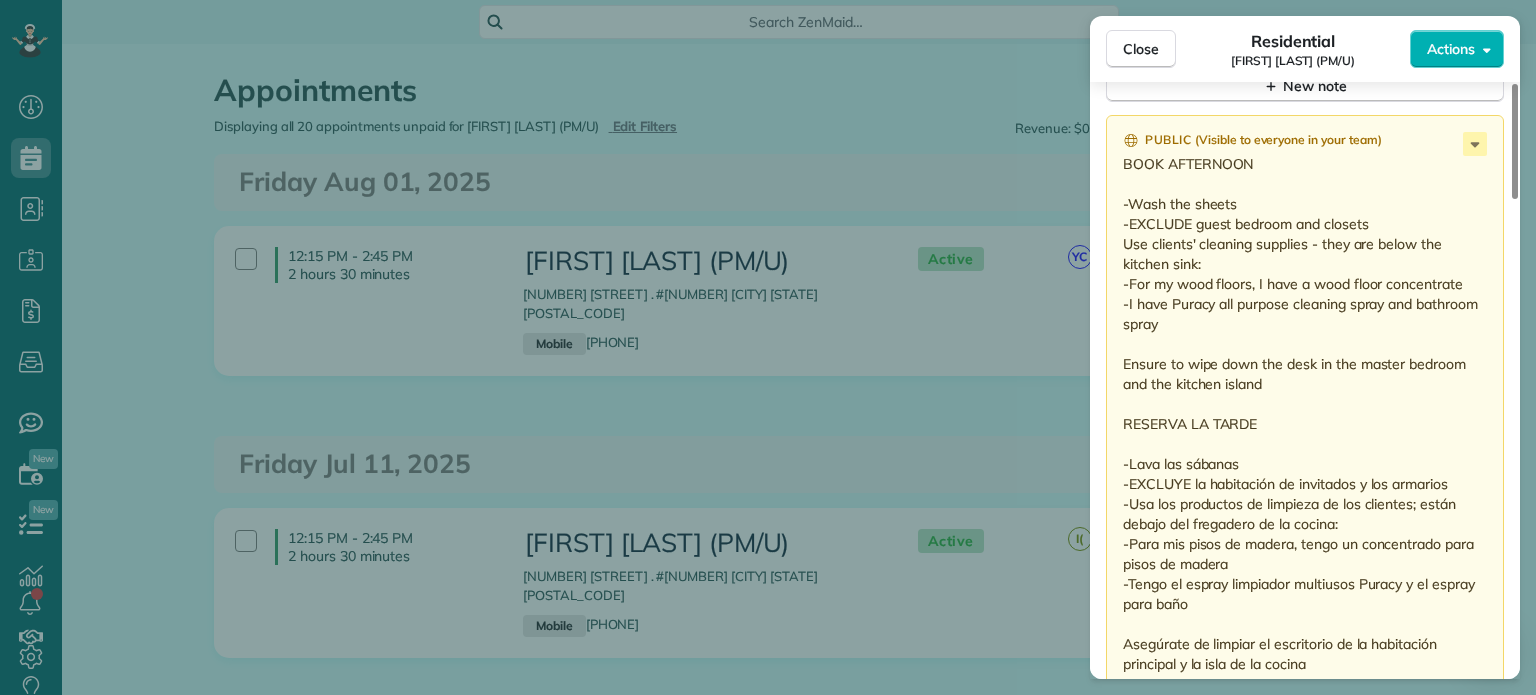 click on "BOOK AFTERNOON
-Wash the sheets
-EXCLUDE guest bedroom and closets
Use clients' cleaning supplies - they are below the kitchen sink:
-For my wood floors, I have a wood floor concentrate
-I have Puracy all purpose cleaning spray and bathroom spray
Ensure to wipe down the desk in the master bedroom and the kitchen island
RESERVA LA TARDE
-Lava las sábanas
-EXCLUYE la habitación de invitados y los armarios
-Usa los productos de limpieza de los clientes; están debajo del fregadero de la cocina:
-Para mis pisos de madera, tengo un concentrado para pisos de madera
-Tengo el espray limpiador multiusos Puracy y el espray para baño
Asegúrate de limpiar el escritorio de la habitación principal y la isla de la cocina" at bounding box center (1307, 414) 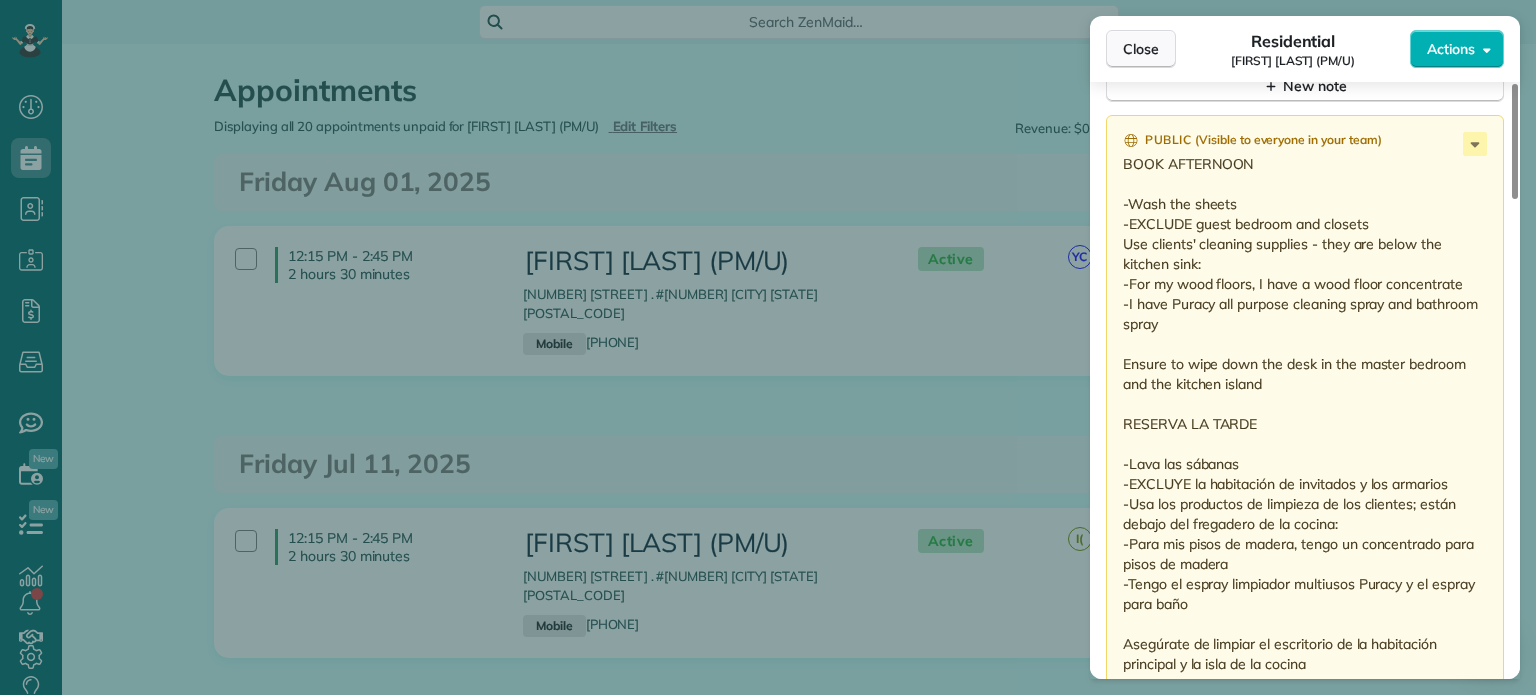 click on "Close" at bounding box center [1141, 49] 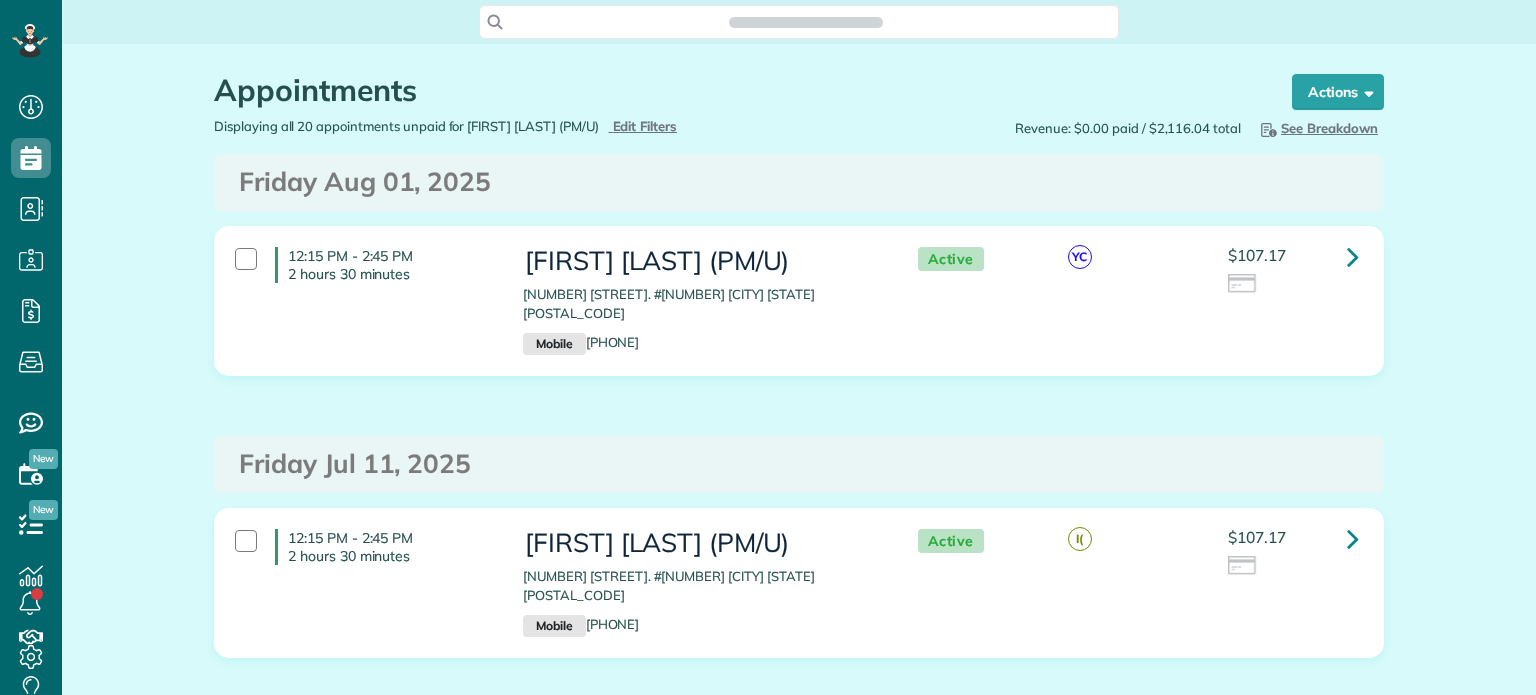 scroll, scrollTop: 0, scrollLeft: 0, axis: both 